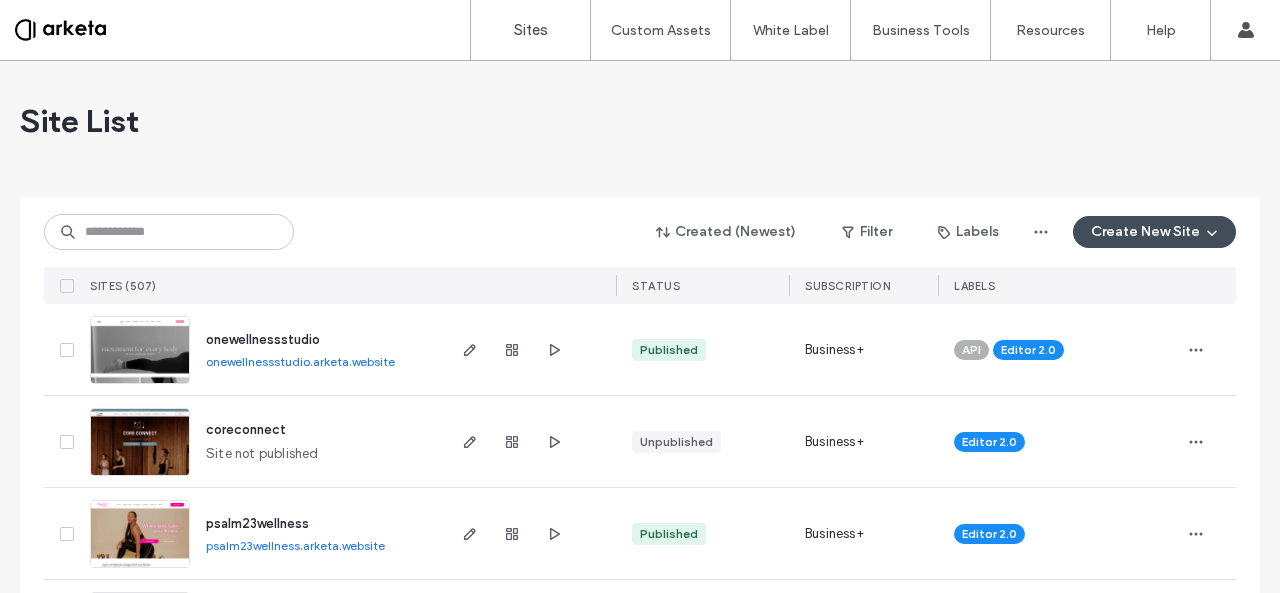 scroll, scrollTop: 0, scrollLeft: 0, axis: both 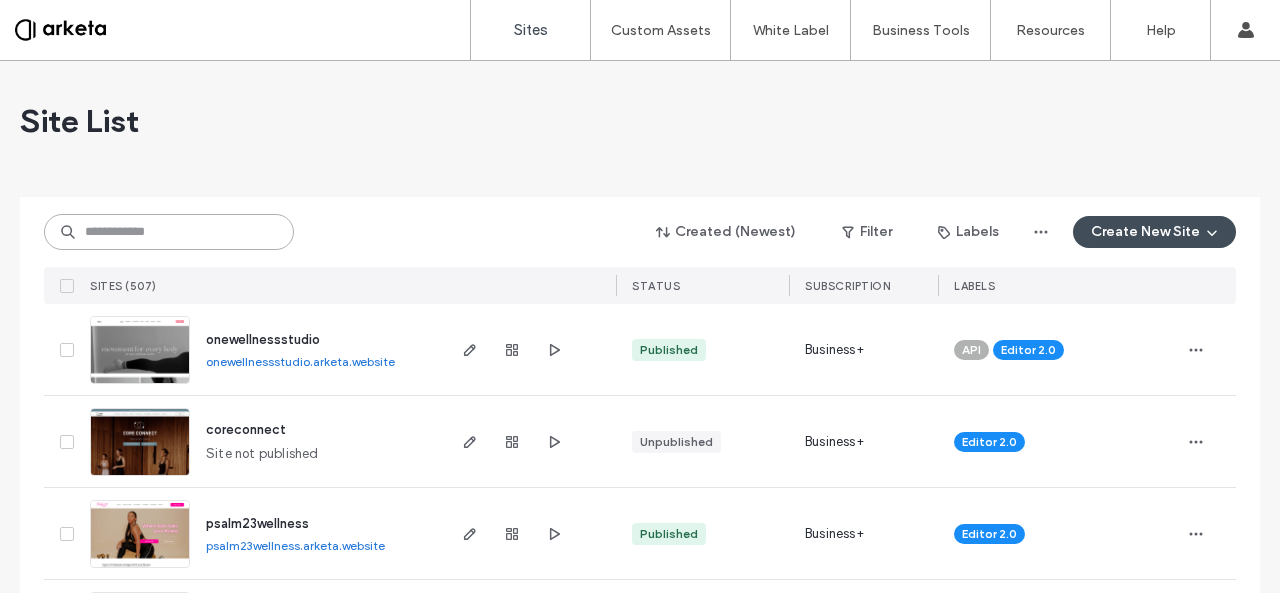 click at bounding box center (169, 232) 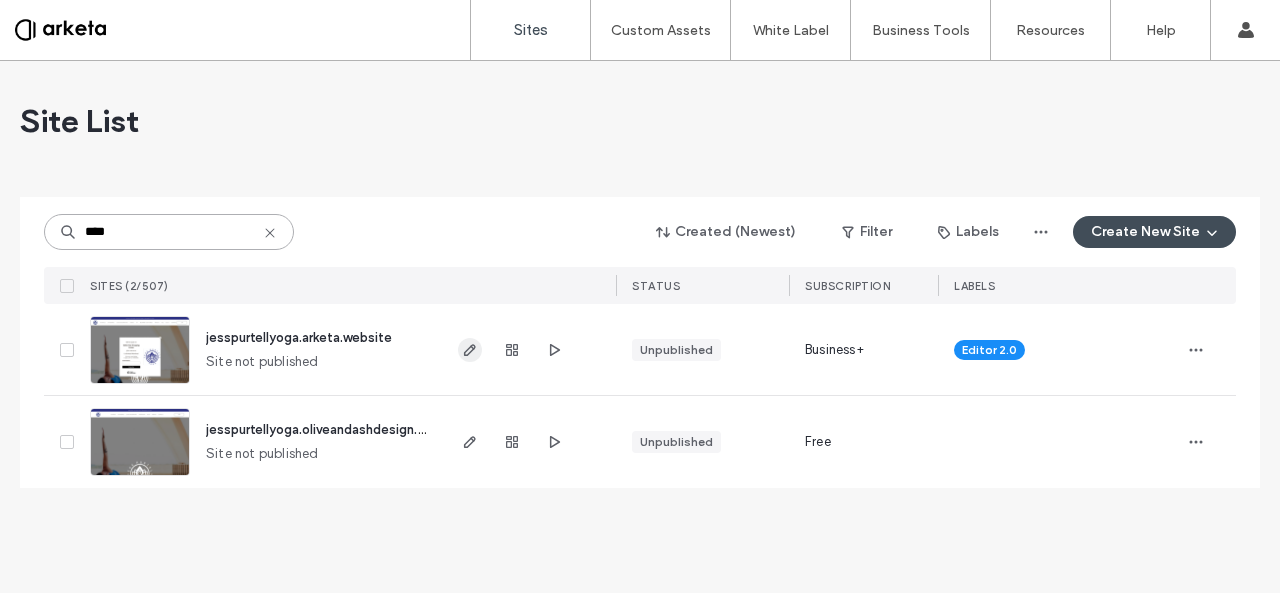 type on "****" 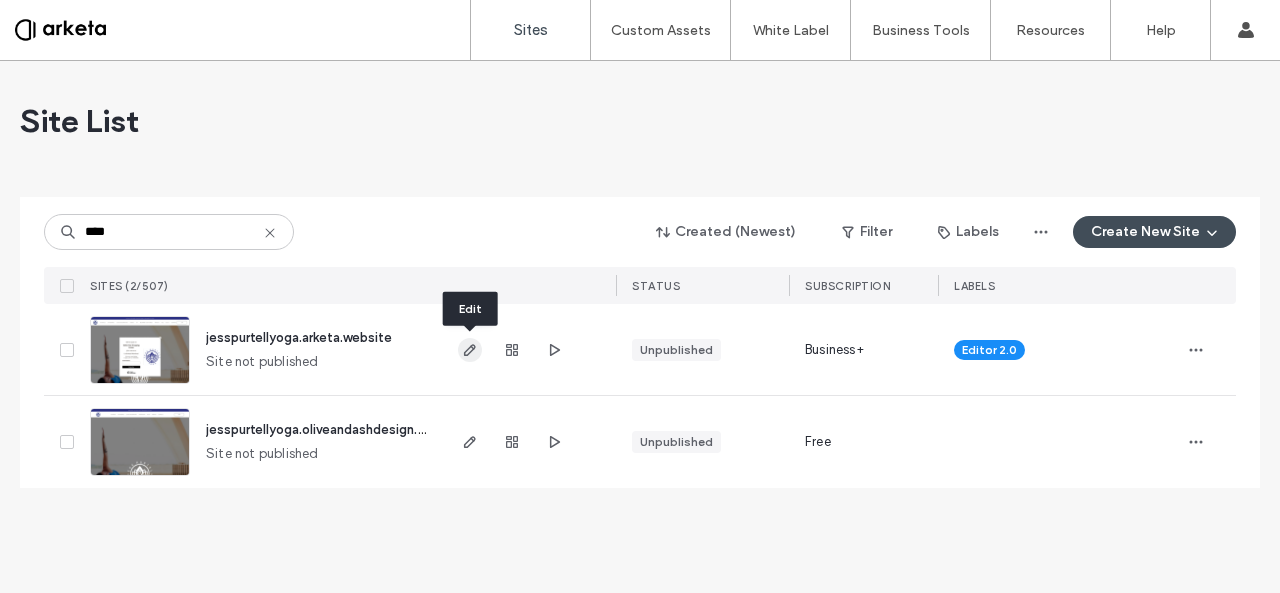 click at bounding box center (470, 350) 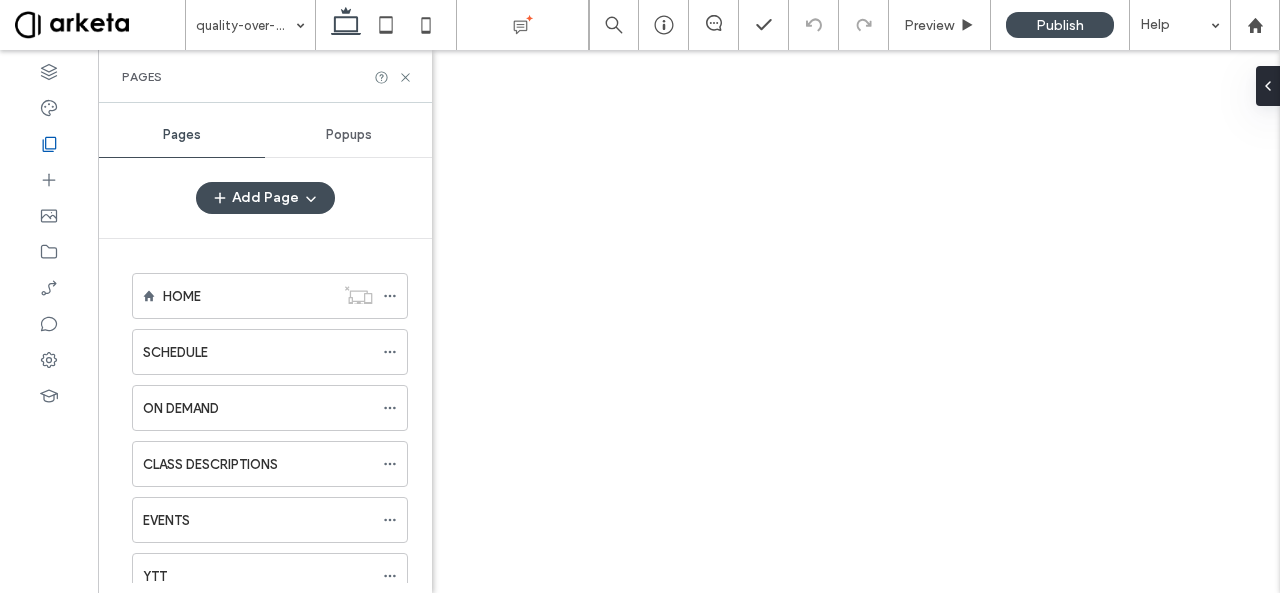 scroll, scrollTop: 0, scrollLeft: 0, axis: both 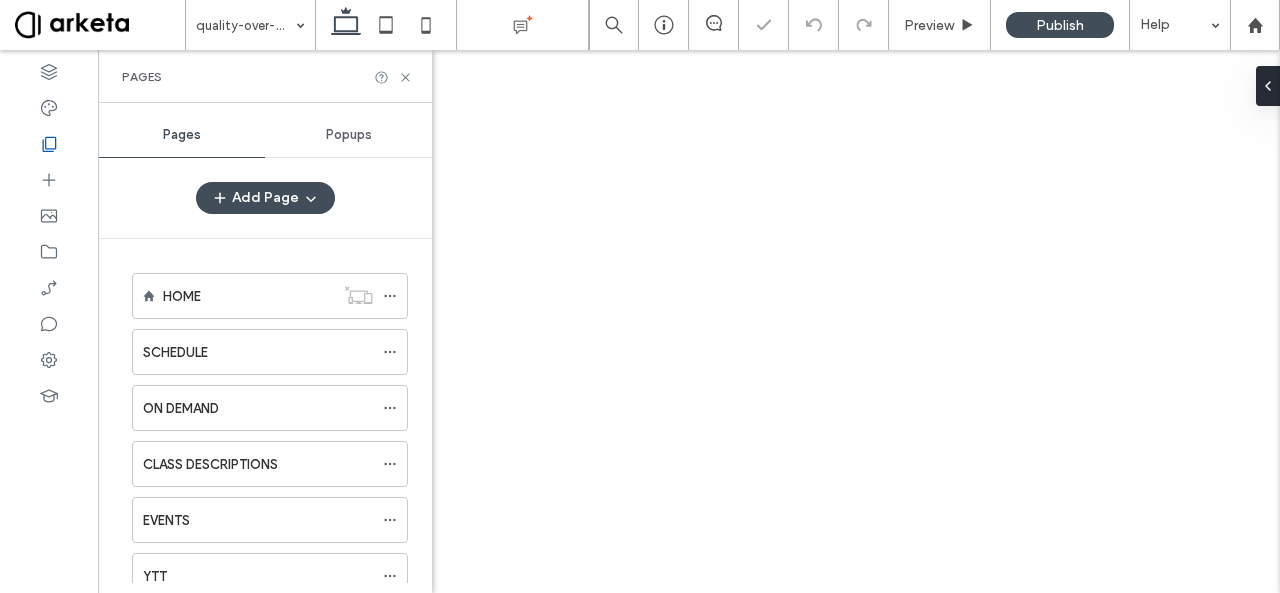 click 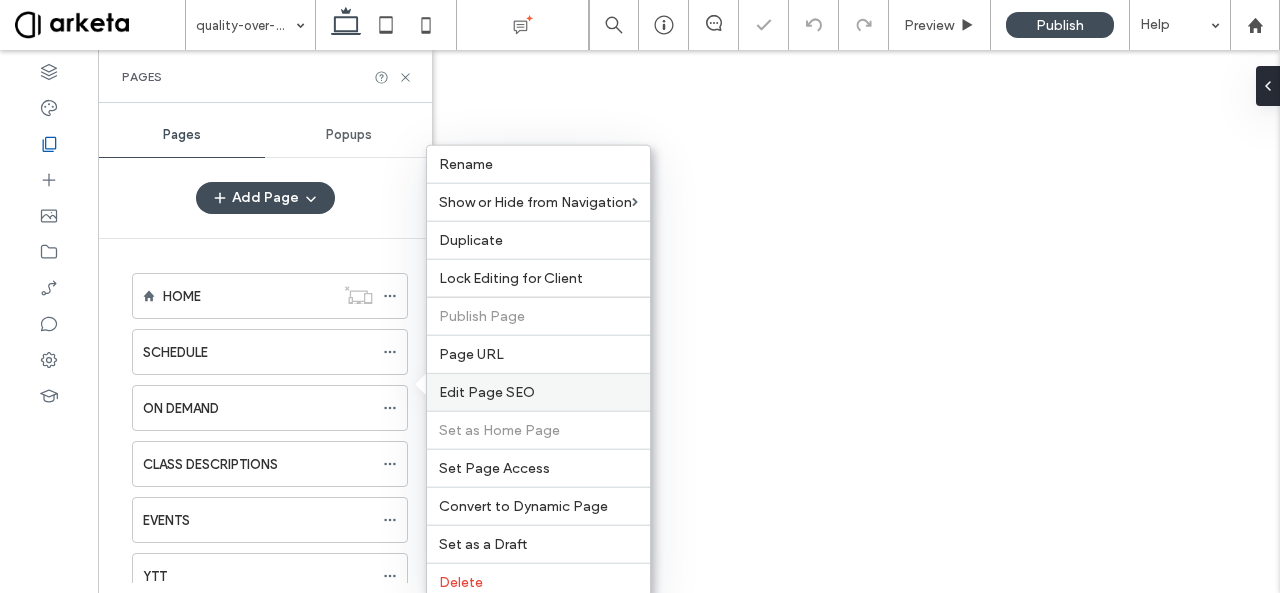 scroll, scrollTop: 454, scrollLeft: 0, axis: vertical 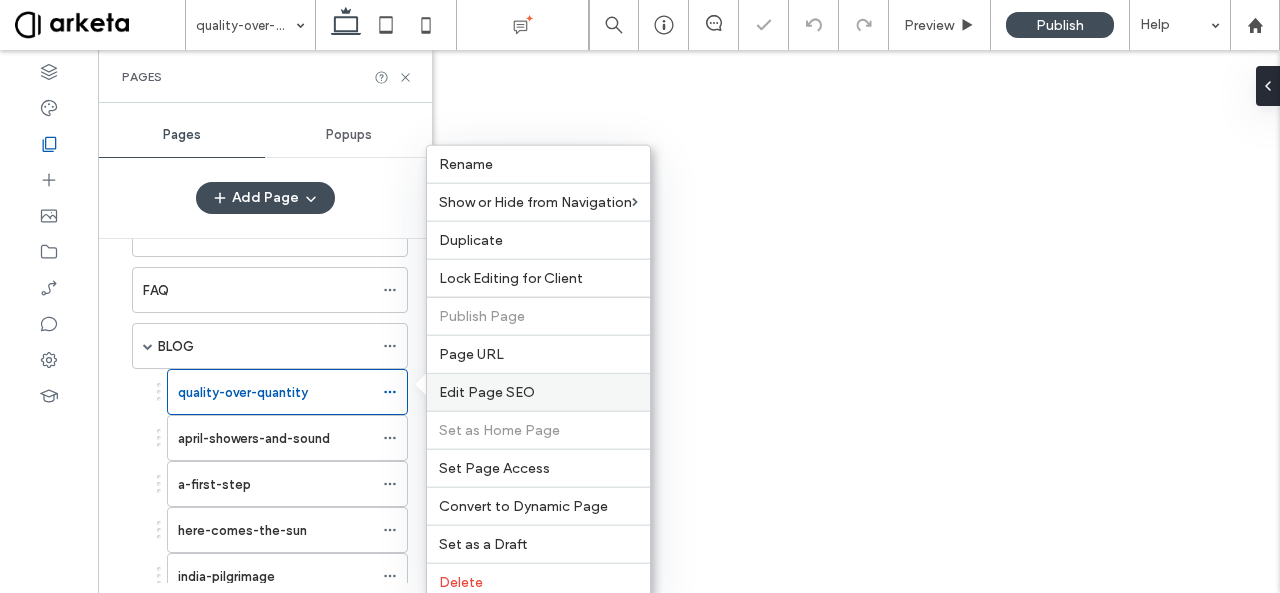click on "Edit Page SEO" at bounding box center [487, 392] 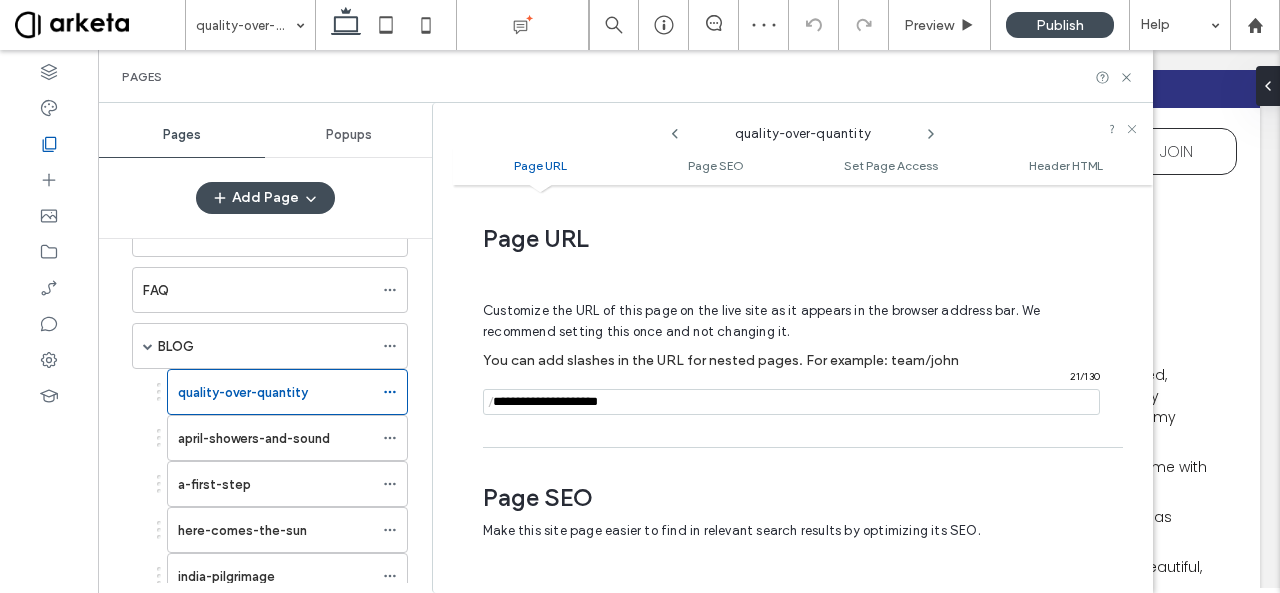 scroll, scrollTop: 70, scrollLeft: 0, axis: vertical 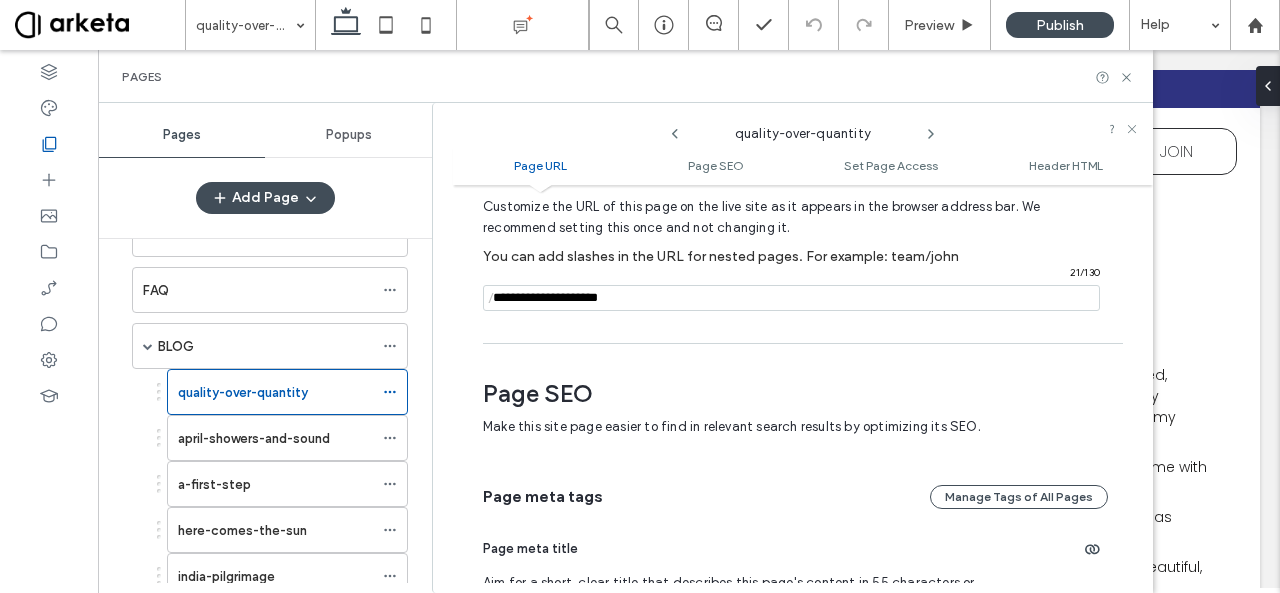 click on "/" at bounding box center (491, 298) 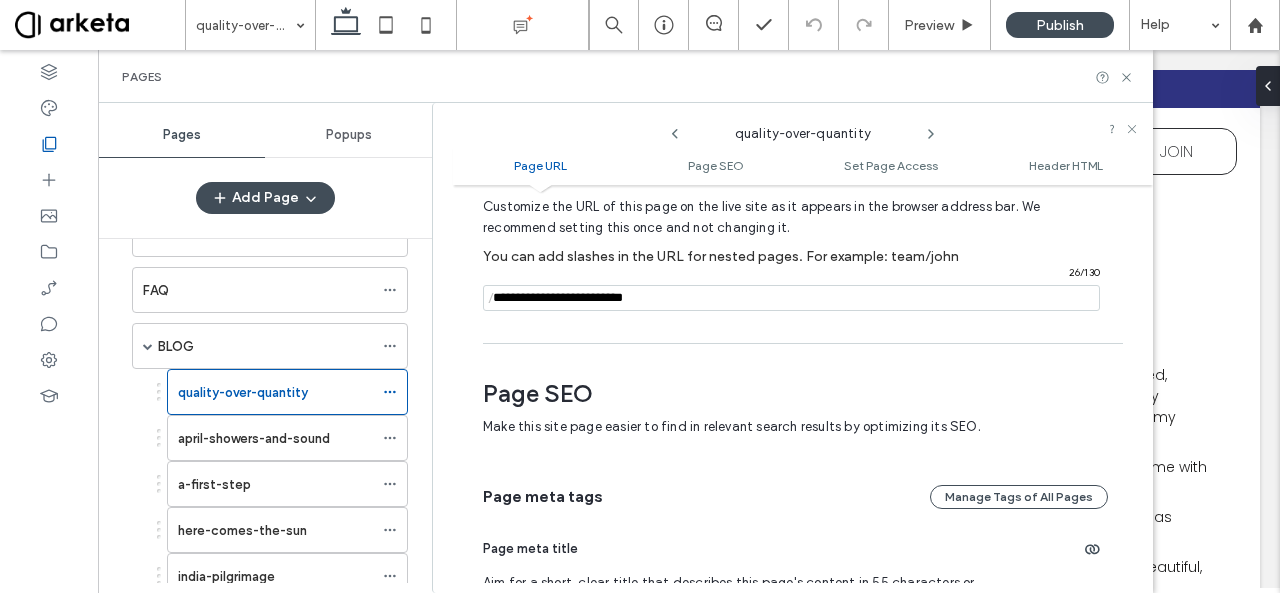drag, startPoint x: 524, startPoint y: 293, endPoint x: 491, endPoint y: 295, distance: 33.06055 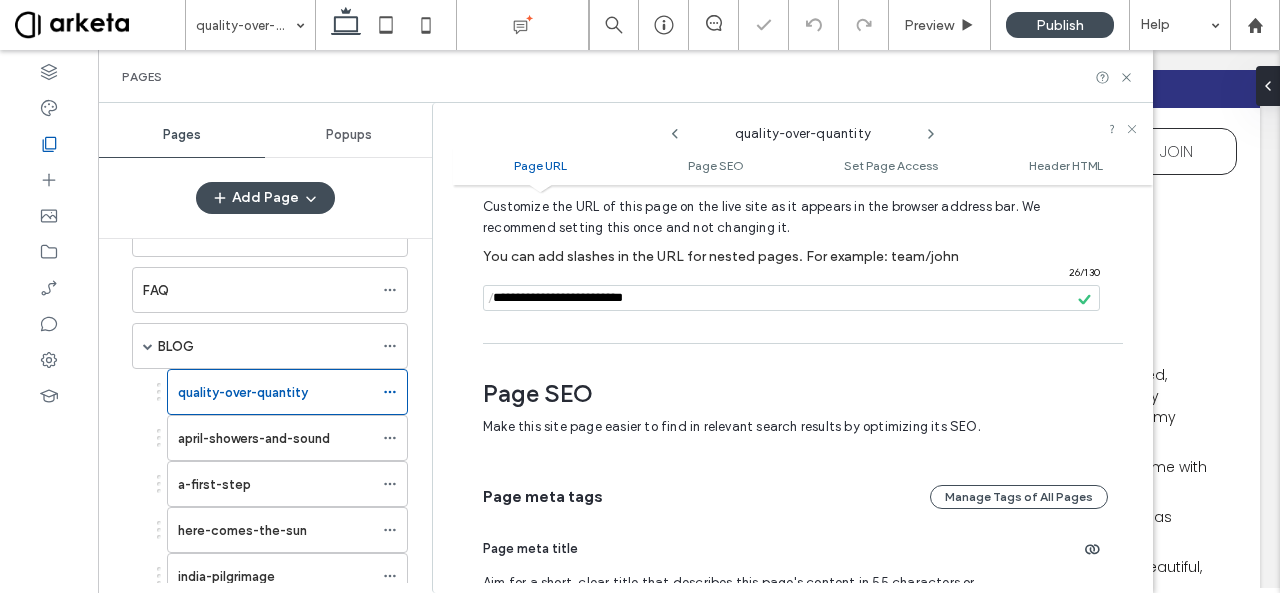 click on "**********" at bounding box center [803, 389] 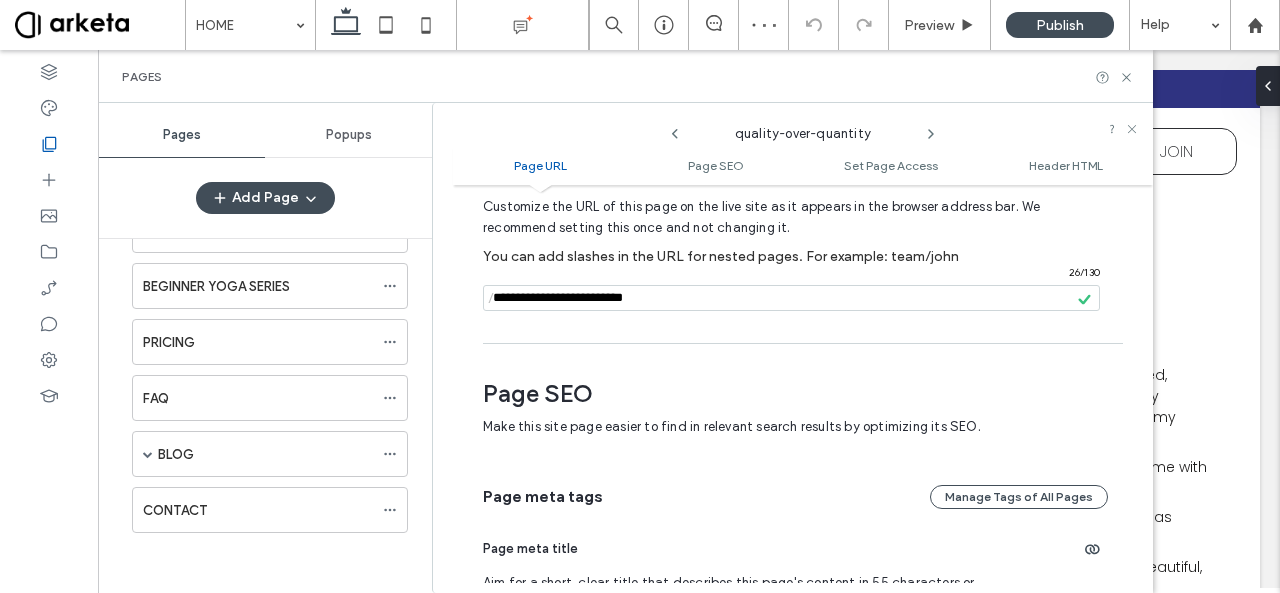 scroll, scrollTop: 337, scrollLeft: 0, axis: vertical 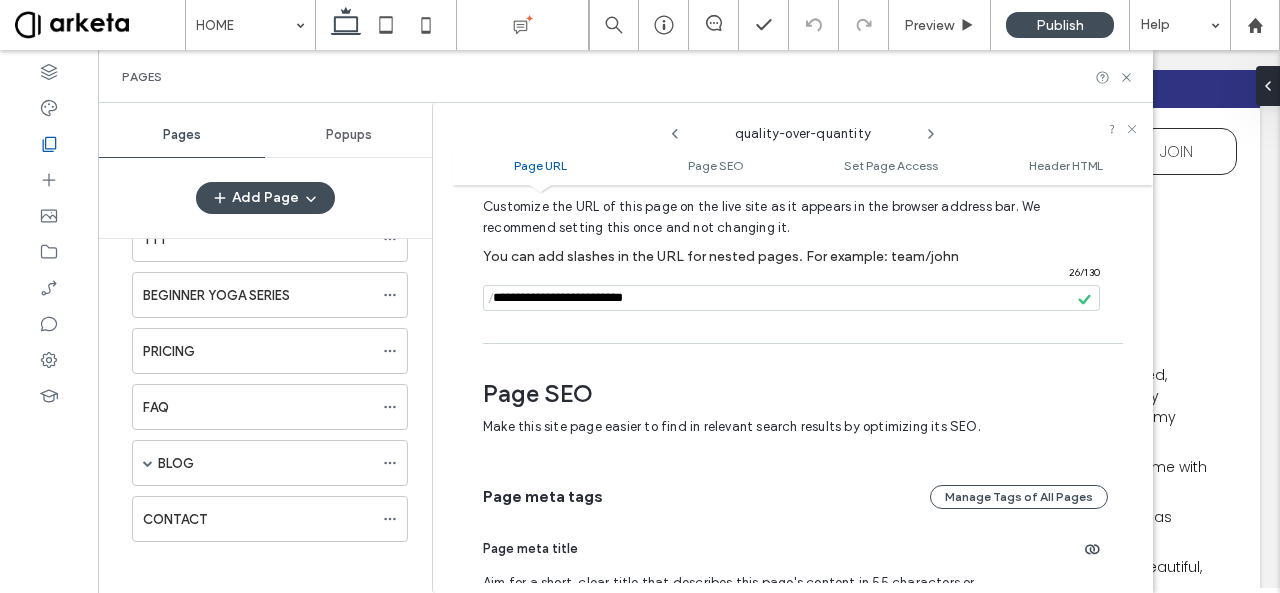 click on "BLOG" at bounding box center [176, 463] 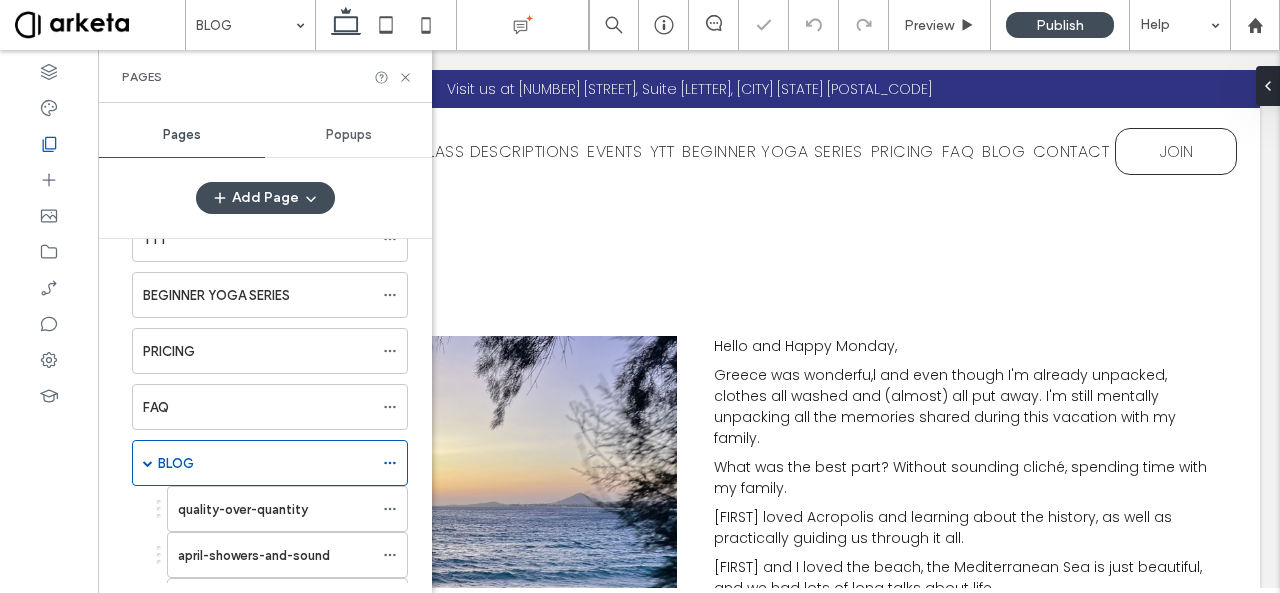 scroll, scrollTop: 454, scrollLeft: 0, axis: vertical 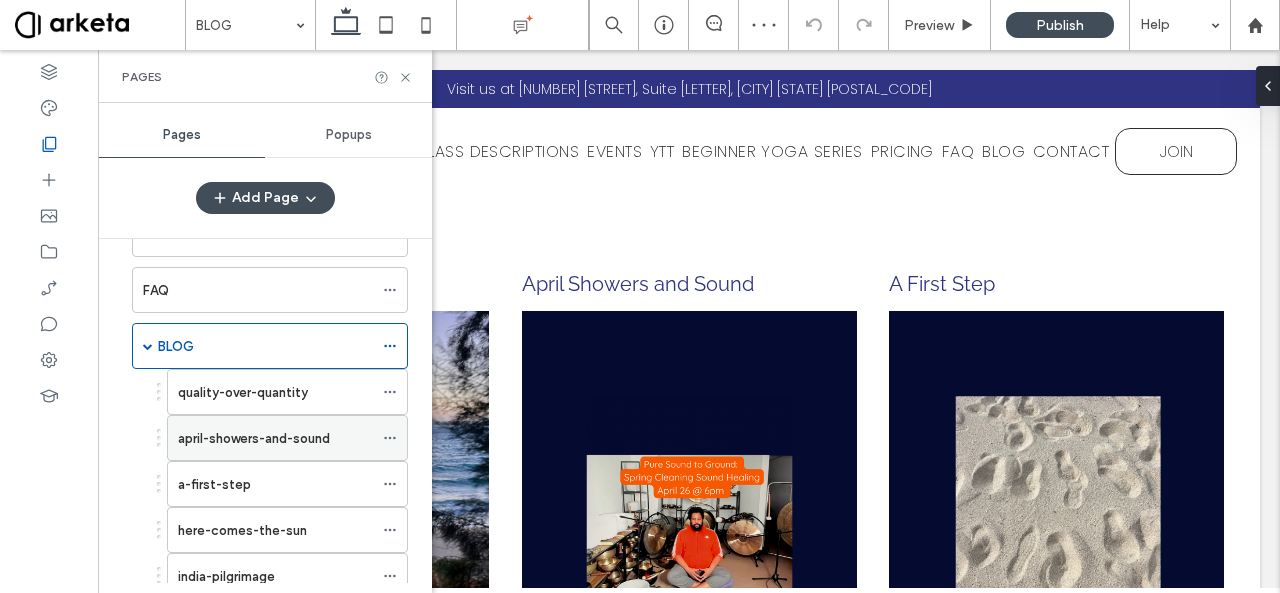 click 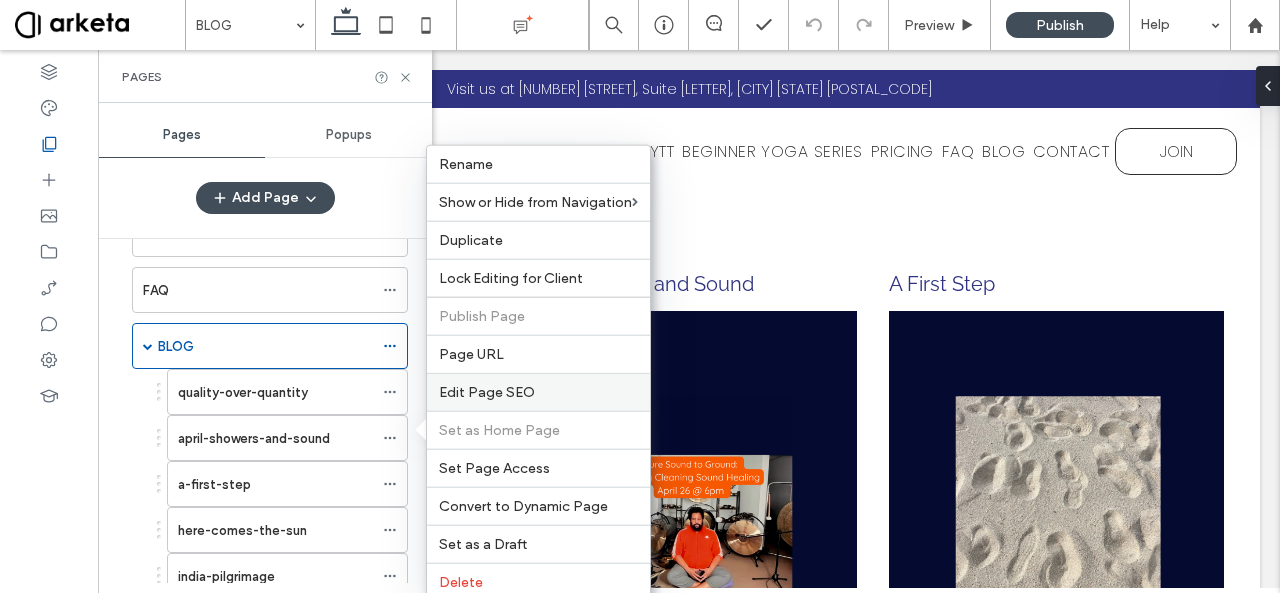 click on "Edit Page SEO" at bounding box center (487, 392) 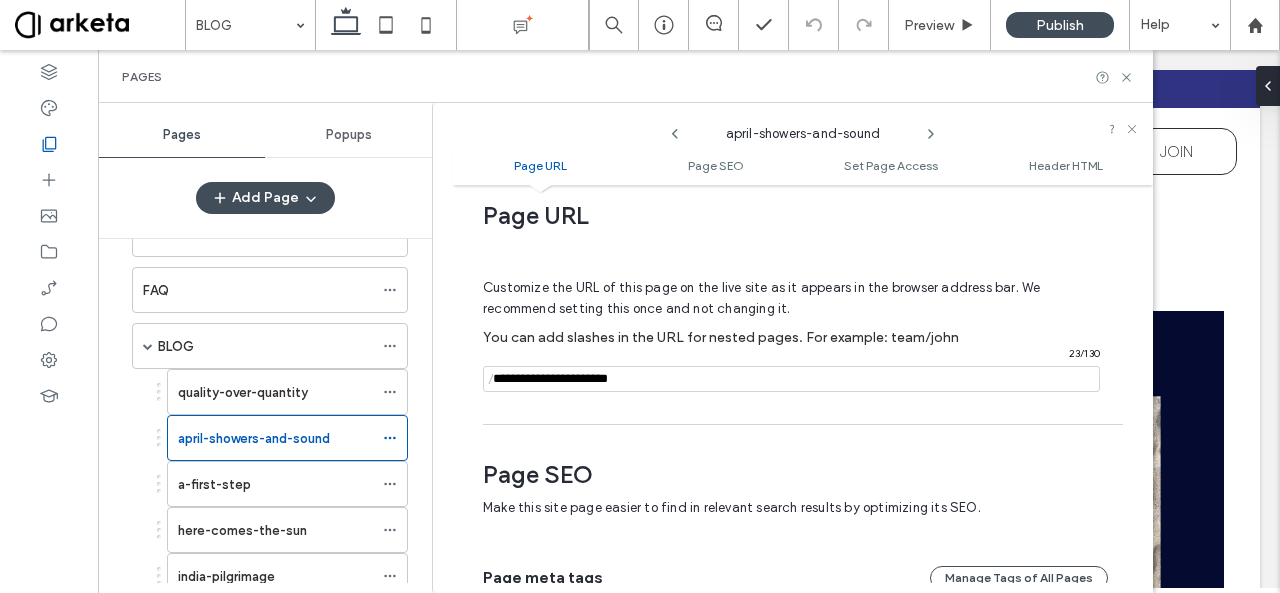 scroll, scrollTop: 20, scrollLeft: 0, axis: vertical 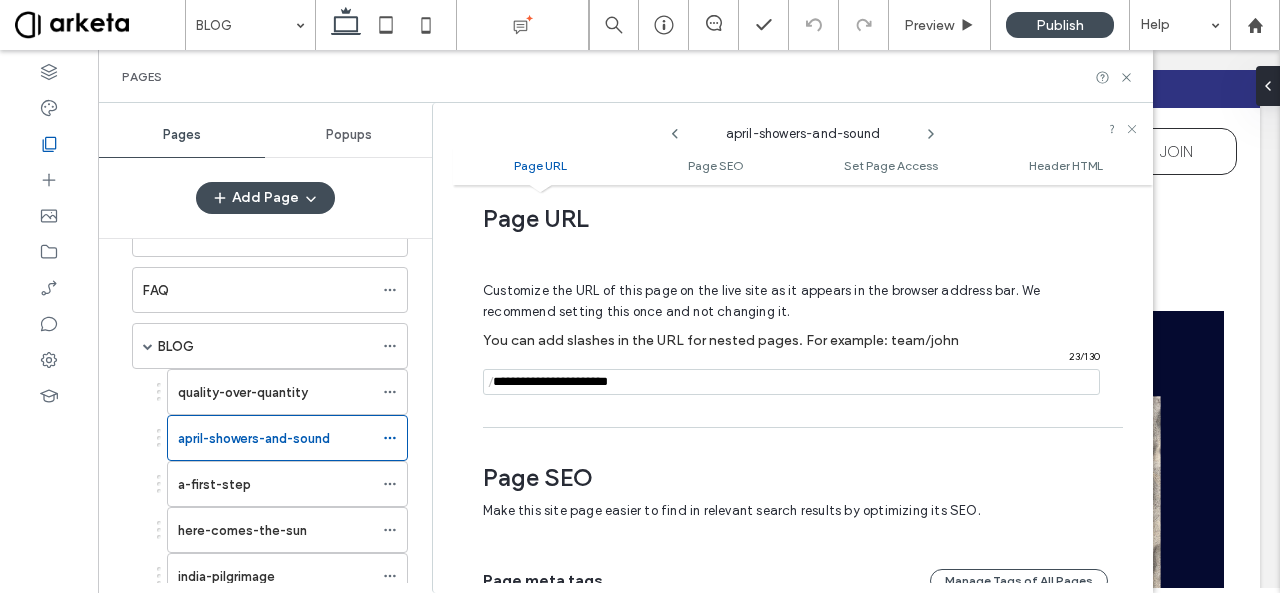 click on "/" at bounding box center (491, 382) 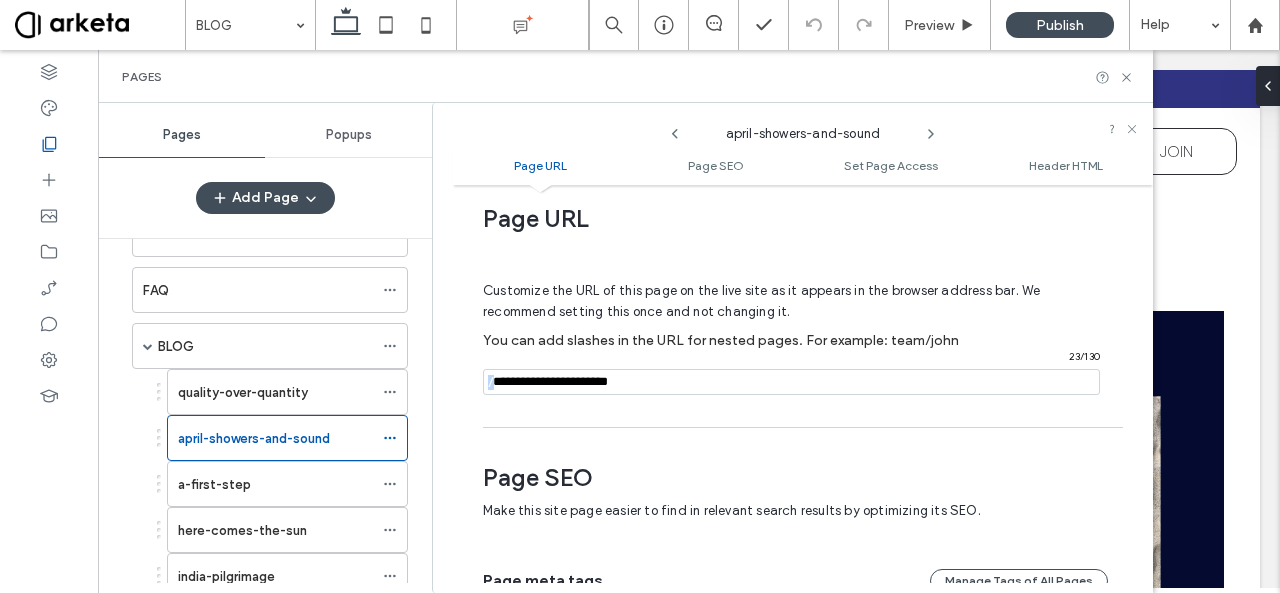 click on "/" at bounding box center [491, 382] 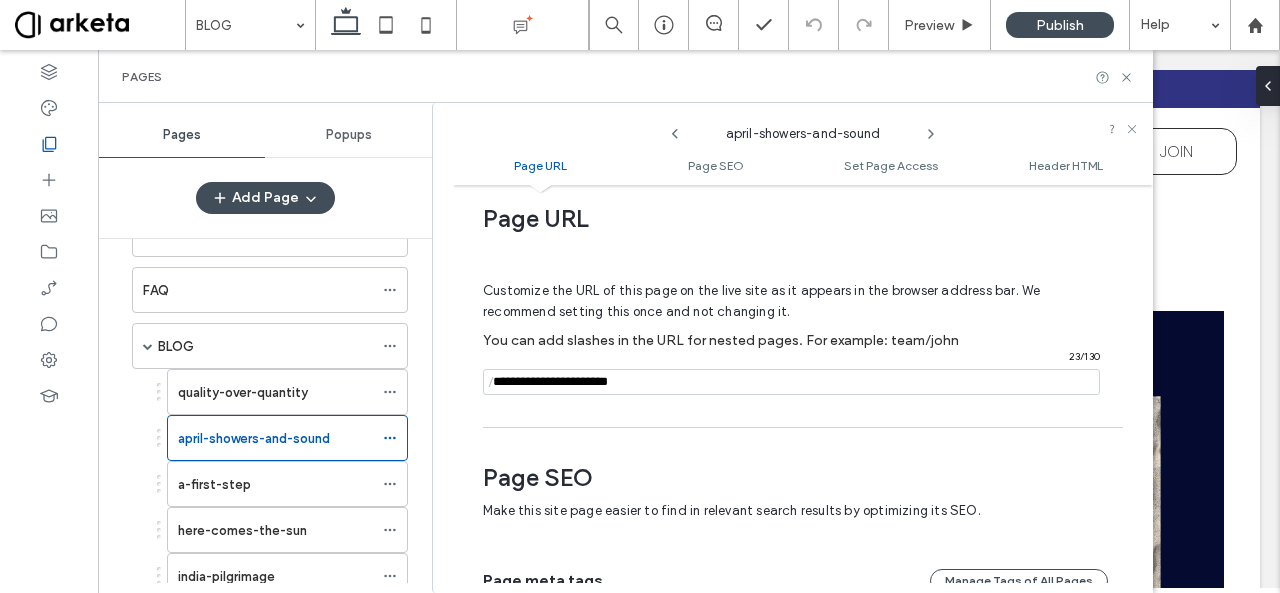 click at bounding box center (791, 382) 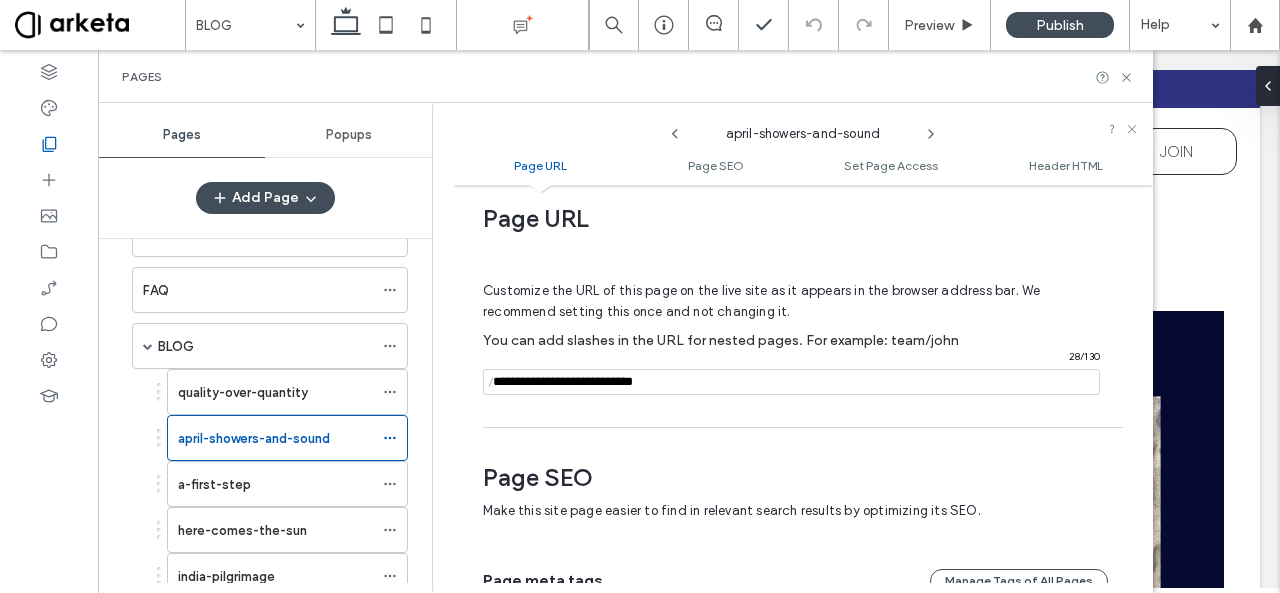 type on "**********" 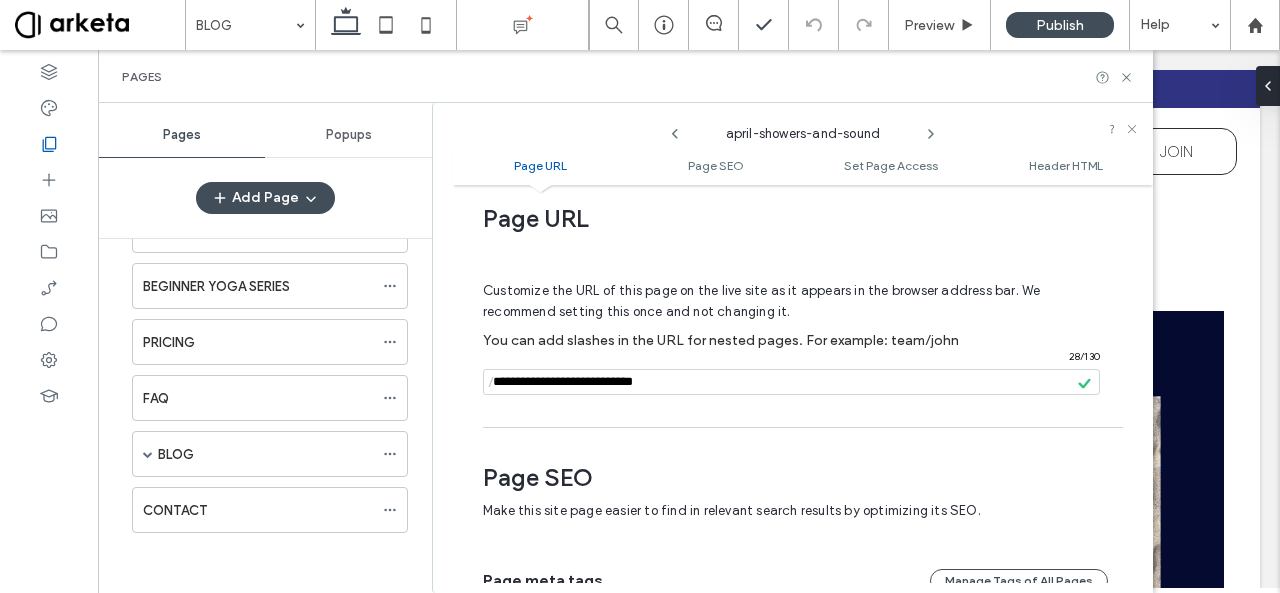 scroll, scrollTop: 337, scrollLeft: 0, axis: vertical 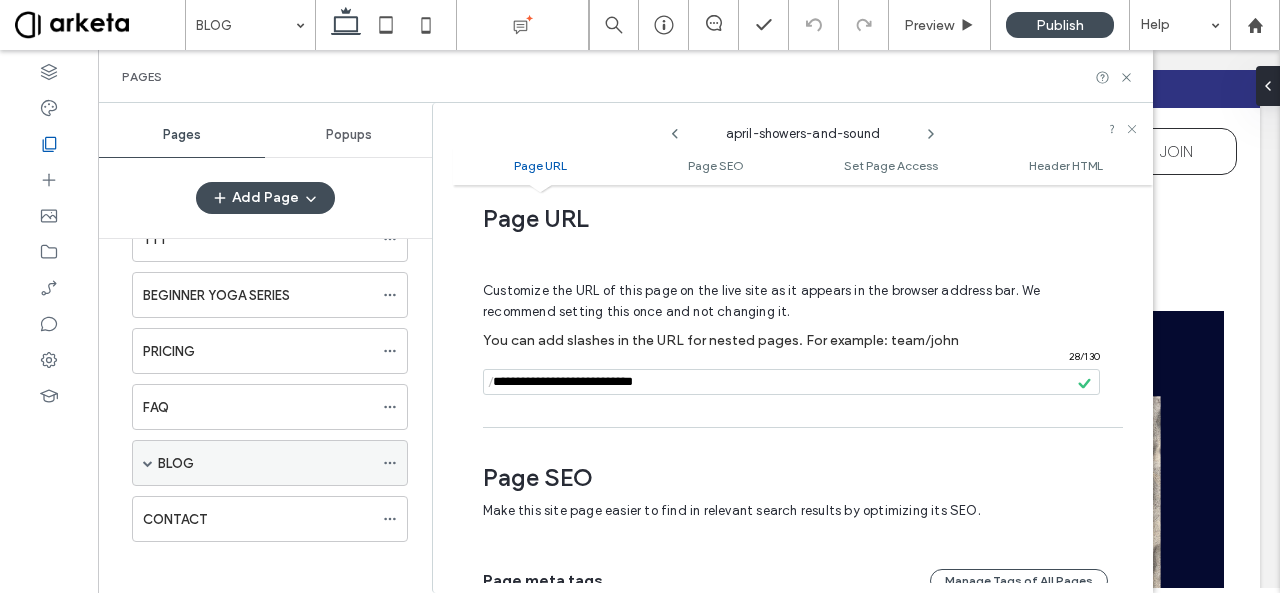 click at bounding box center [148, 463] 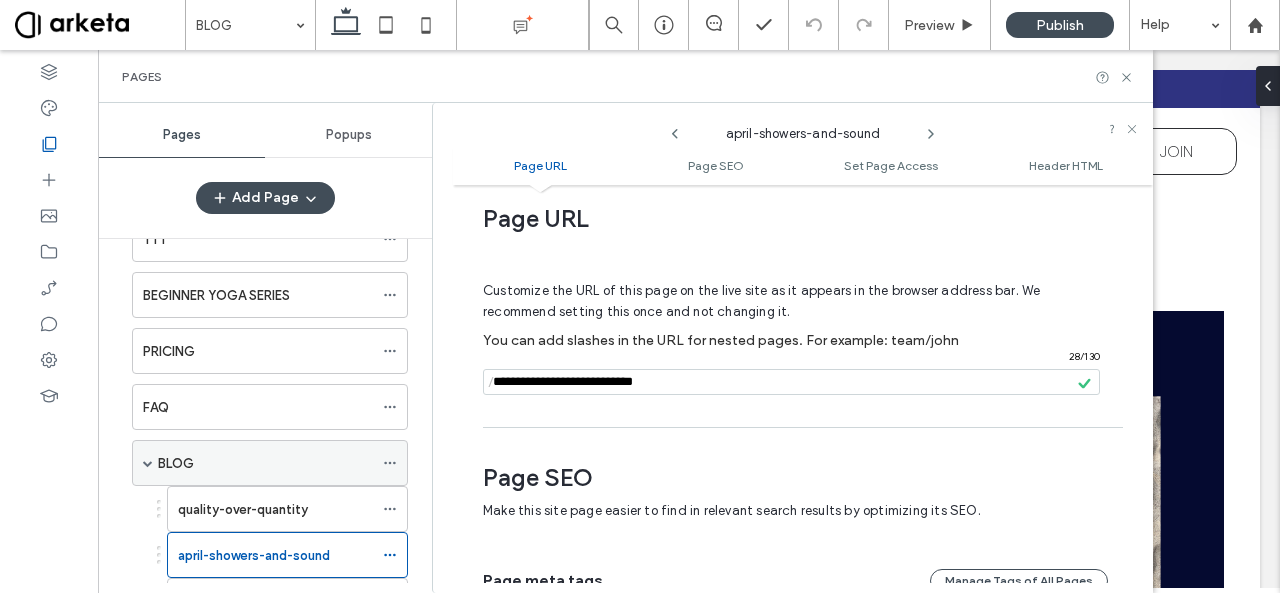 scroll, scrollTop: 454, scrollLeft: 0, axis: vertical 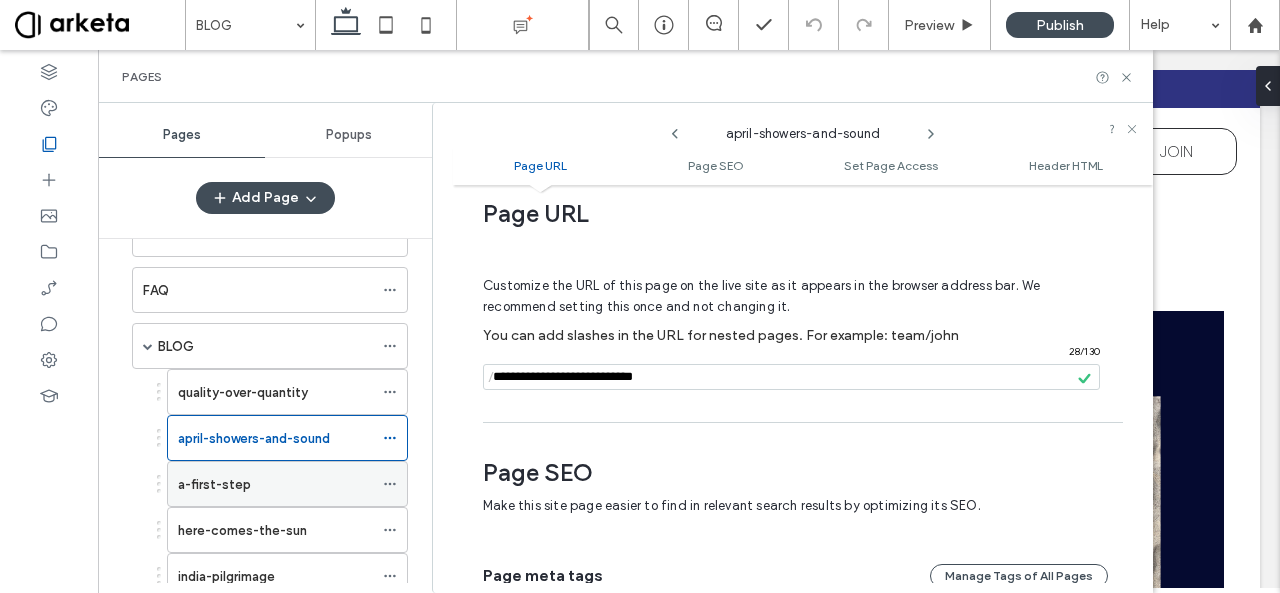 click 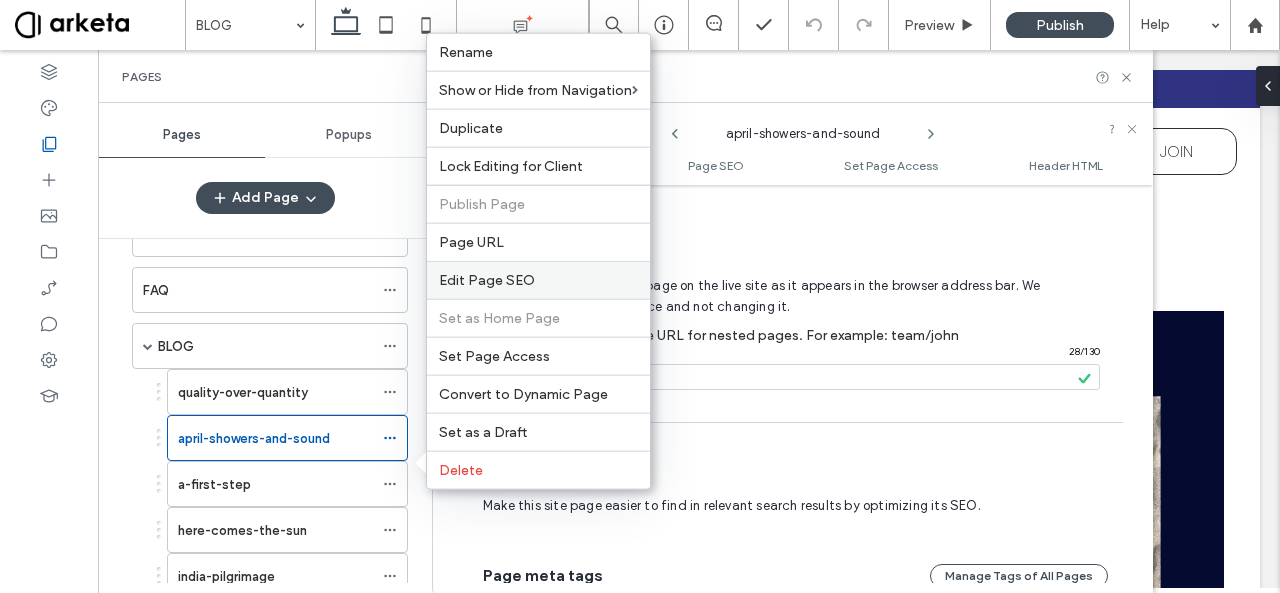 click on "Edit Page SEO" at bounding box center [487, 280] 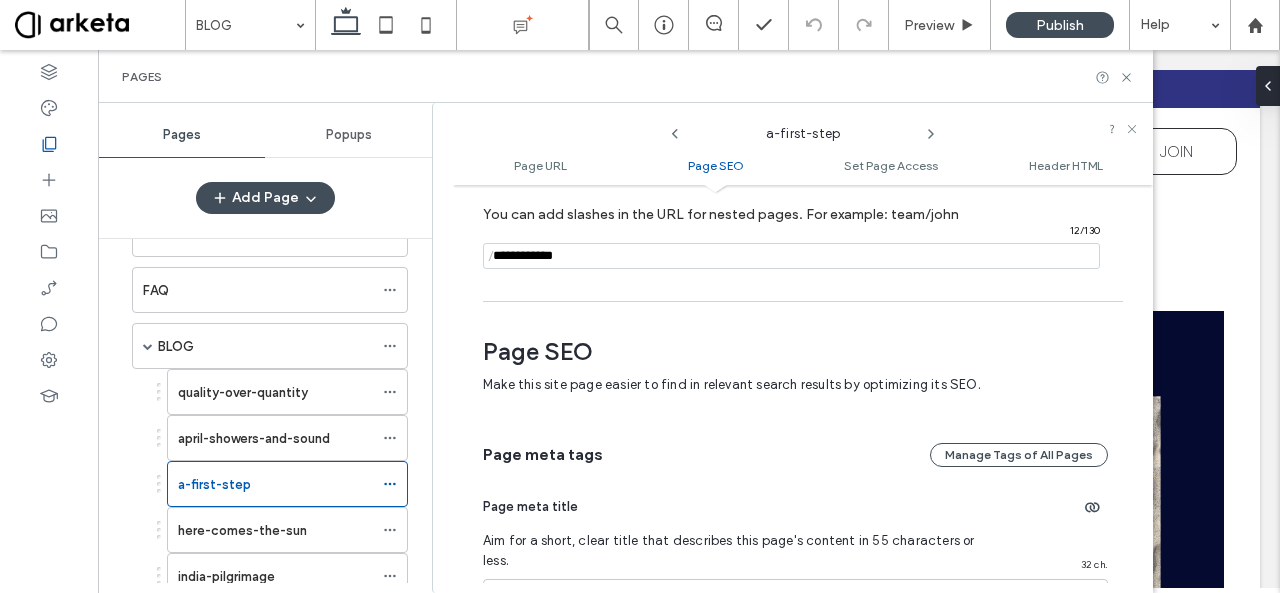 scroll, scrollTop: 26, scrollLeft: 0, axis: vertical 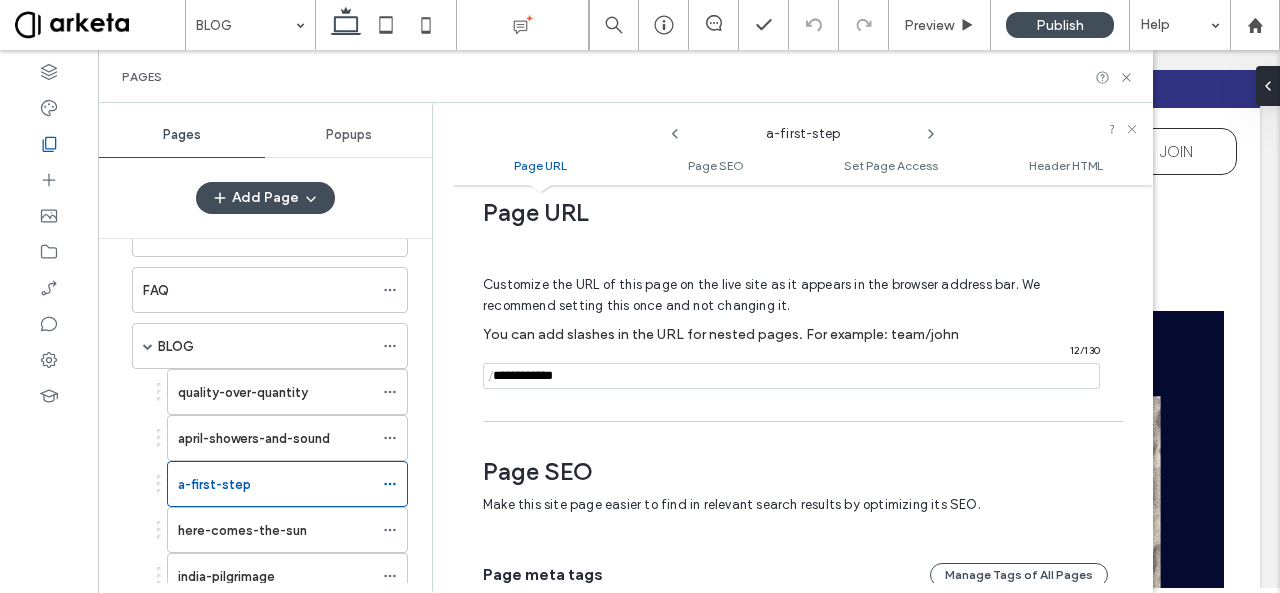 click at bounding box center [791, 376] 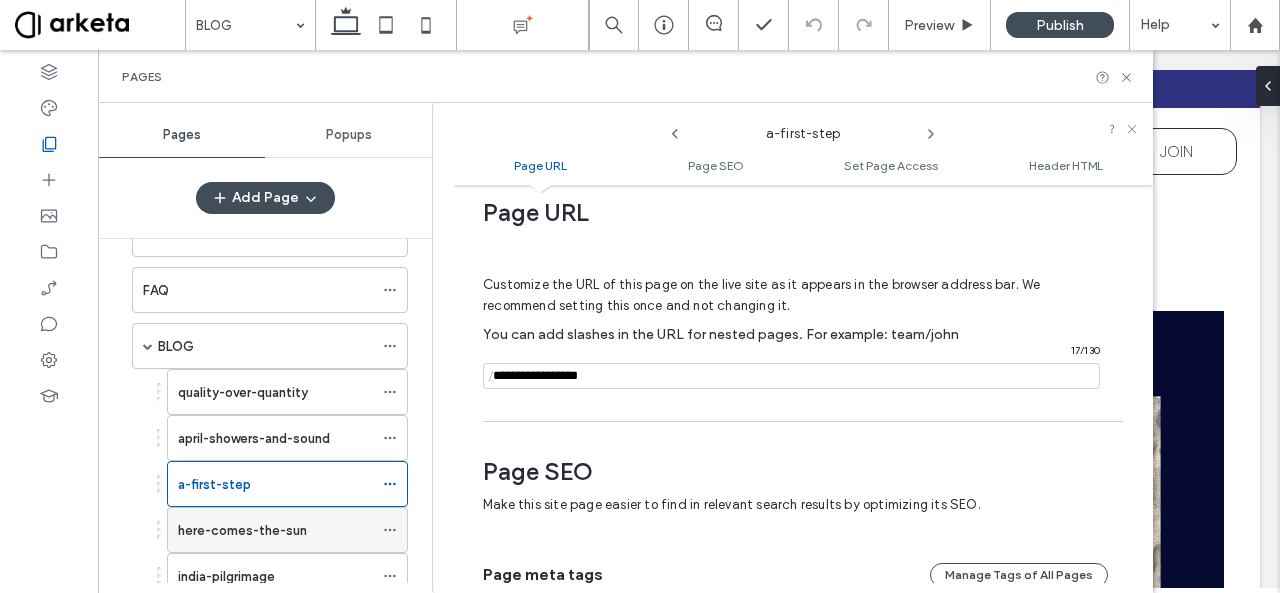 type on "**********" 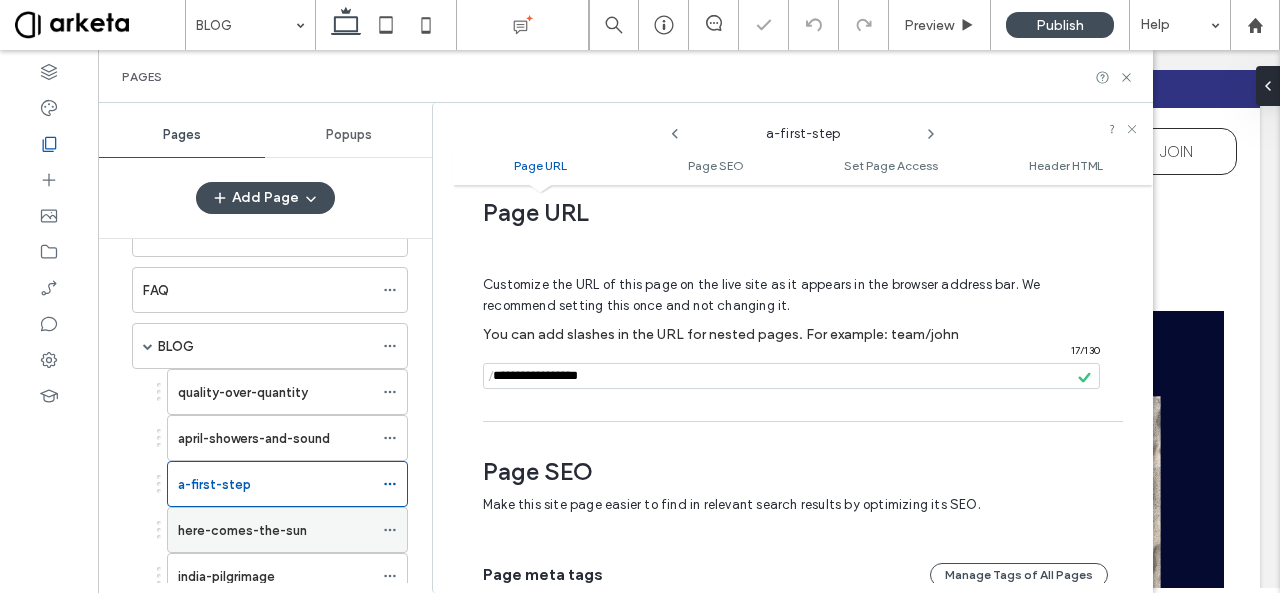 click 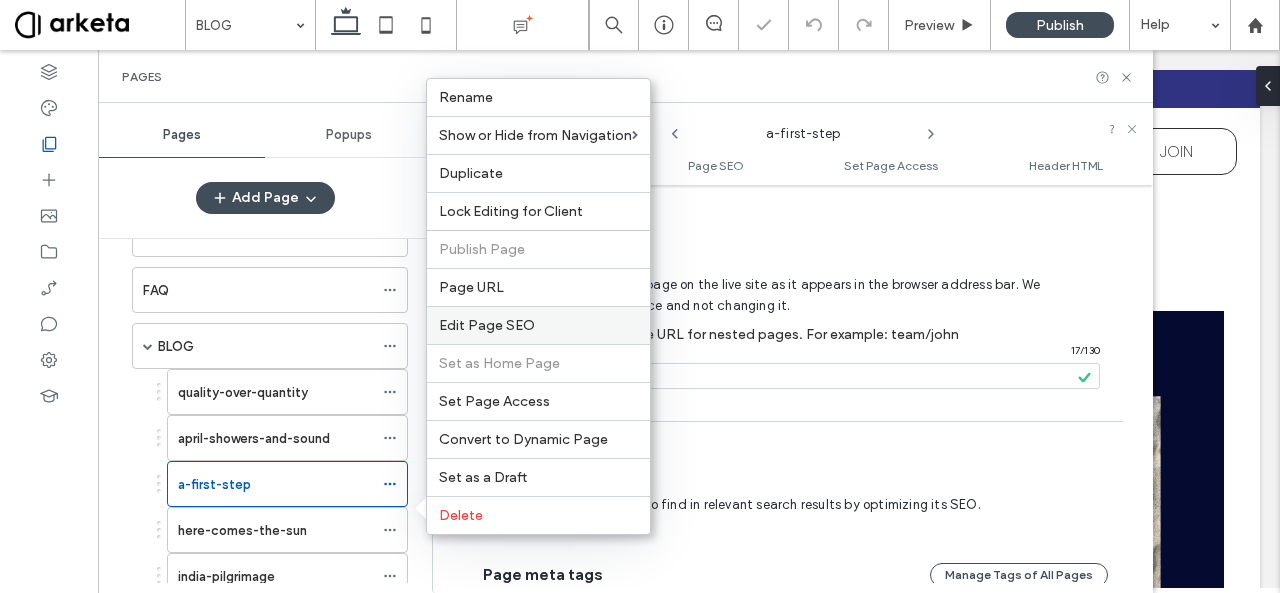 click on "Edit Page SEO" at bounding box center (487, 325) 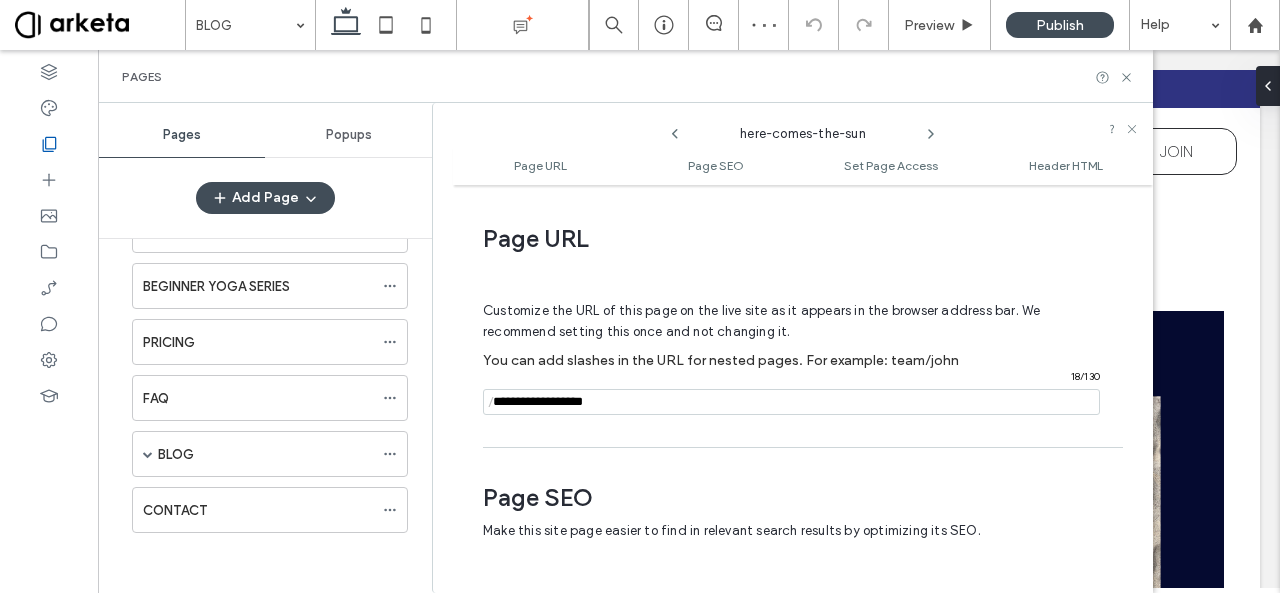 scroll, scrollTop: 337, scrollLeft: 0, axis: vertical 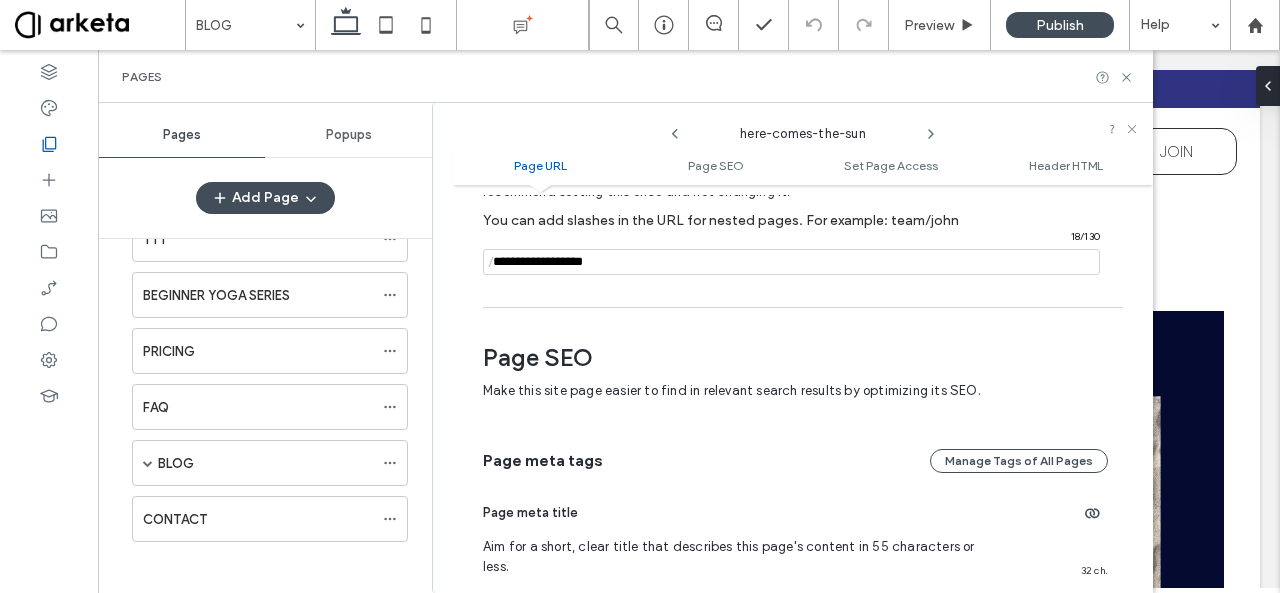 click on "/" at bounding box center [491, 262] 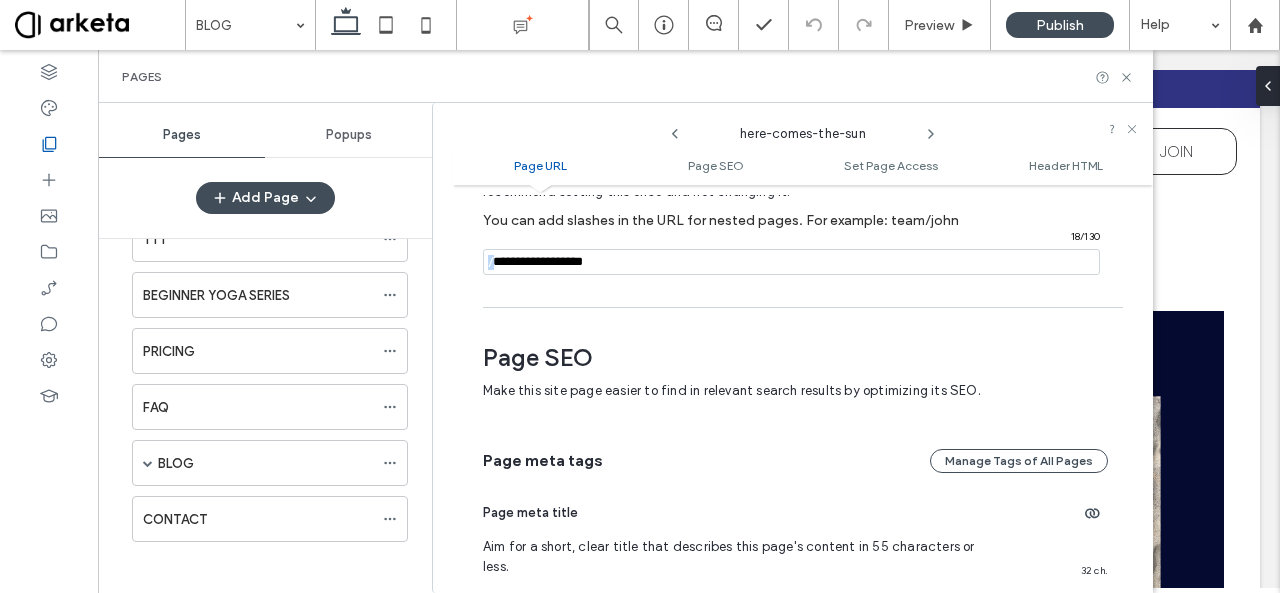 click on "/" at bounding box center (491, 262) 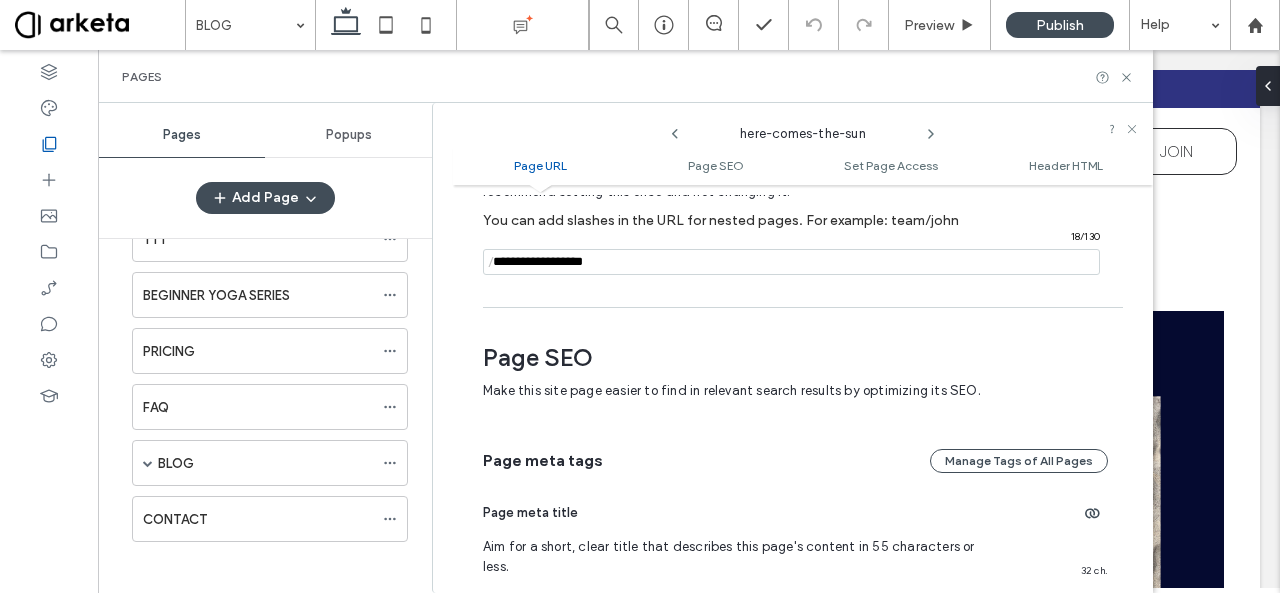 click at bounding box center [791, 262] 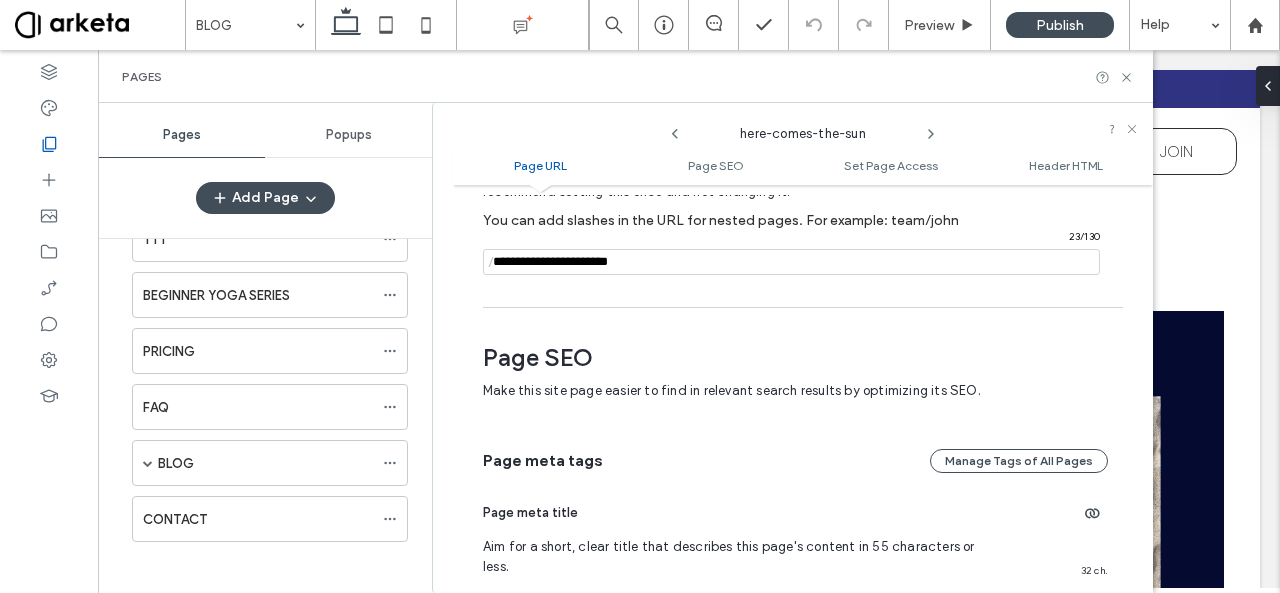 drag, startPoint x: 502, startPoint y: 260, endPoint x: 520, endPoint y: 266, distance: 18.973665 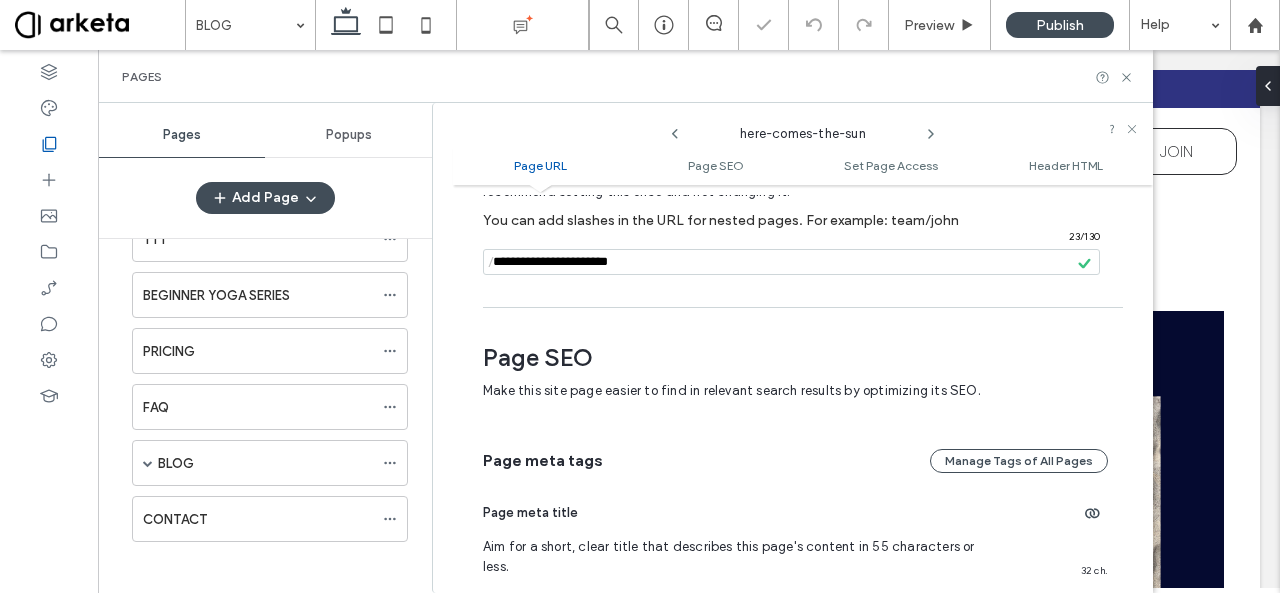click on "Customize the URL of this page on the live site as it appears in the browser address bar. We recommend setting this once and not changing it. You can add slashes in the URL for nested pages. For example: team/john / 23 / 130" at bounding box center [795, 209] 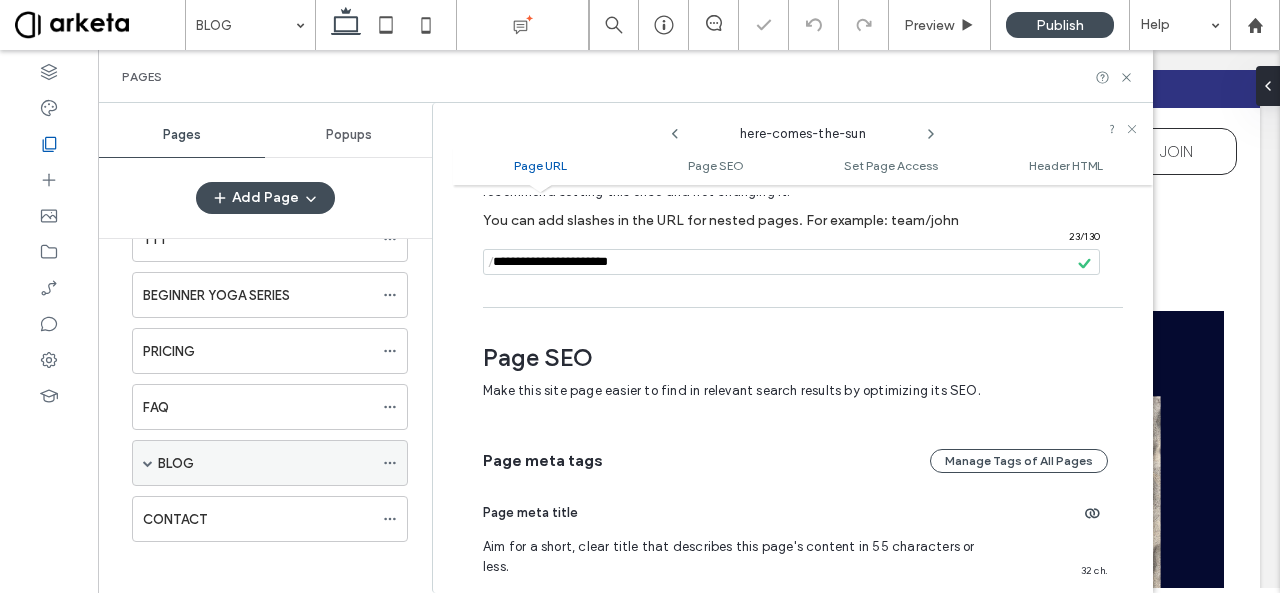 click on "BLOG" at bounding box center [265, 463] 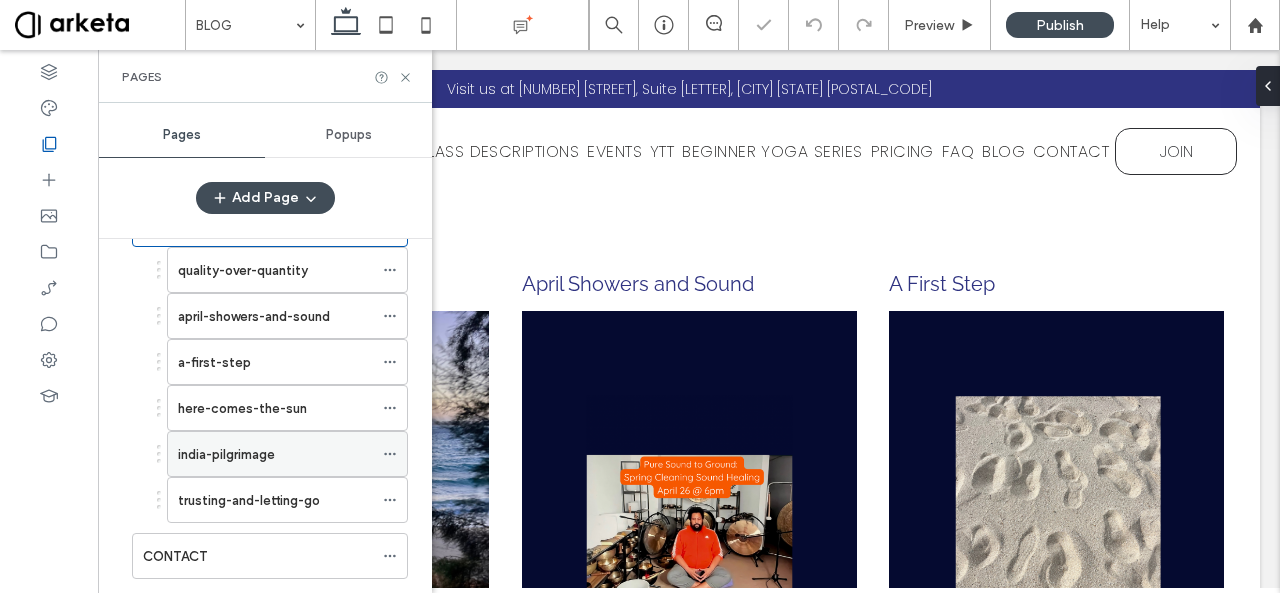 scroll, scrollTop: 609, scrollLeft: 0, axis: vertical 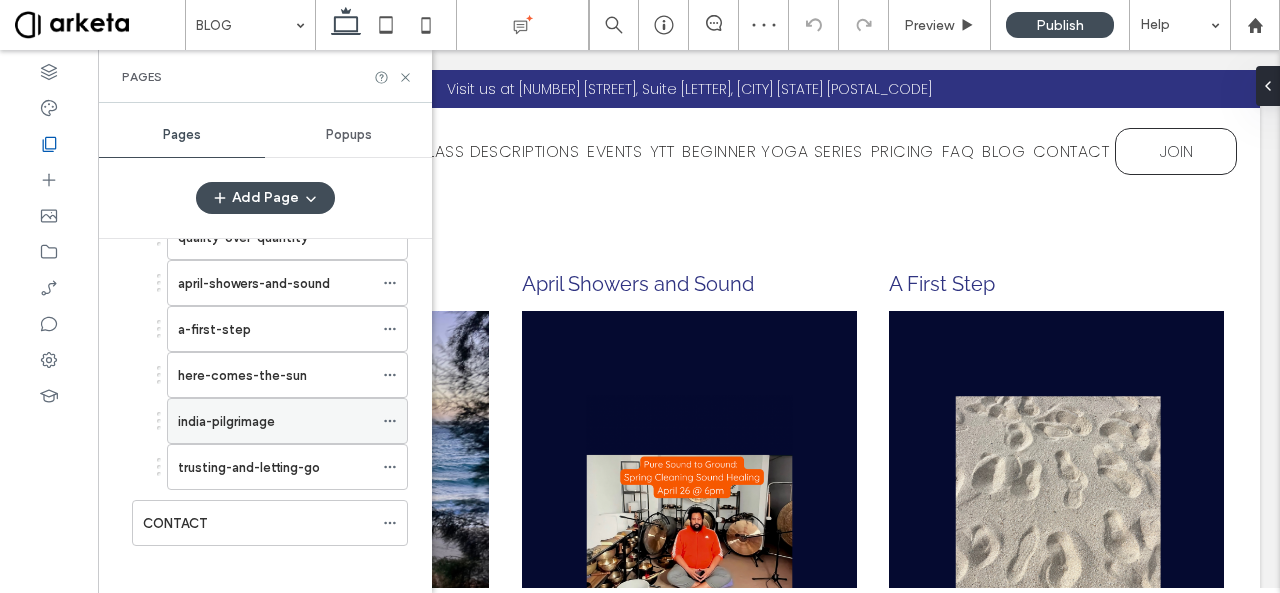 click 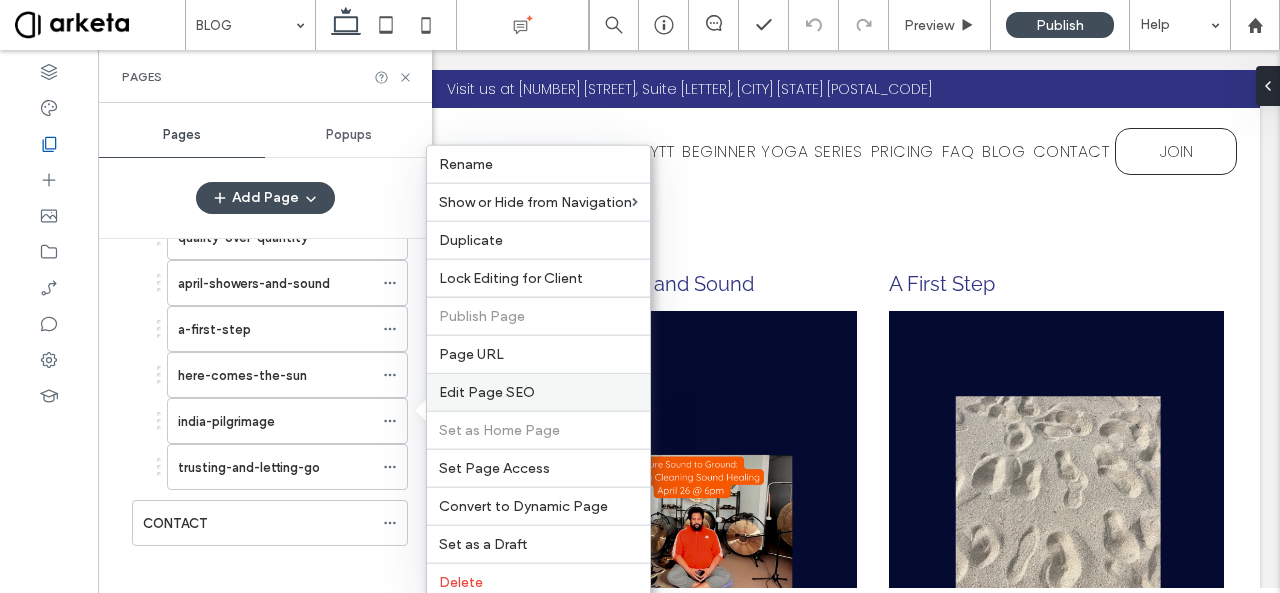 click on "Edit Page SEO" at bounding box center (487, 392) 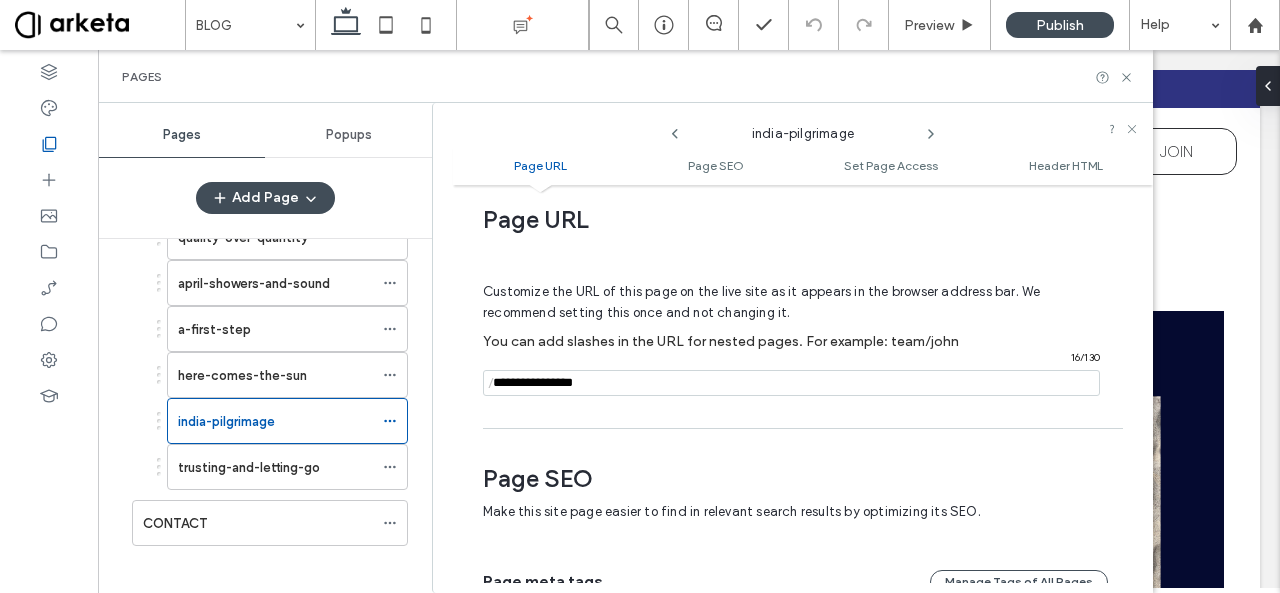 scroll, scrollTop: 8, scrollLeft: 0, axis: vertical 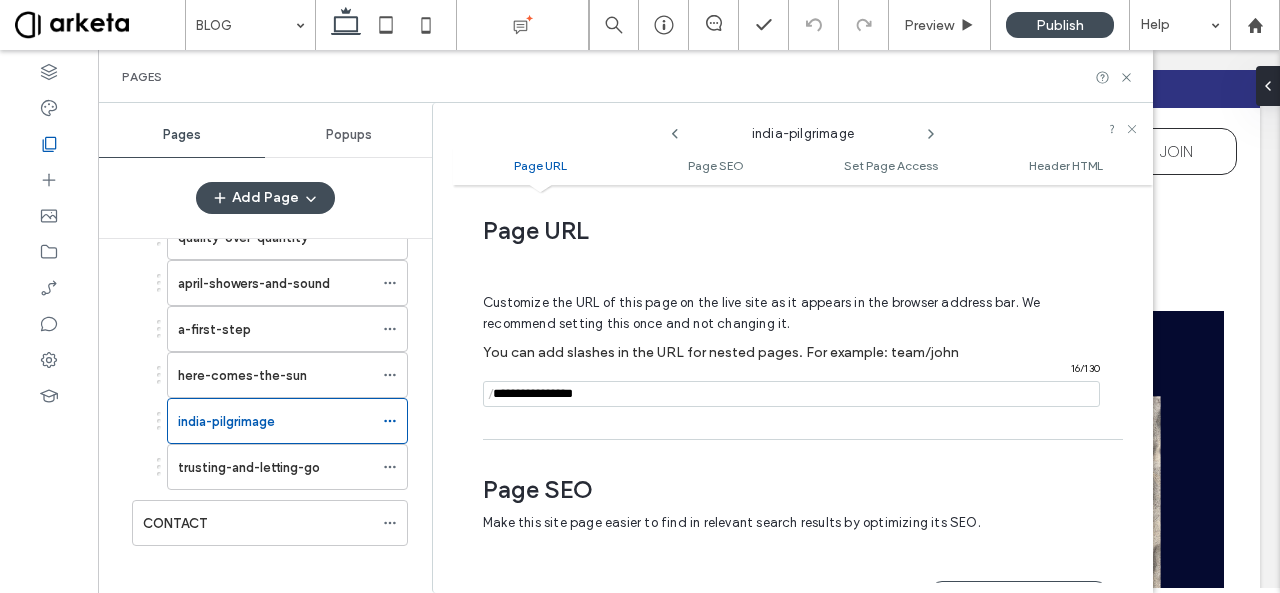 click on "/" at bounding box center [491, 394] 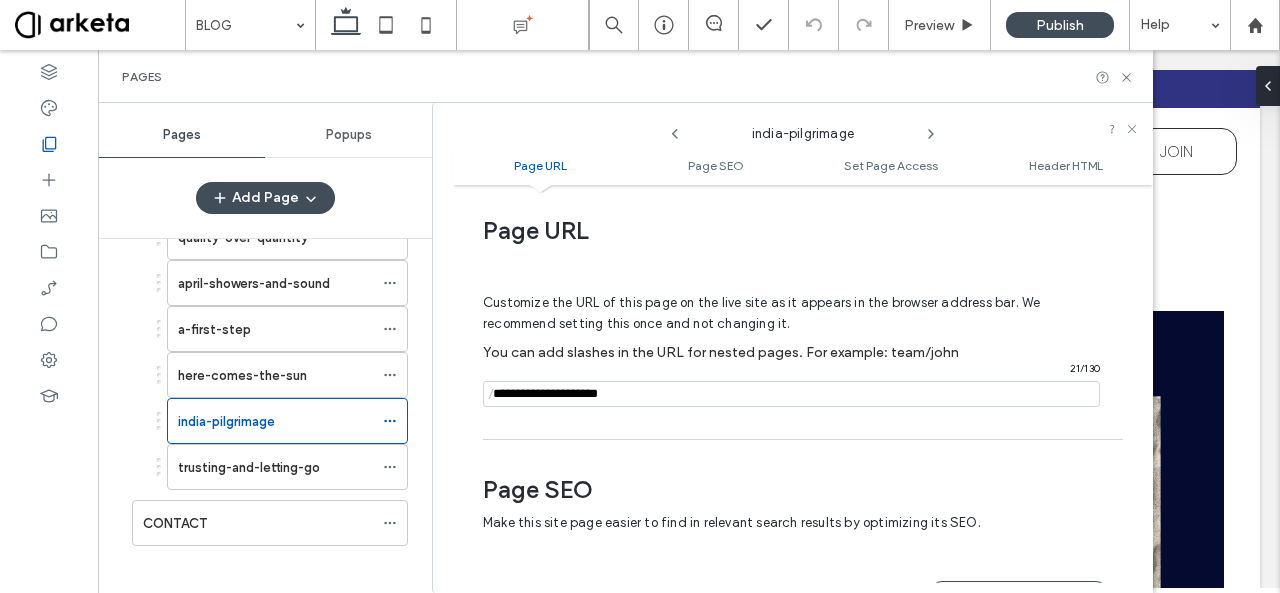 type on "**********" 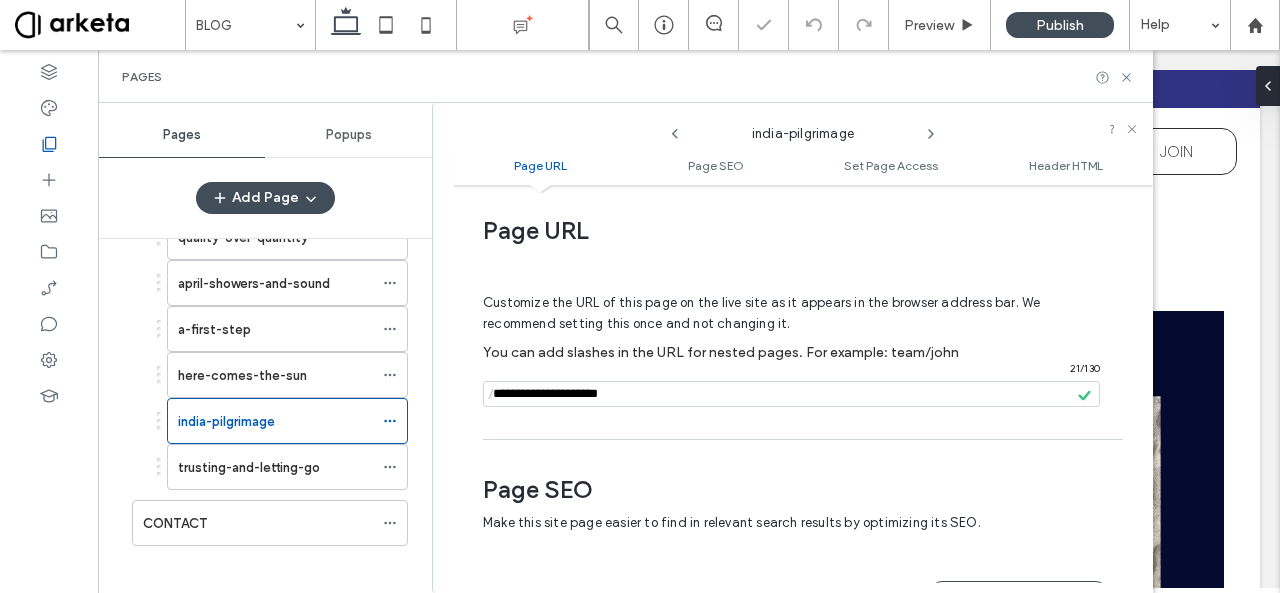 click on "**********" at bounding box center (803, 389) 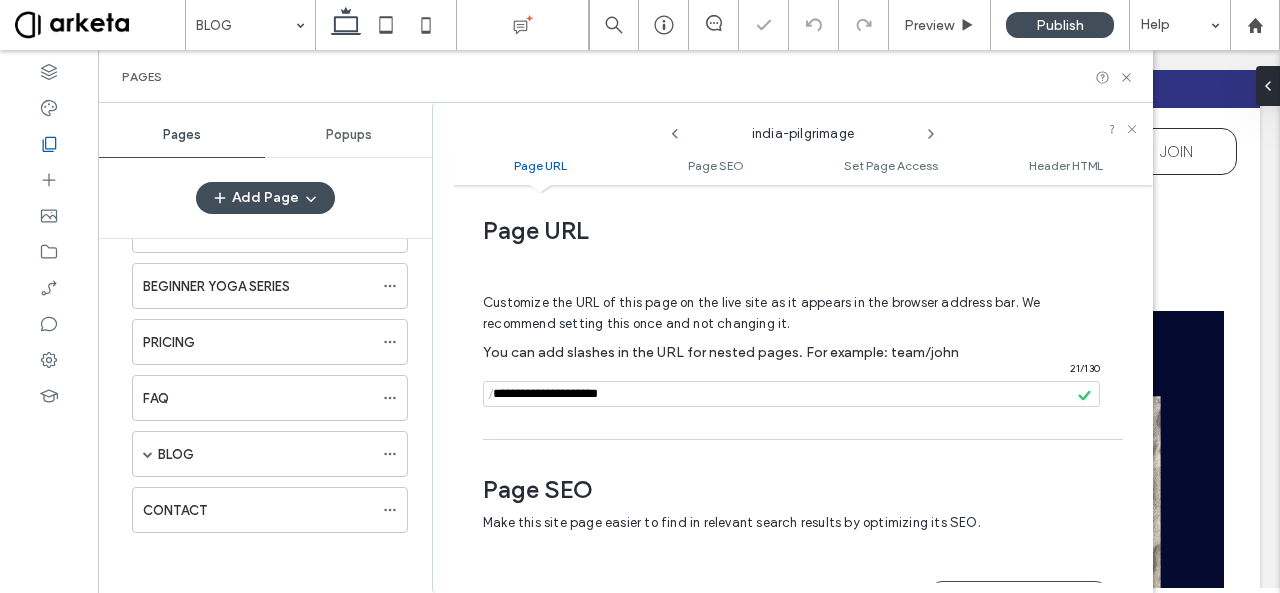 scroll, scrollTop: 337, scrollLeft: 0, axis: vertical 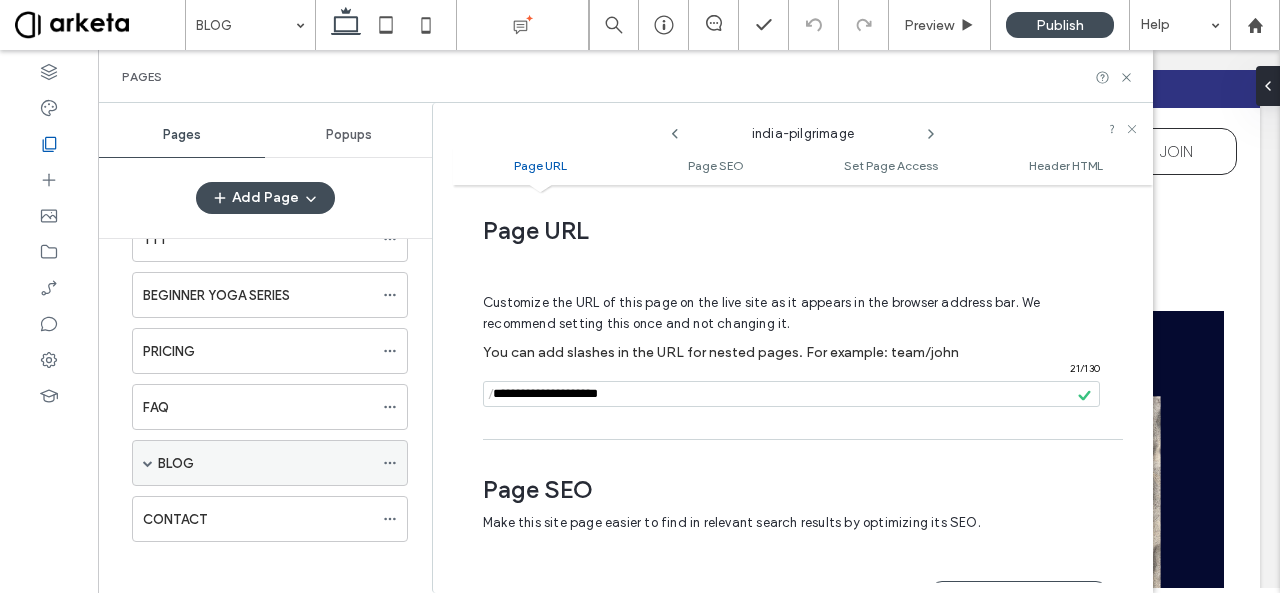 click on "BLOG" at bounding box center (265, 463) 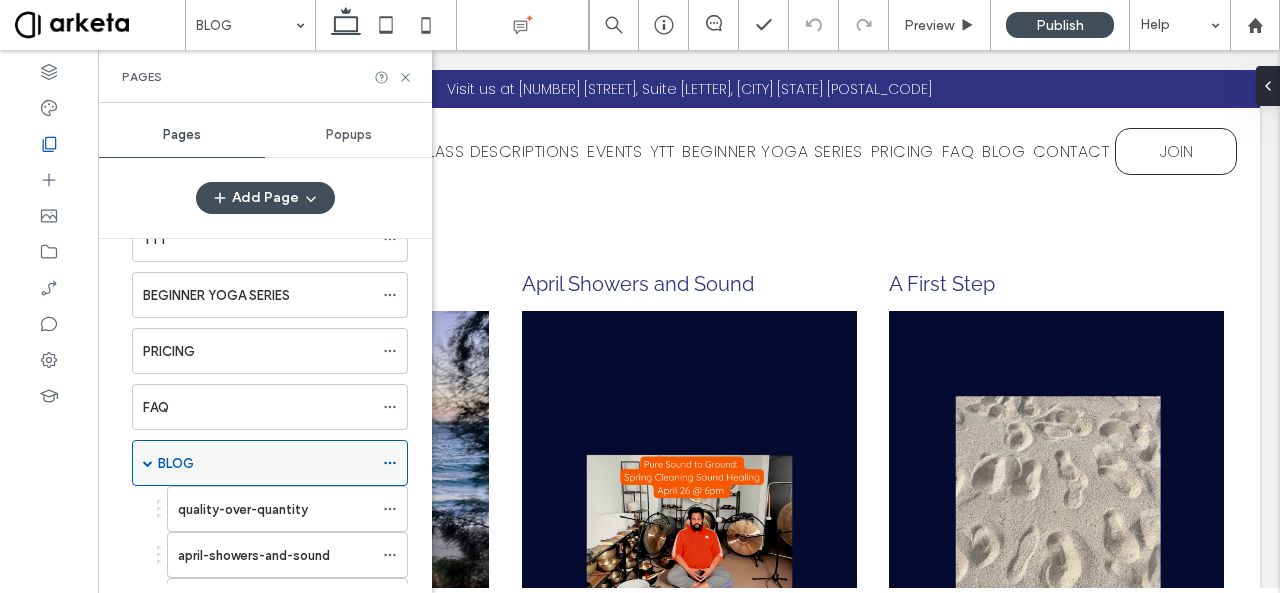 scroll, scrollTop: 609, scrollLeft: 0, axis: vertical 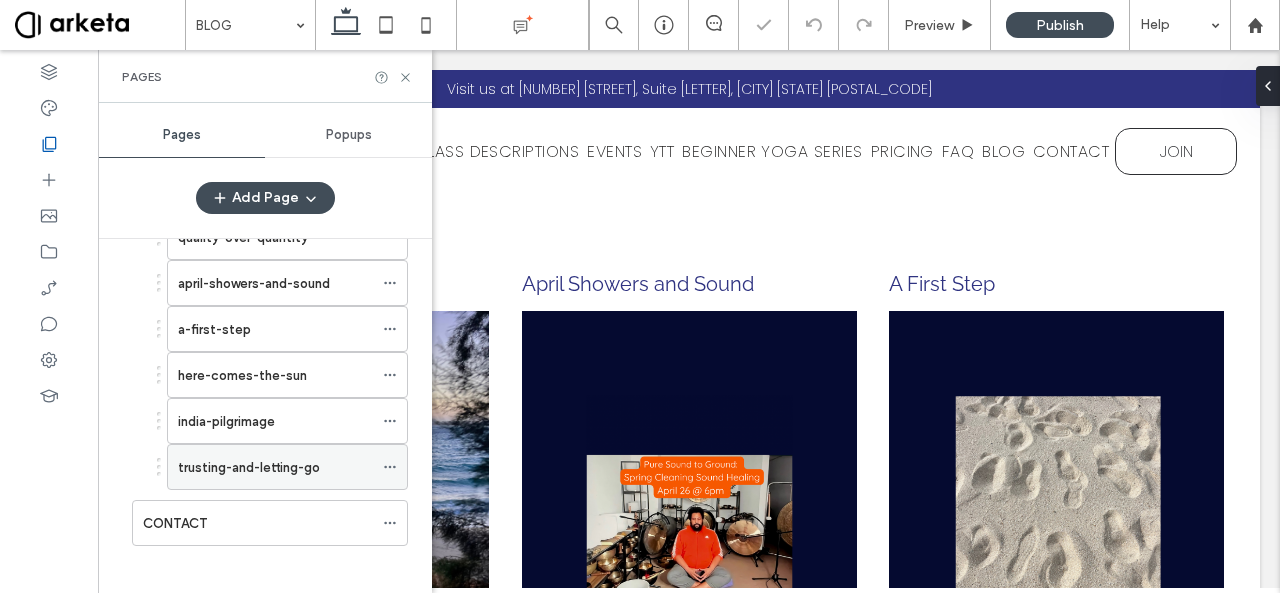 click 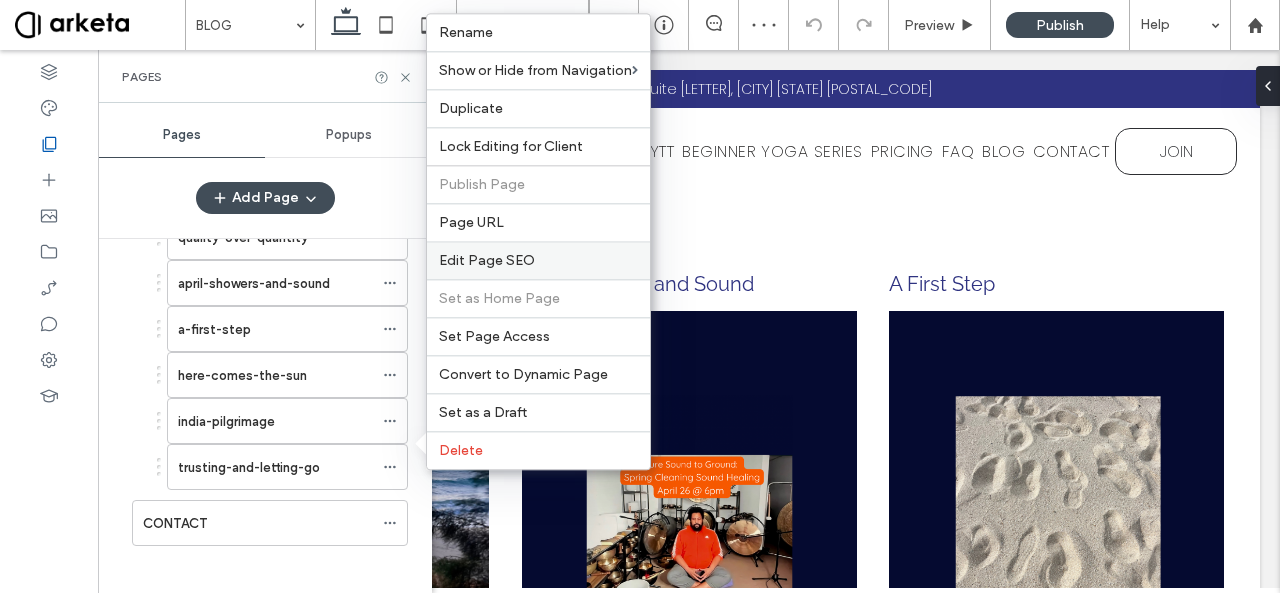 click on "Edit Page SEO" at bounding box center (487, 260) 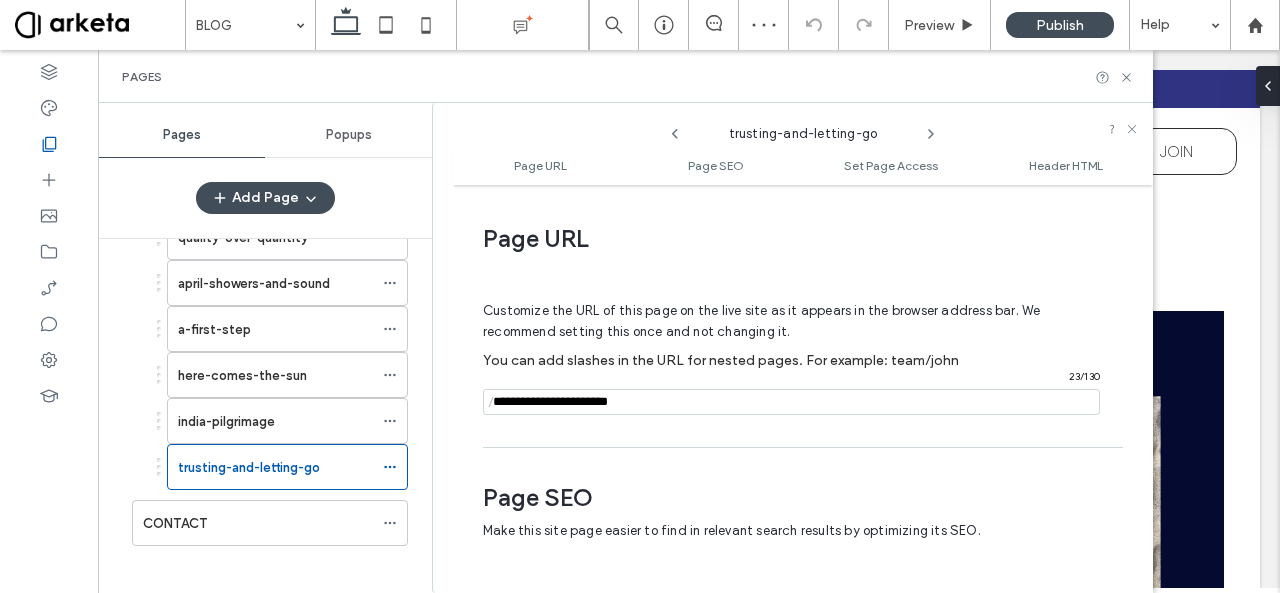 scroll, scrollTop: 0, scrollLeft: 0, axis: both 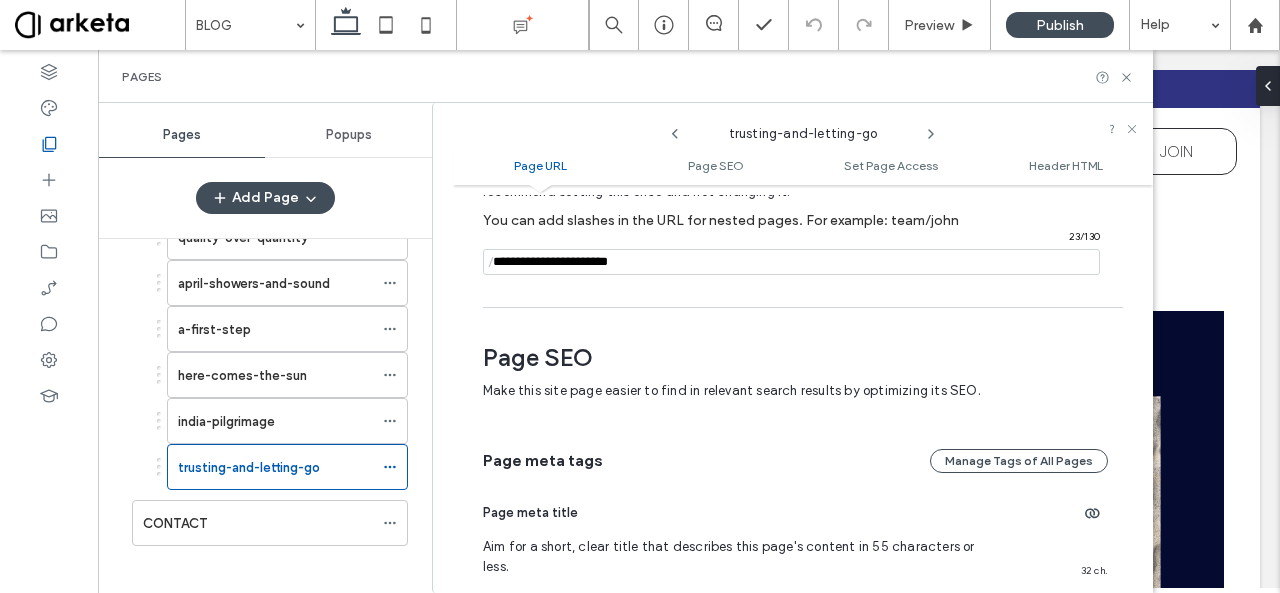 click on "/" at bounding box center (491, 262) 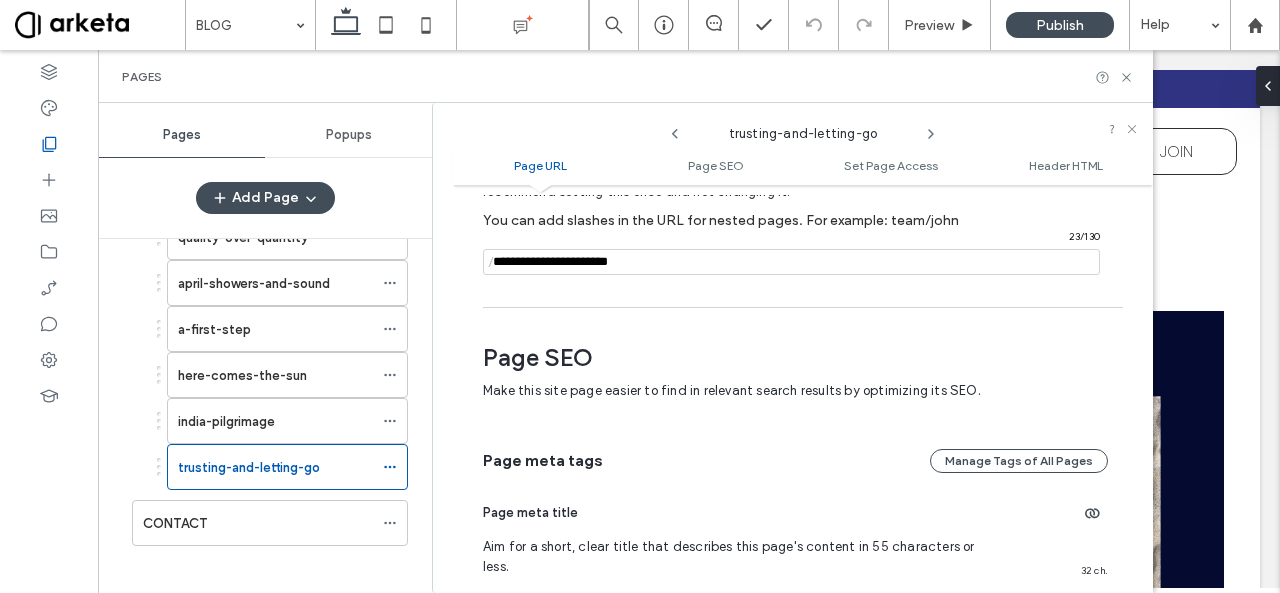 click on "/" at bounding box center [491, 262] 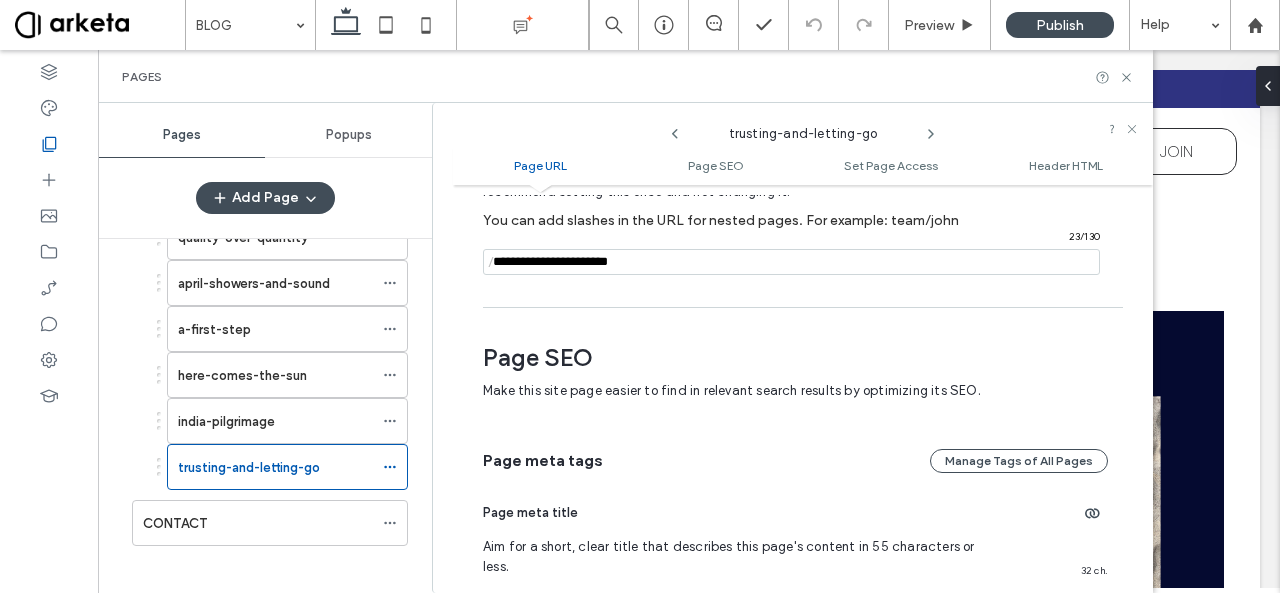 paste on "**********" 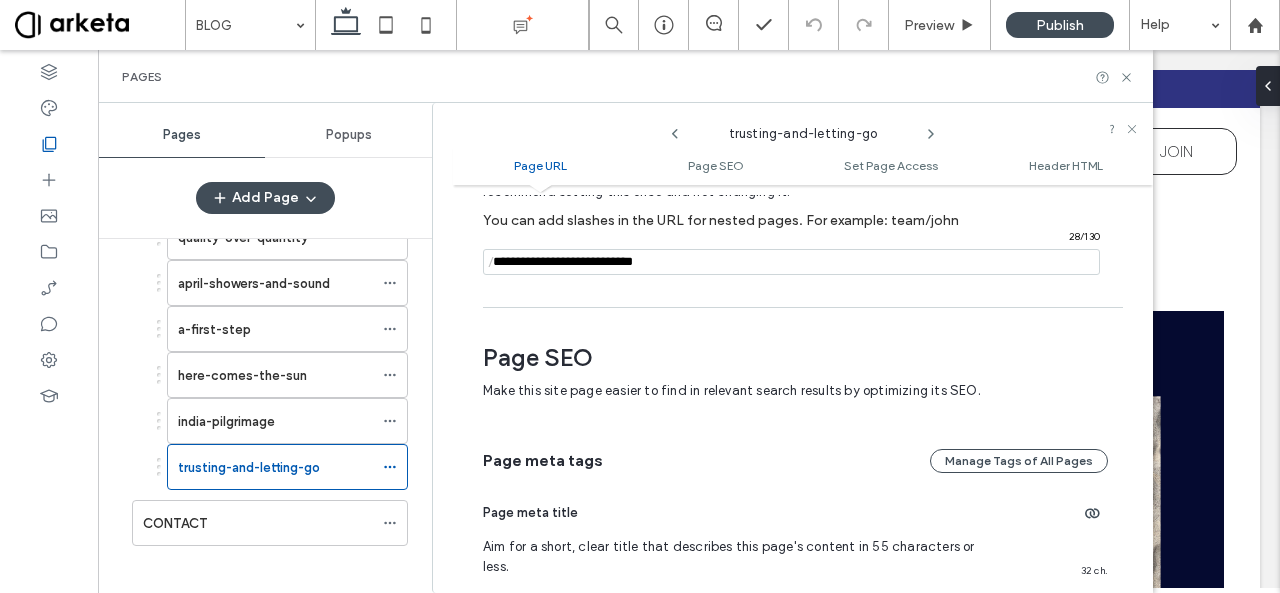 type on "**********" 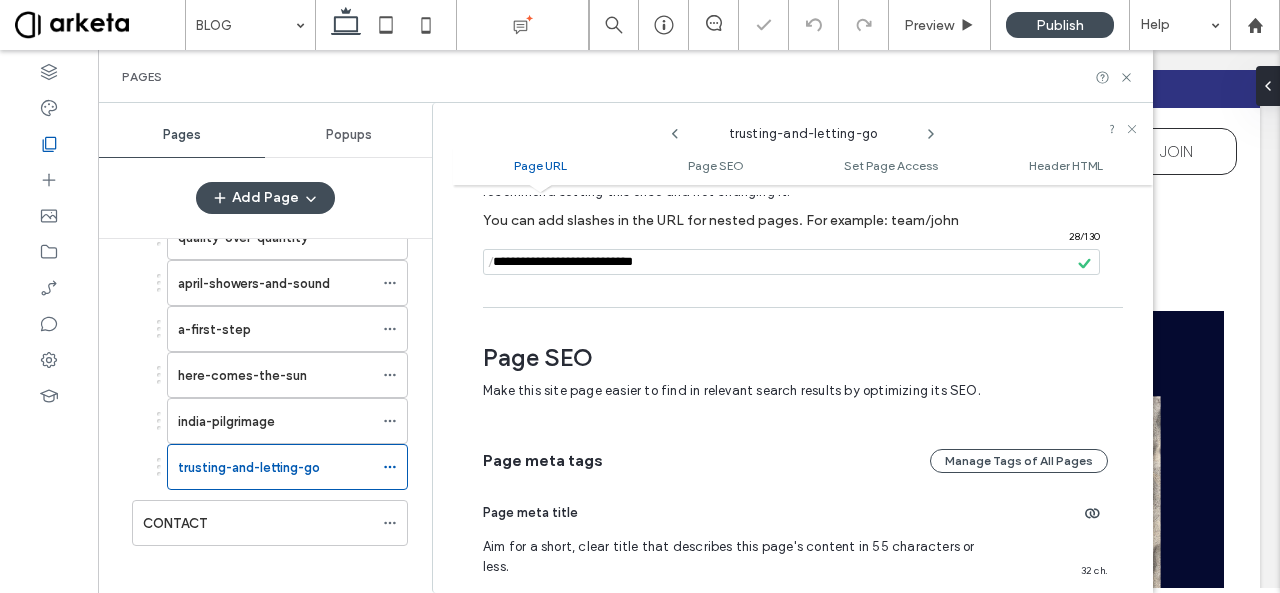 click on "**********" at bounding box center (803, 389) 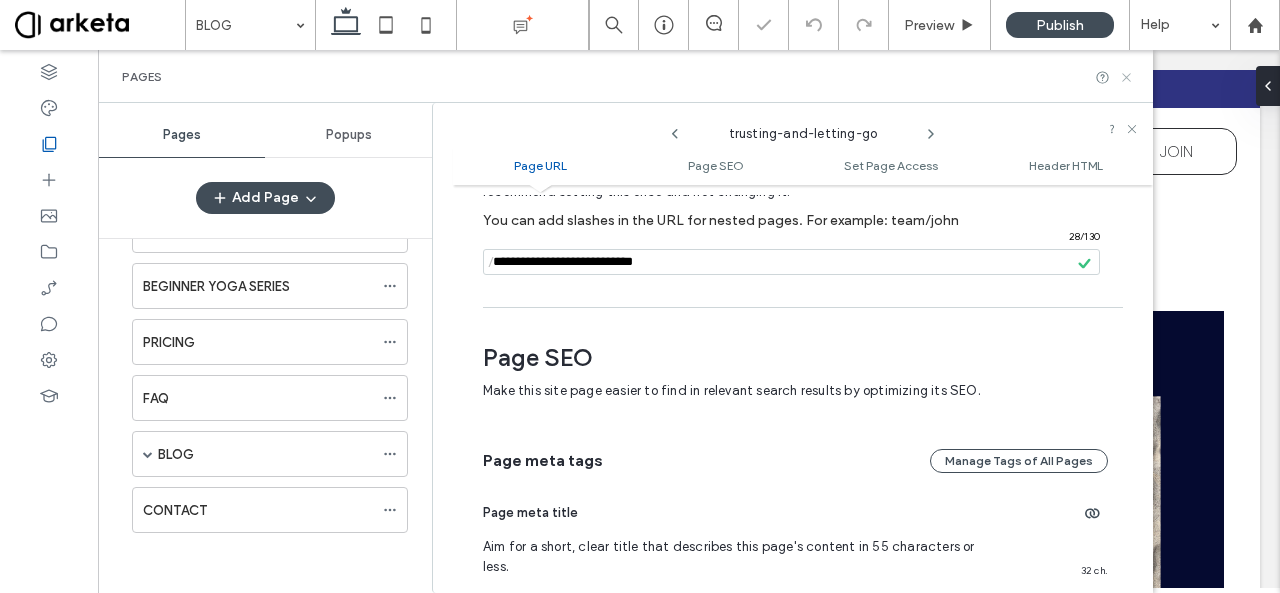 scroll, scrollTop: 337, scrollLeft: 0, axis: vertical 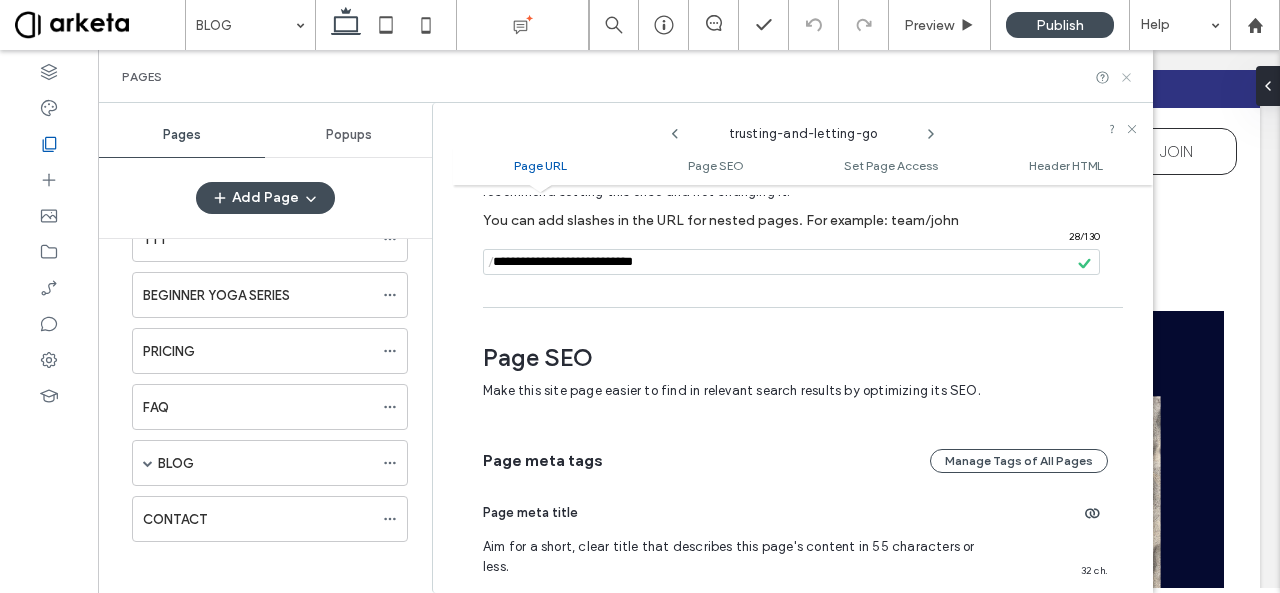 click 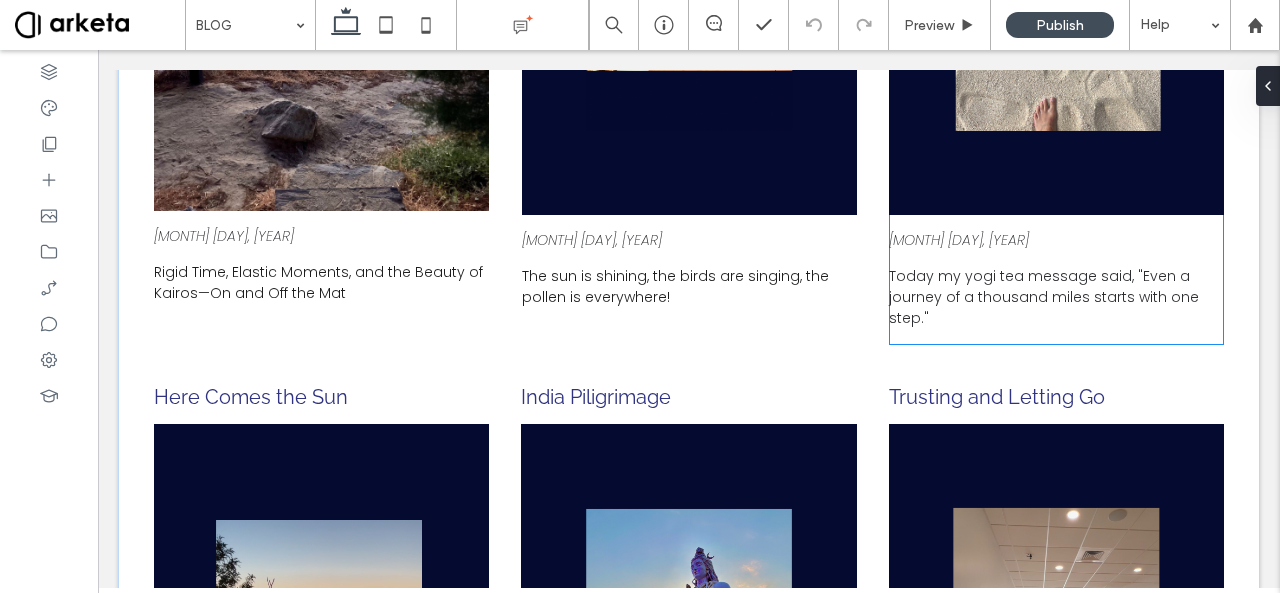 scroll, scrollTop: 532, scrollLeft: 0, axis: vertical 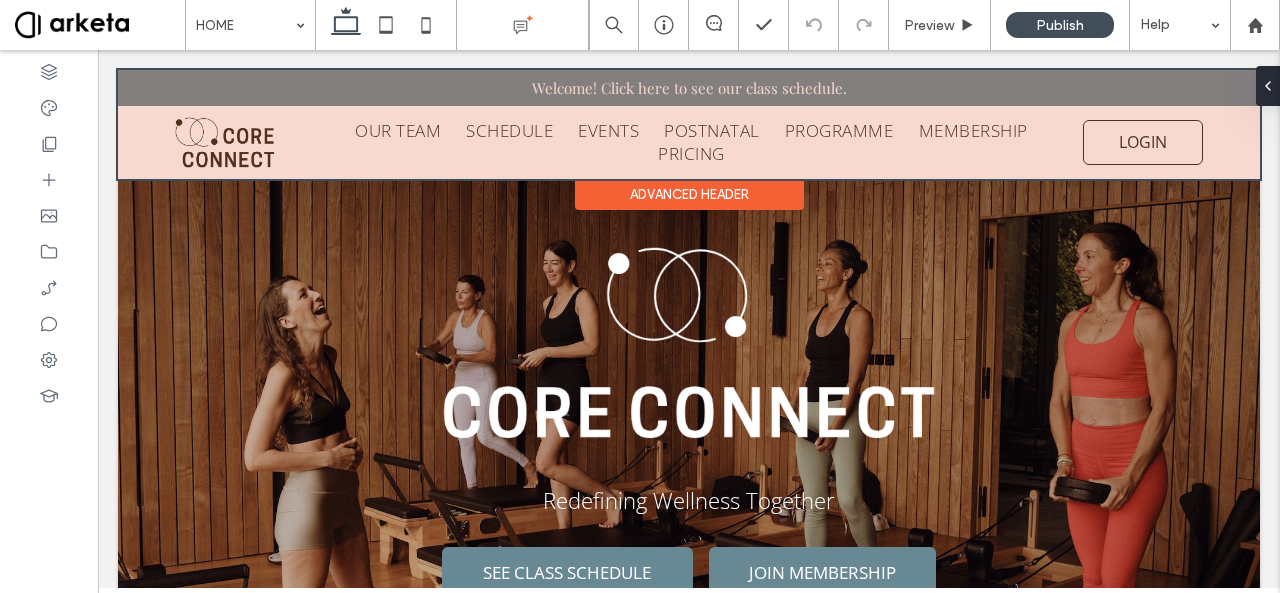 click at bounding box center [689, 124] 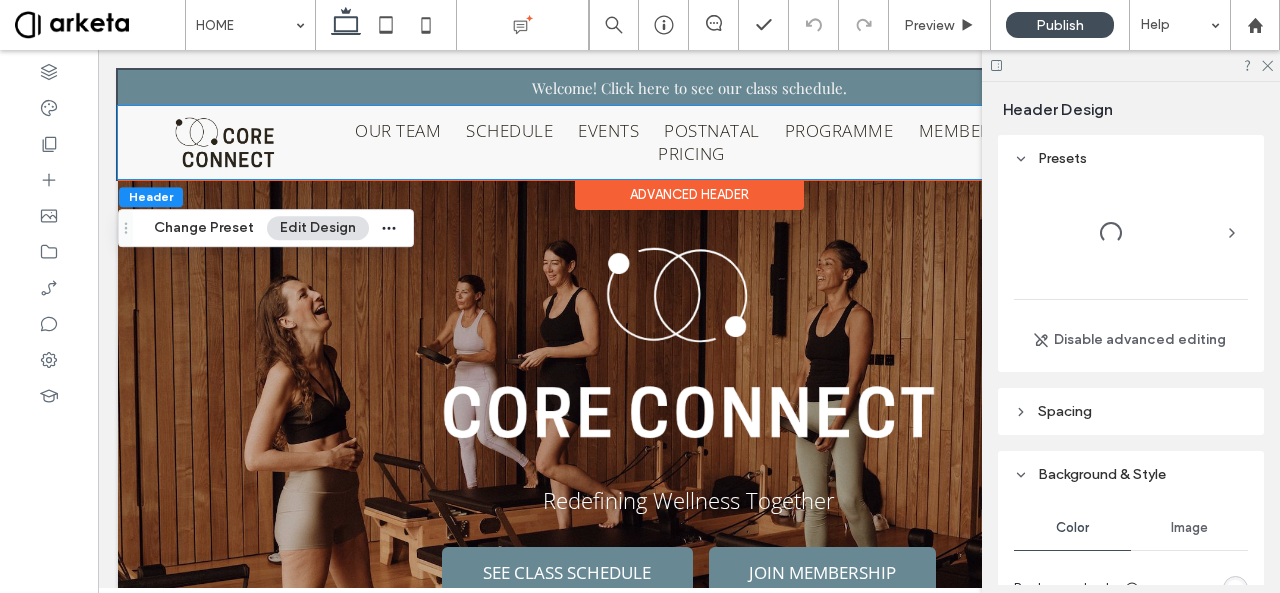 click at bounding box center [225, 142] 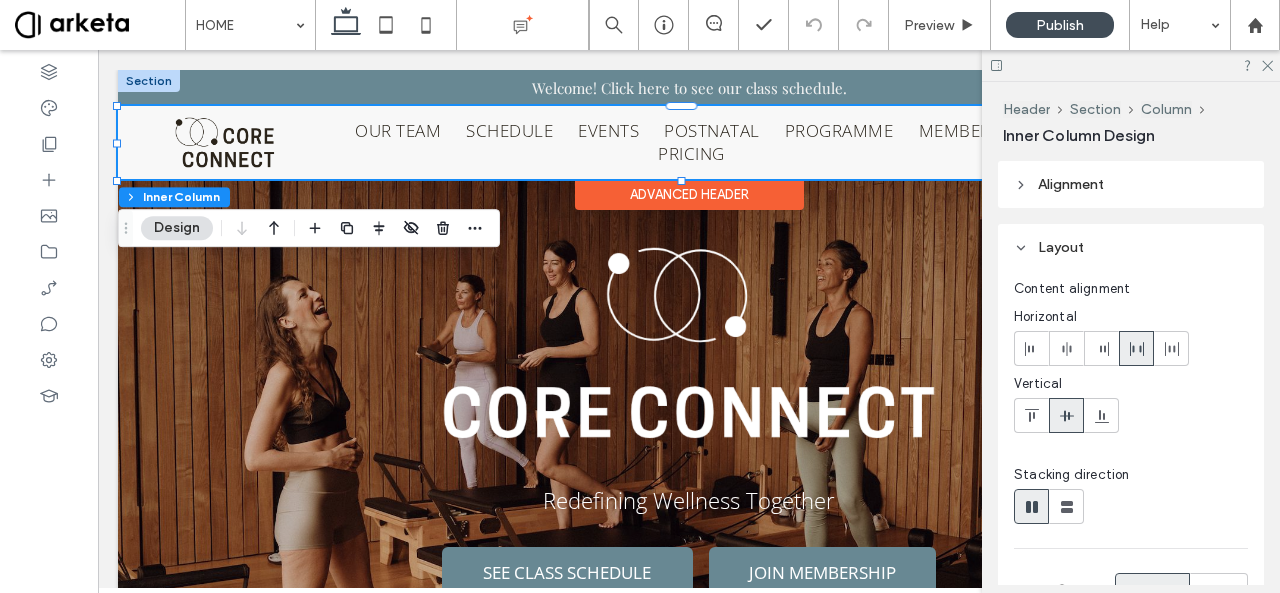 click at bounding box center [225, 142] 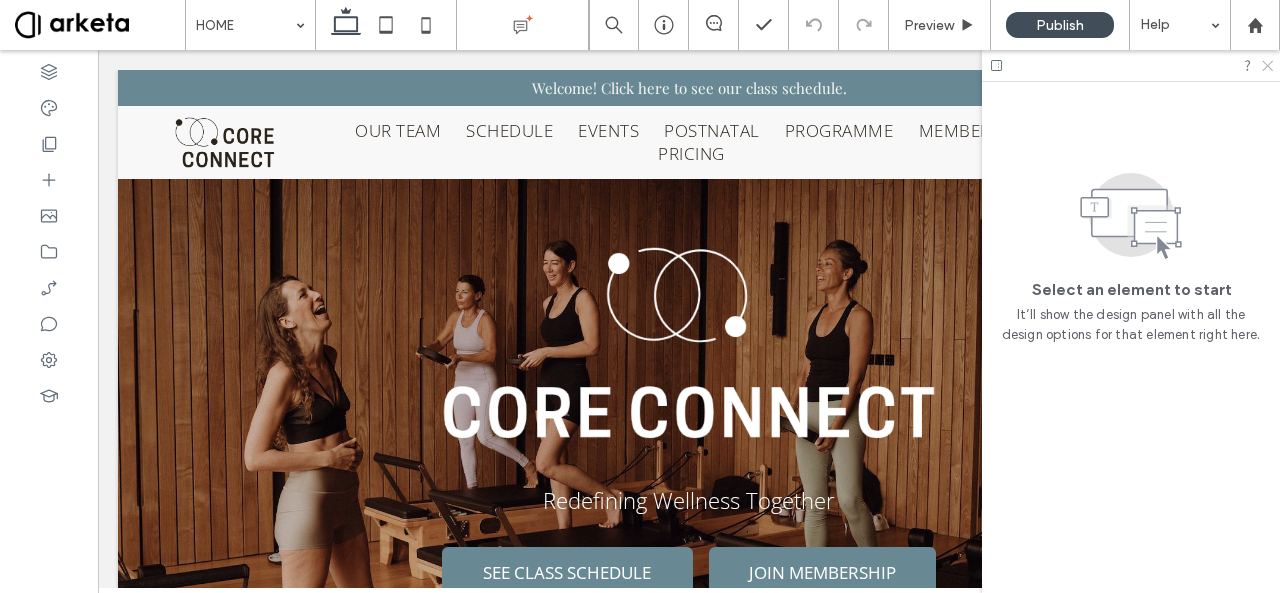 click 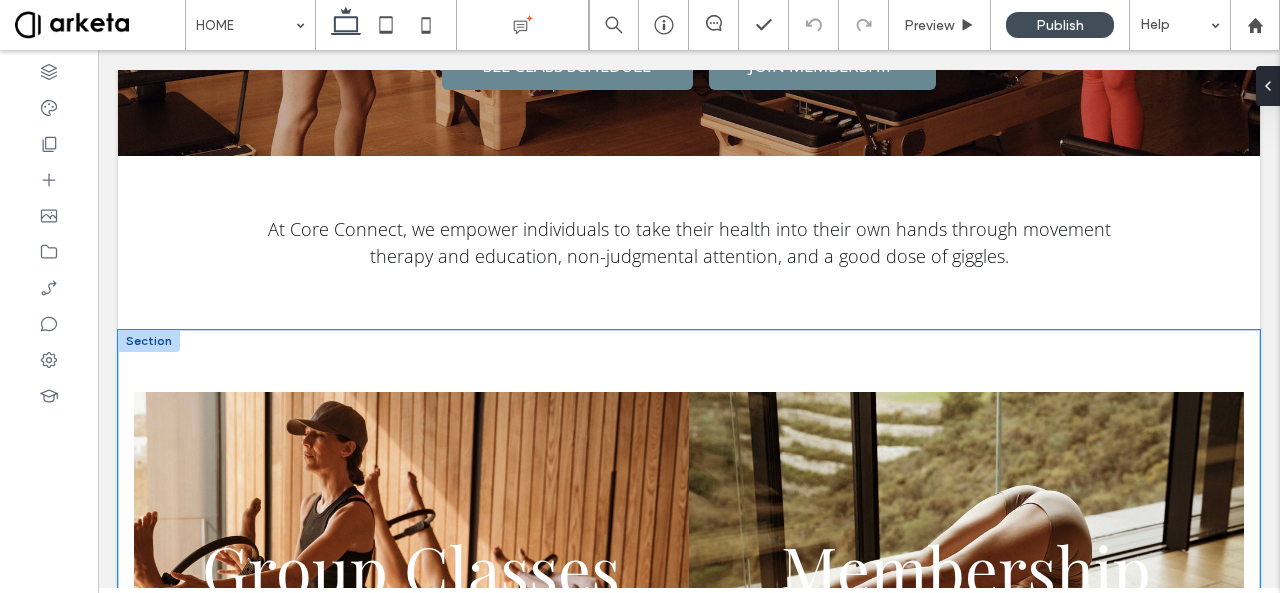 scroll, scrollTop: 506, scrollLeft: 0, axis: vertical 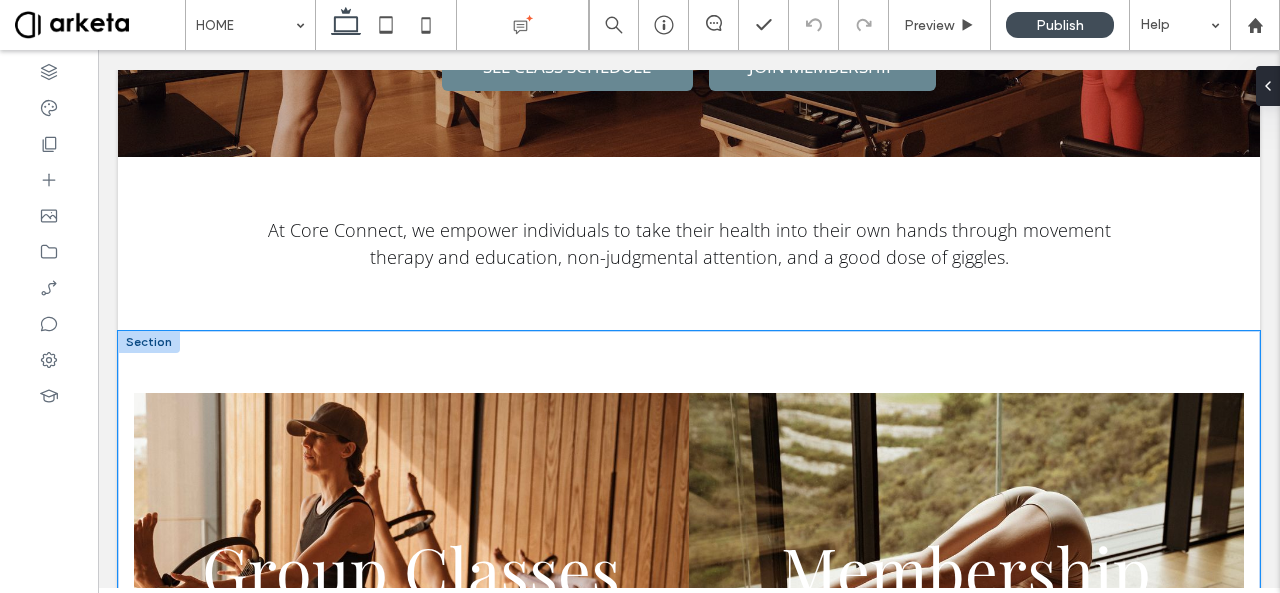 click on "Group Classes
SEE CLASS SCHEDULE
Membership
JOIN THE COMMUNITY" at bounding box center [689, 618] 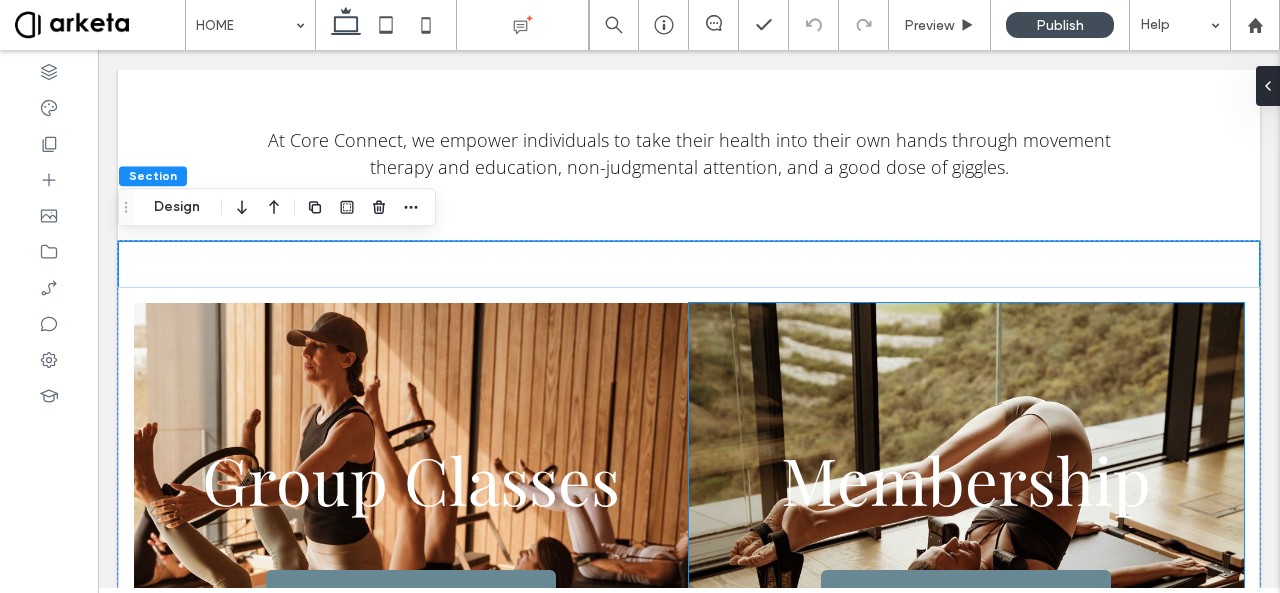 scroll, scrollTop: 595, scrollLeft: 0, axis: vertical 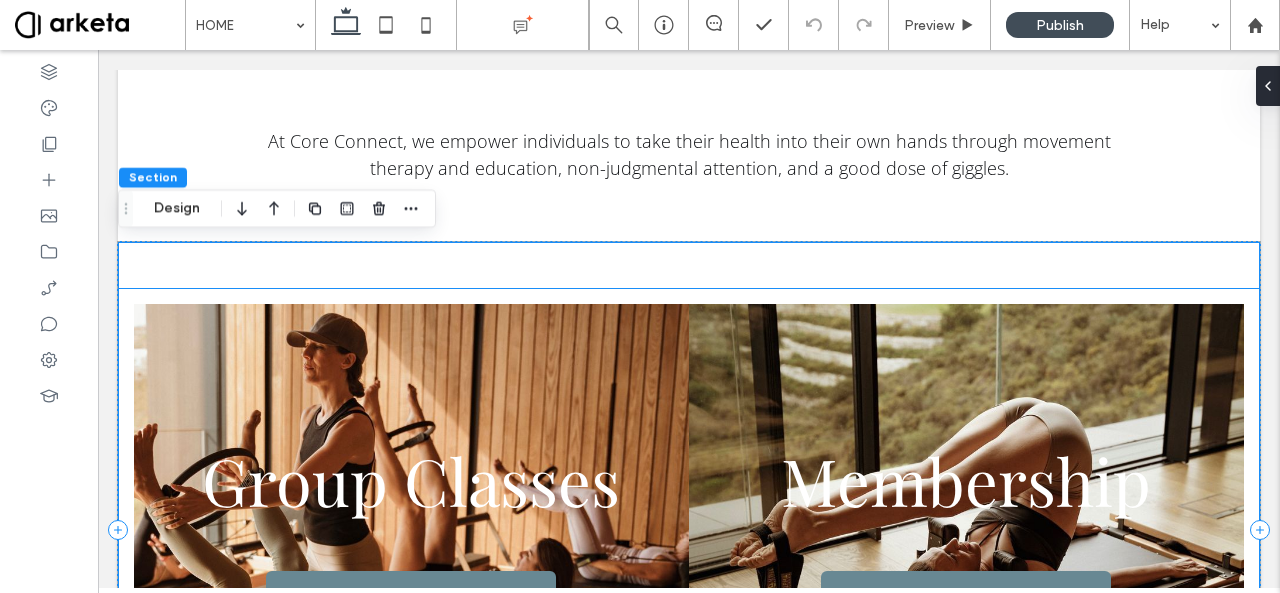 click on "Group Classes
SEE CLASS SCHEDULE
Membership
JOIN THE COMMUNITY" at bounding box center (689, 530) 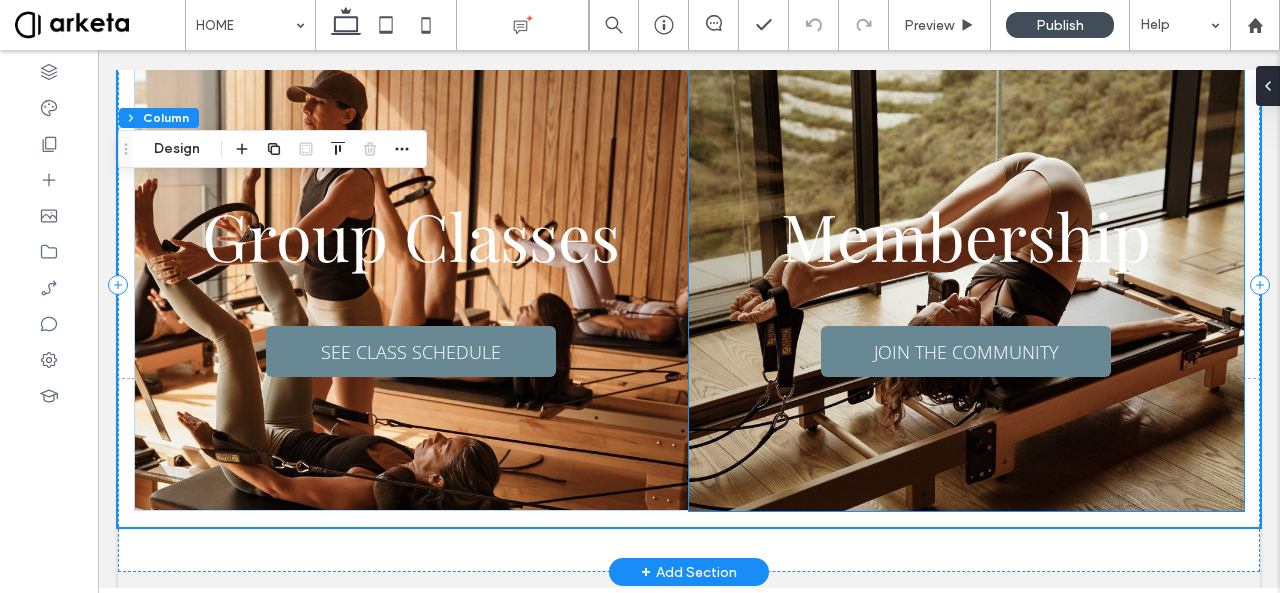 scroll, scrollTop: 842, scrollLeft: 0, axis: vertical 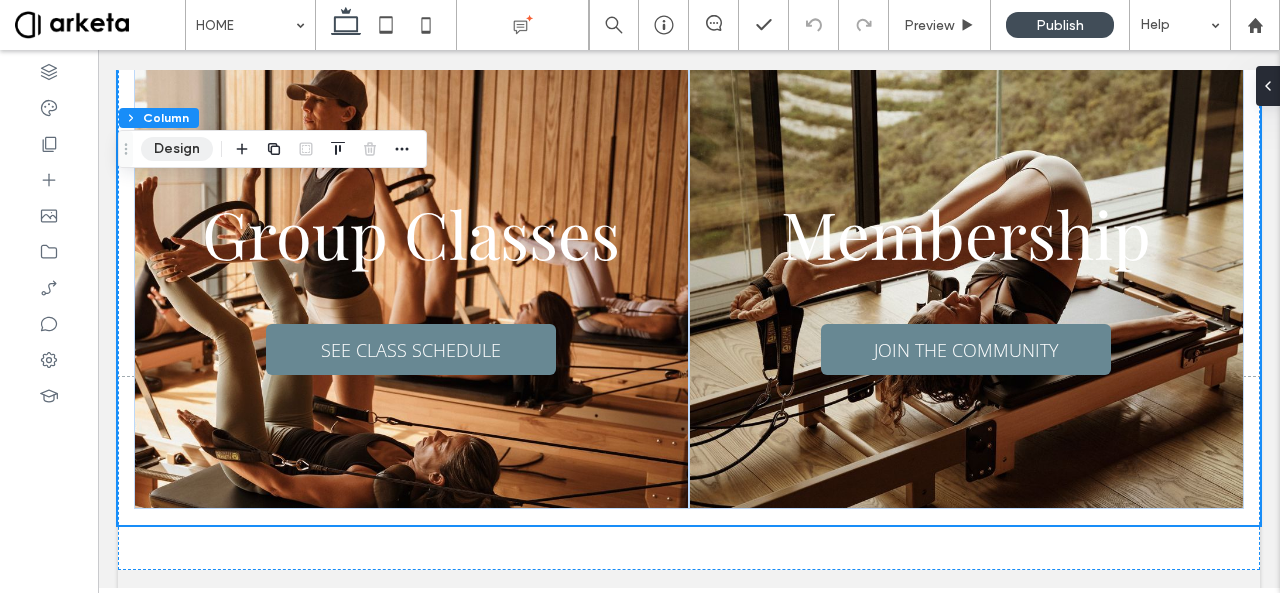 click on "Design" at bounding box center [177, 149] 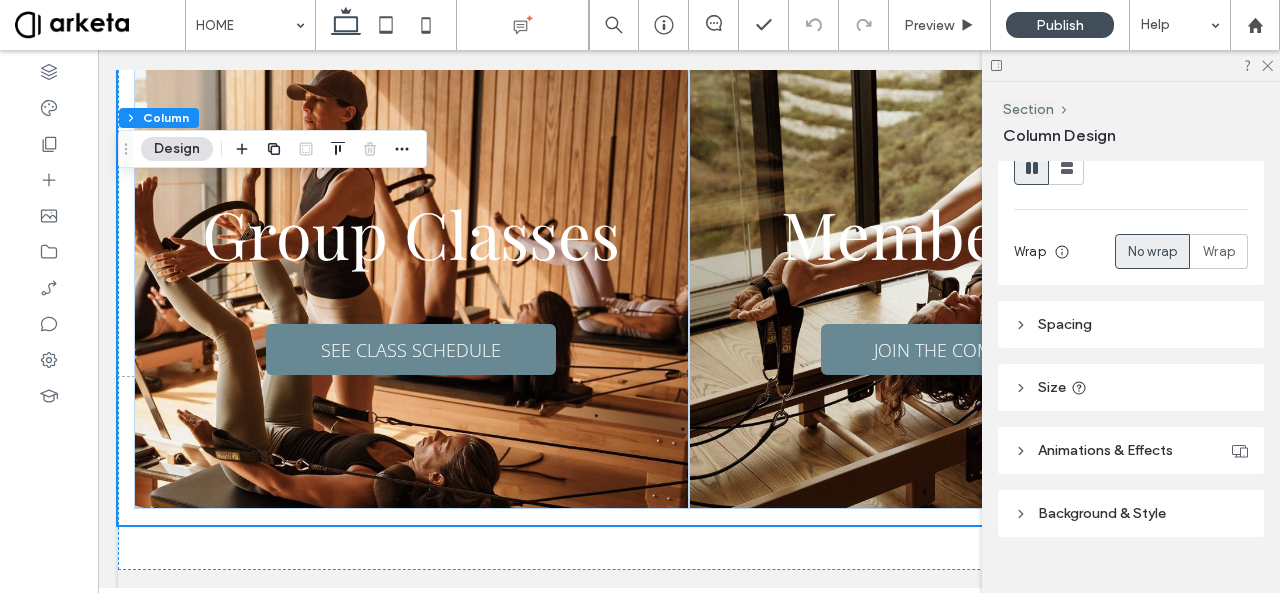 scroll, scrollTop: 305, scrollLeft: 0, axis: vertical 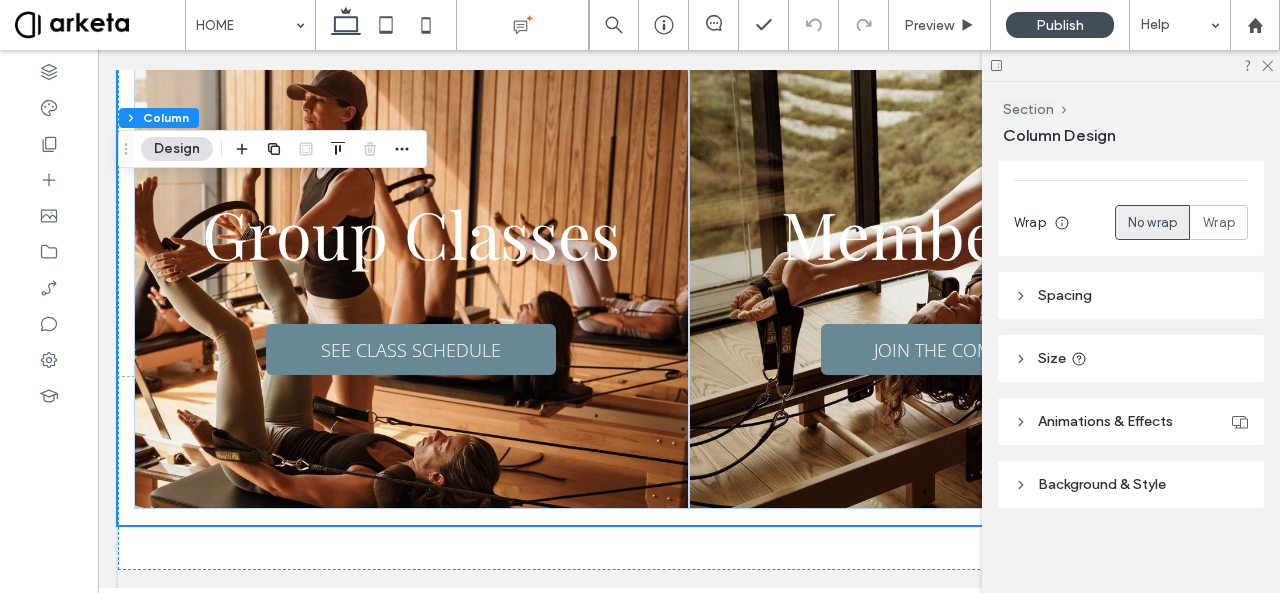 click on "Spacing" at bounding box center (1131, 295) 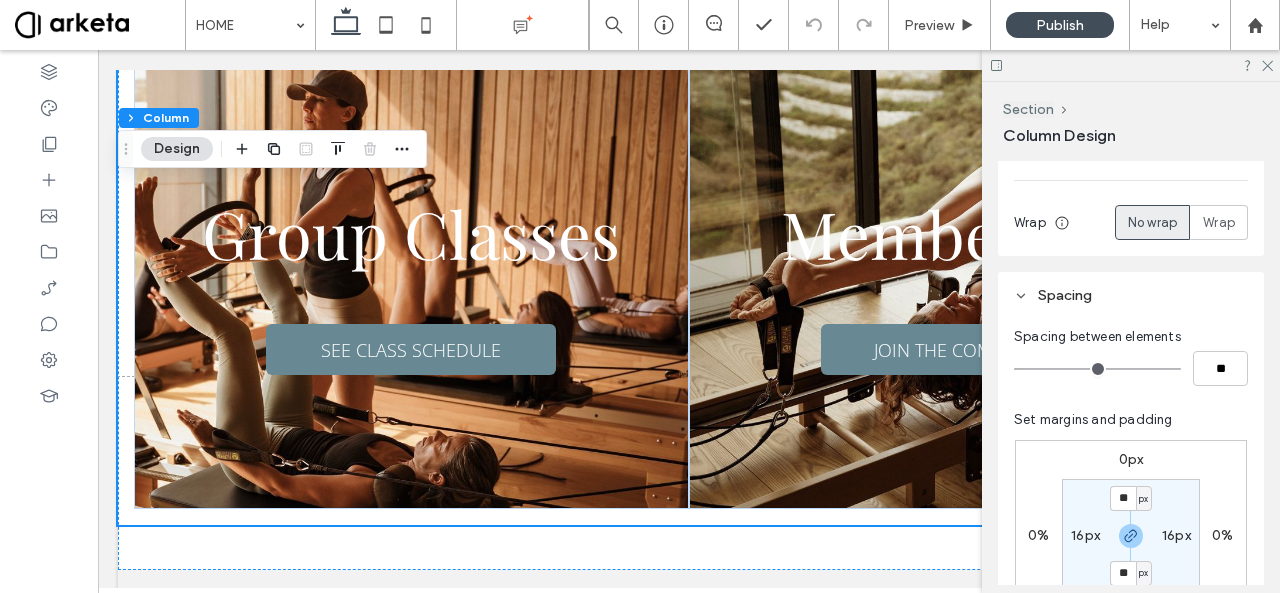 click on "16px" at bounding box center [1085, 535] 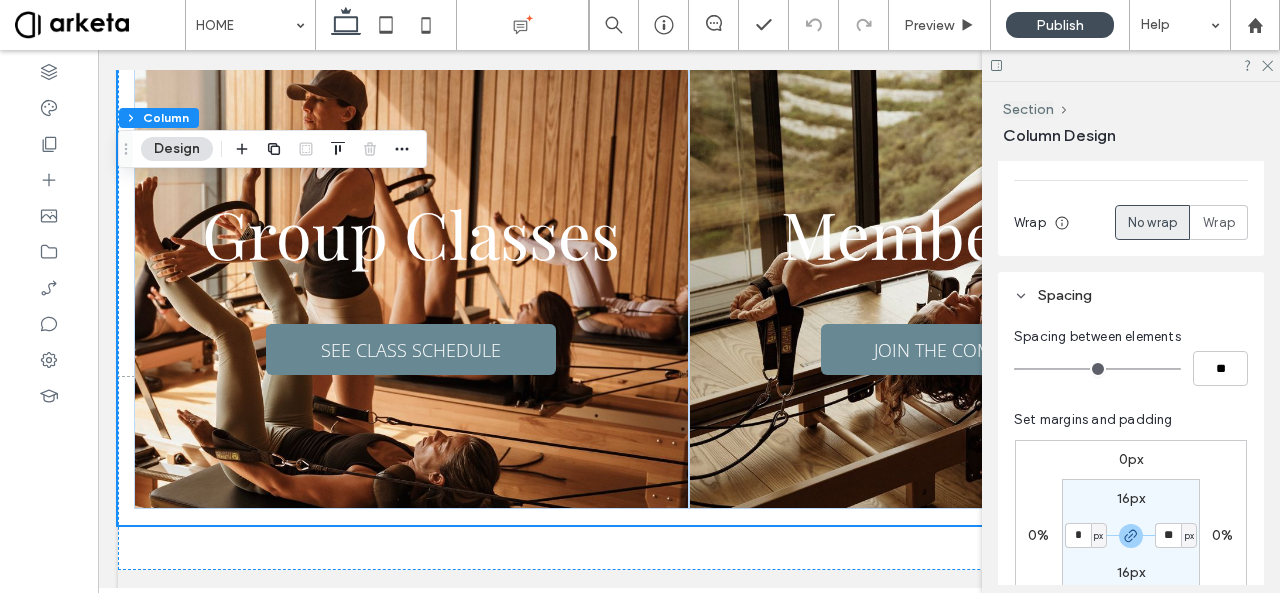 type on "*" 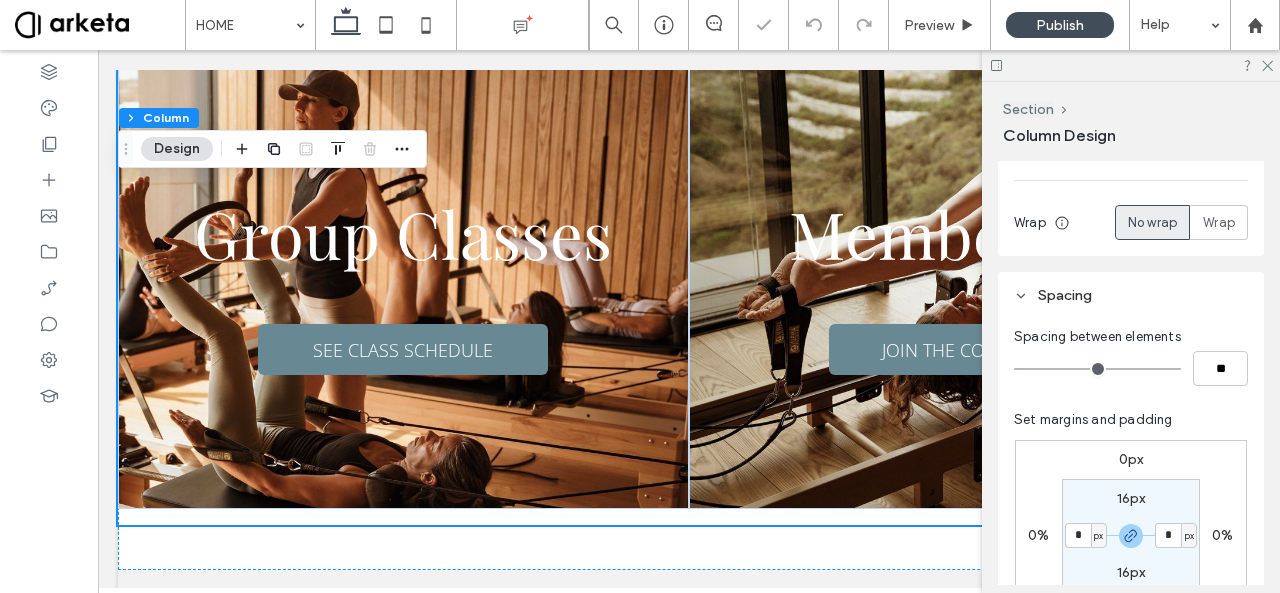 click on "16px" at bounding box center (1131, 498) 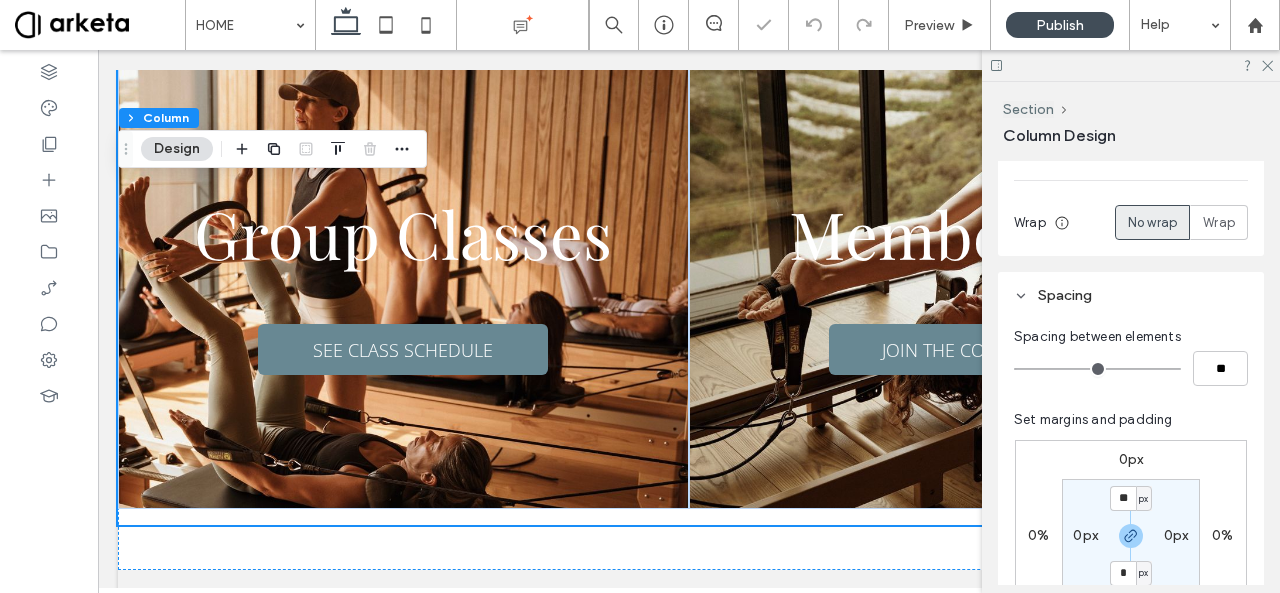 type on "*" 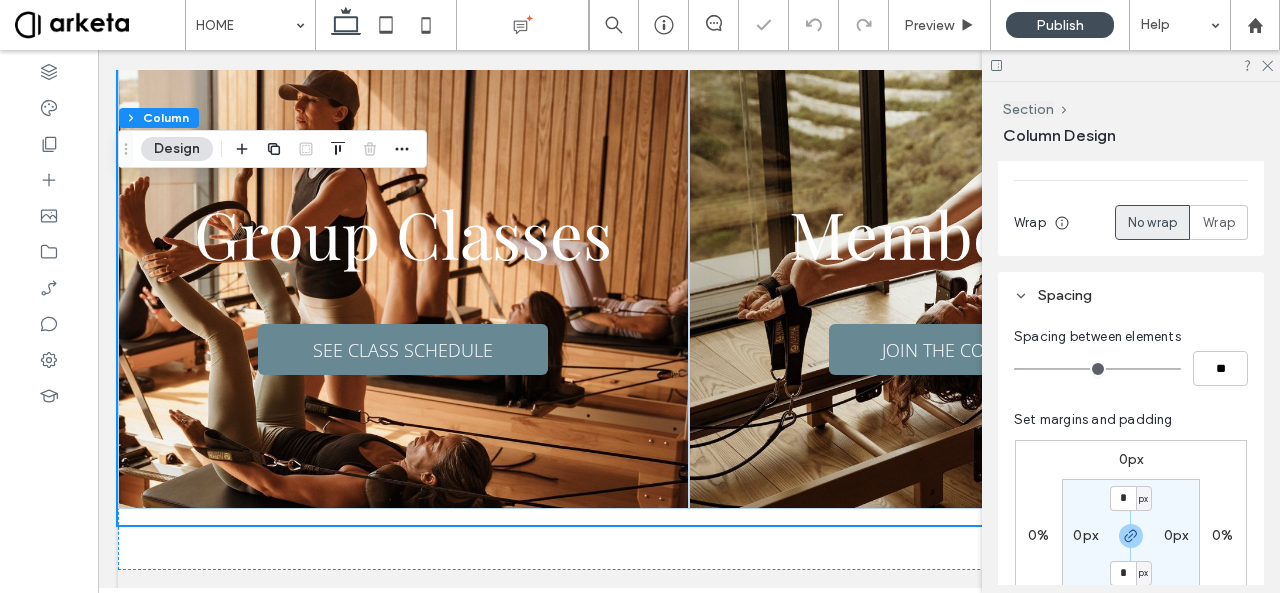 type on "*" 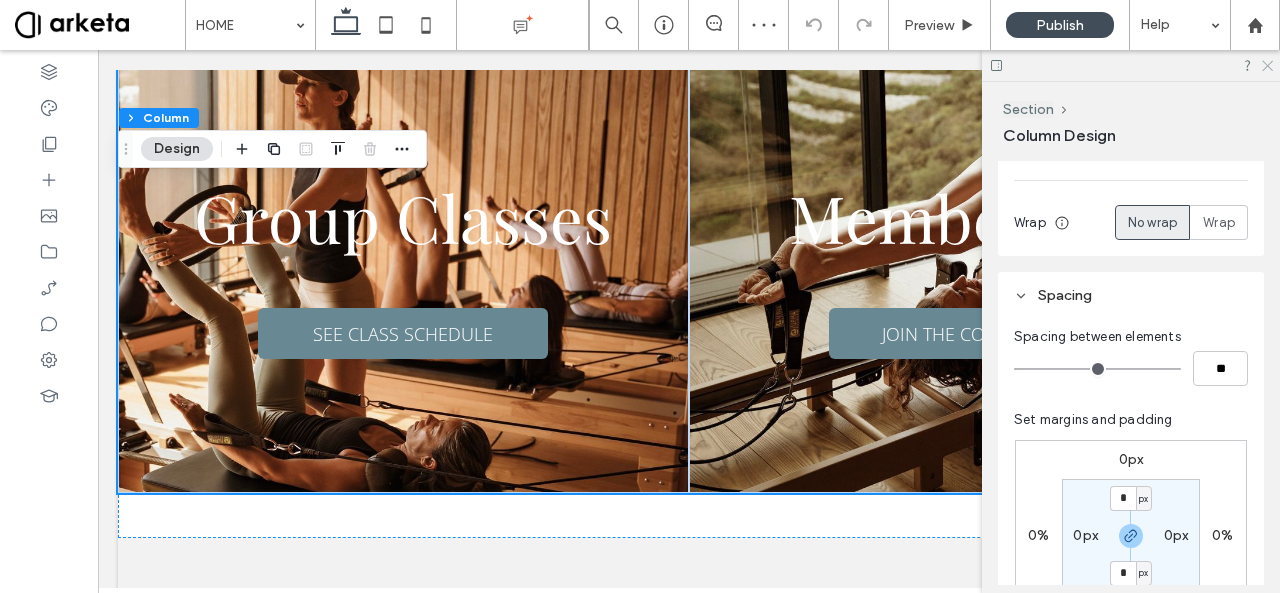click 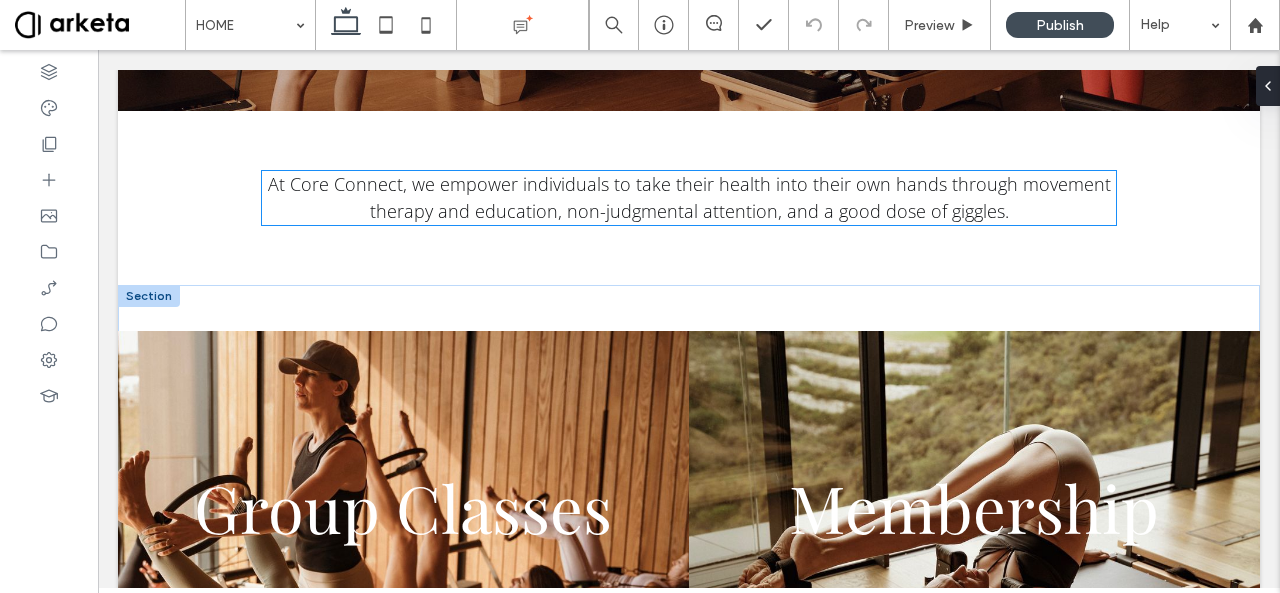 scroll, scrollTop: 532, scrollLeft: 0, axis: vertical 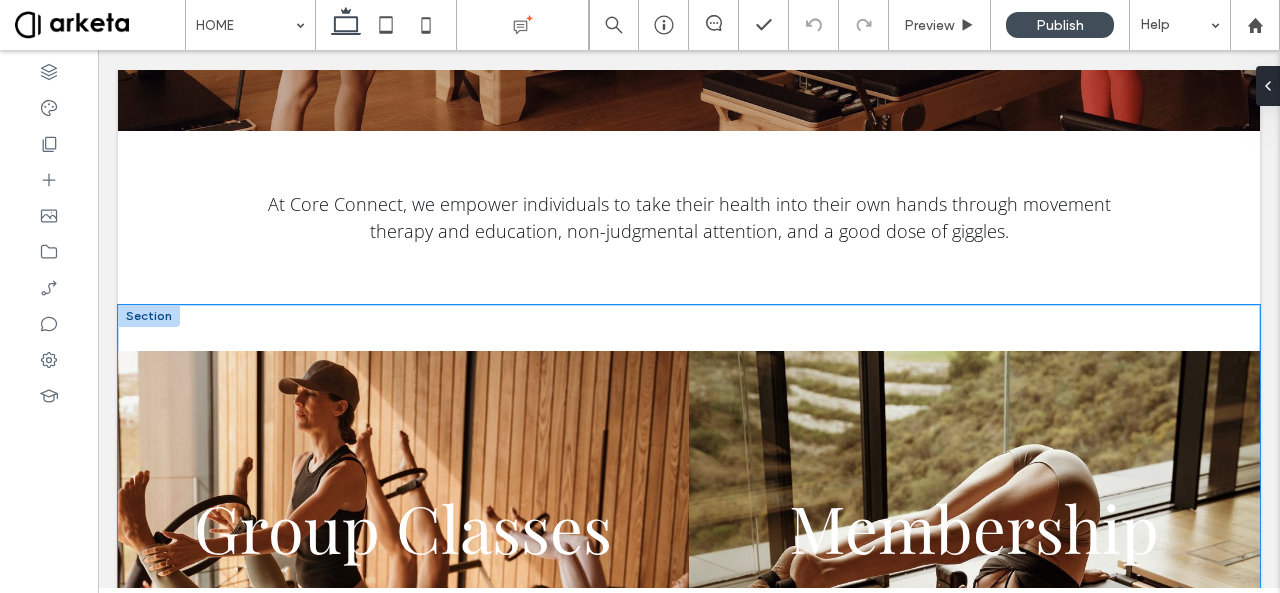 click on "Group Classes
SEE CLASS SCHEDULE
Membership
JOIN THE COMMUNITY" at bounding box center [689, 576] 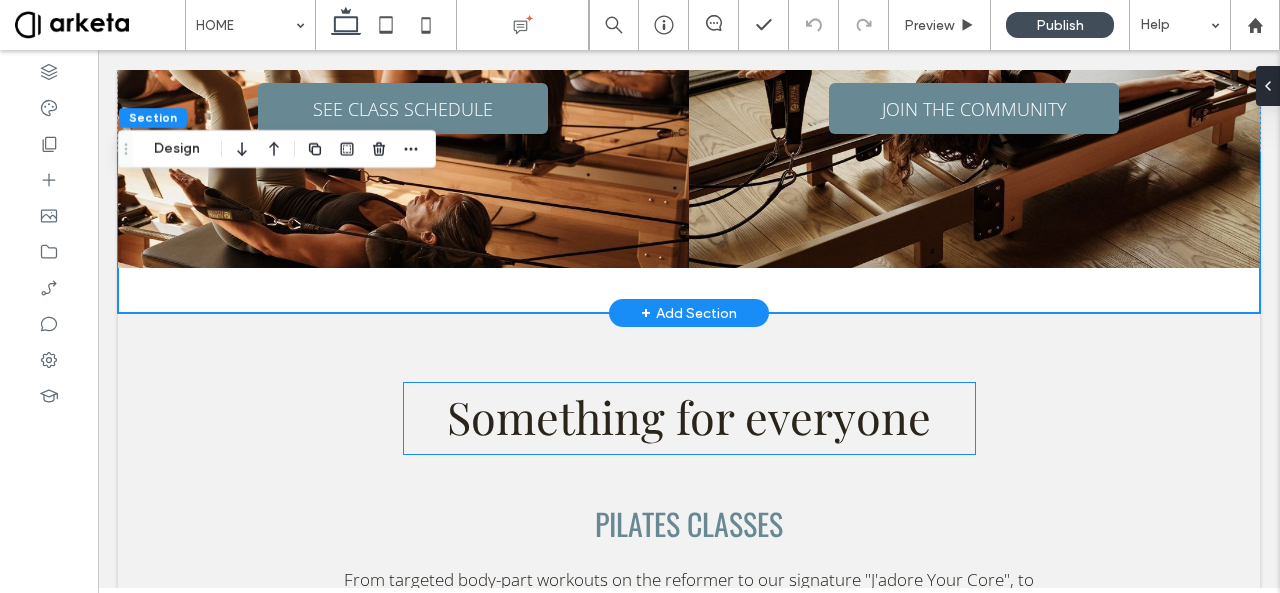 scroll, scrollTop: 1090, scrollLeft: 0, axis: vertical 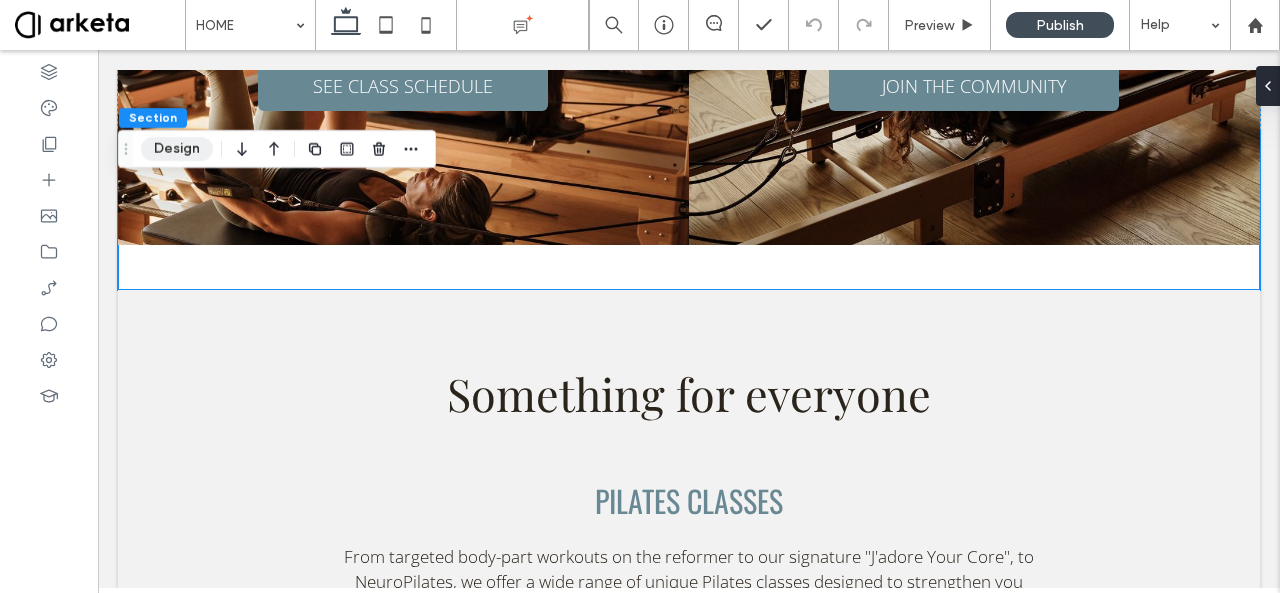 click on "Design" at bounding box center [177, 149] 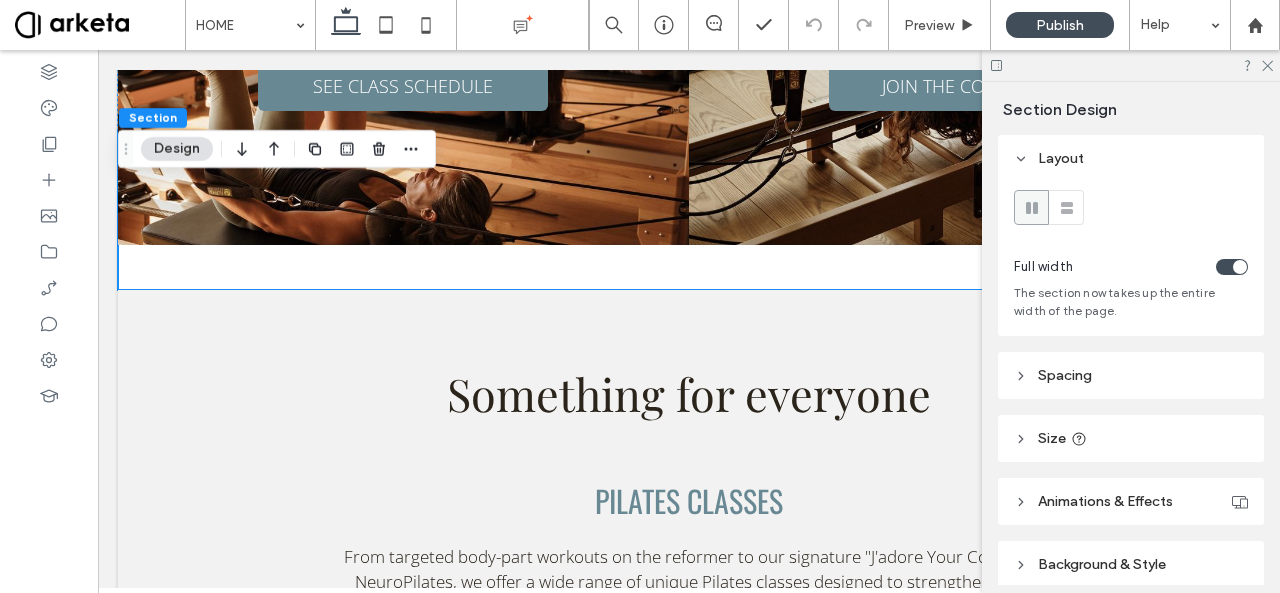 click on "Spacing" at bounding box center [1131, 375] 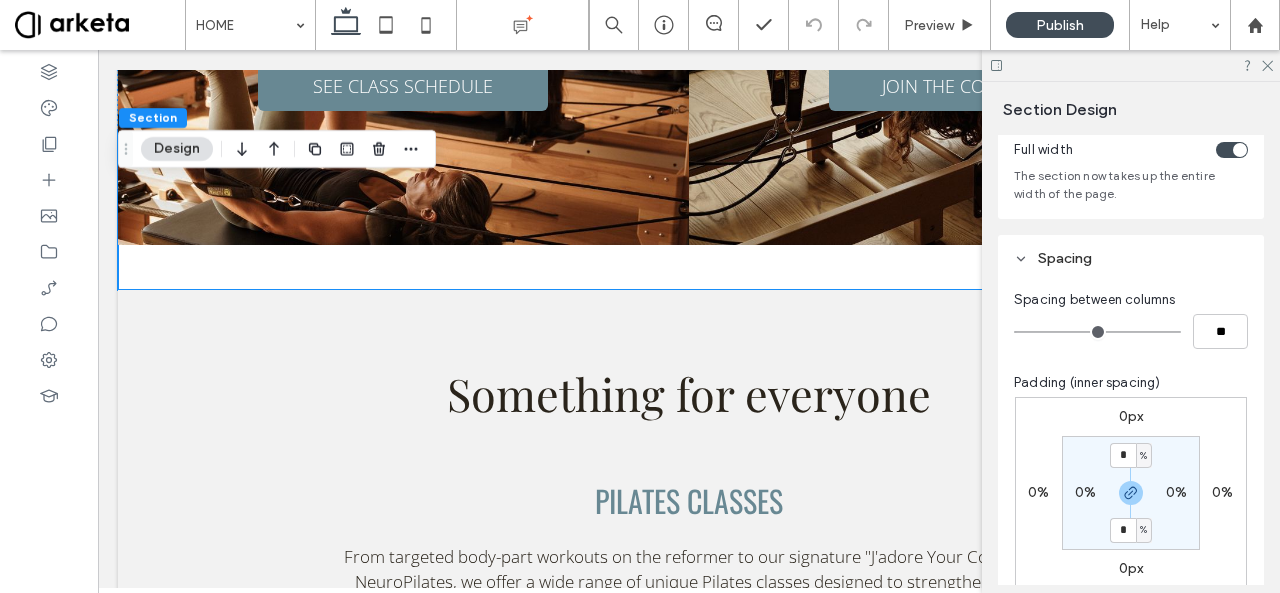 scroll, scrollTop: 118, scrollLeft: 0, axis: vertical 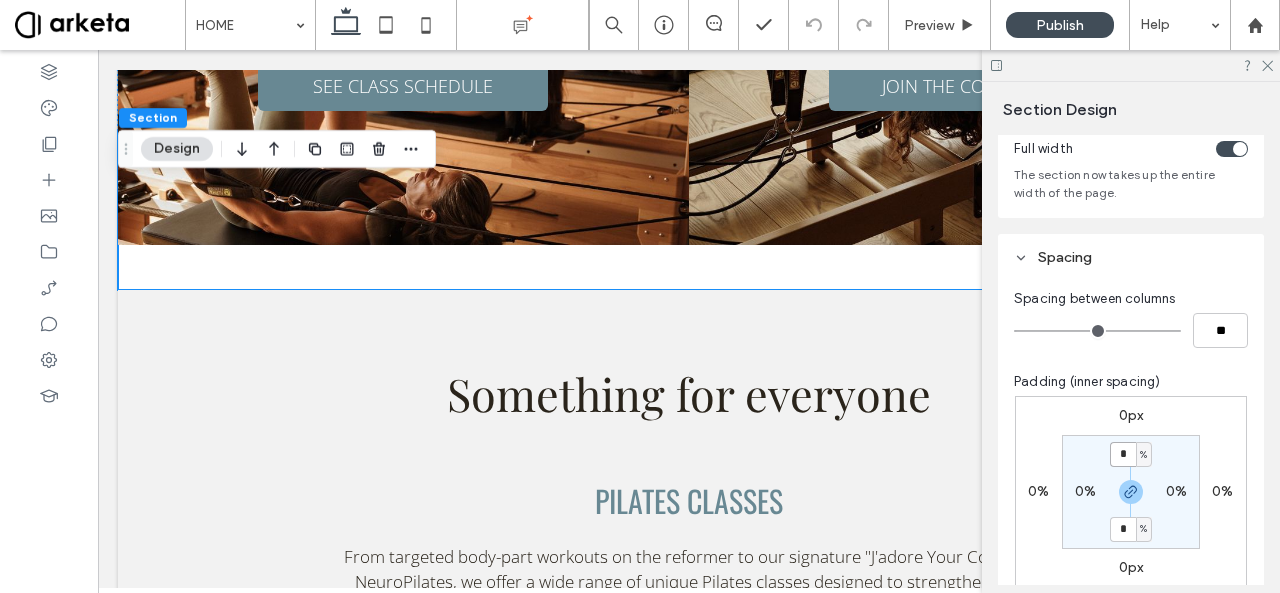 click on "*" at bounding box center (1123, 454) 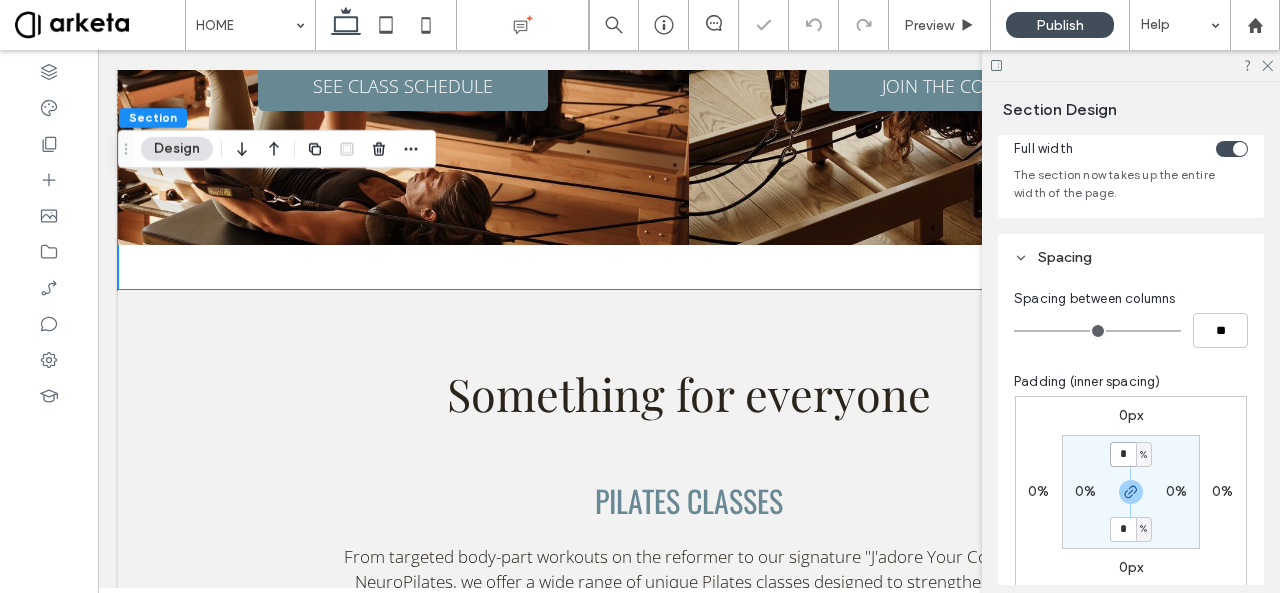 type on "*" 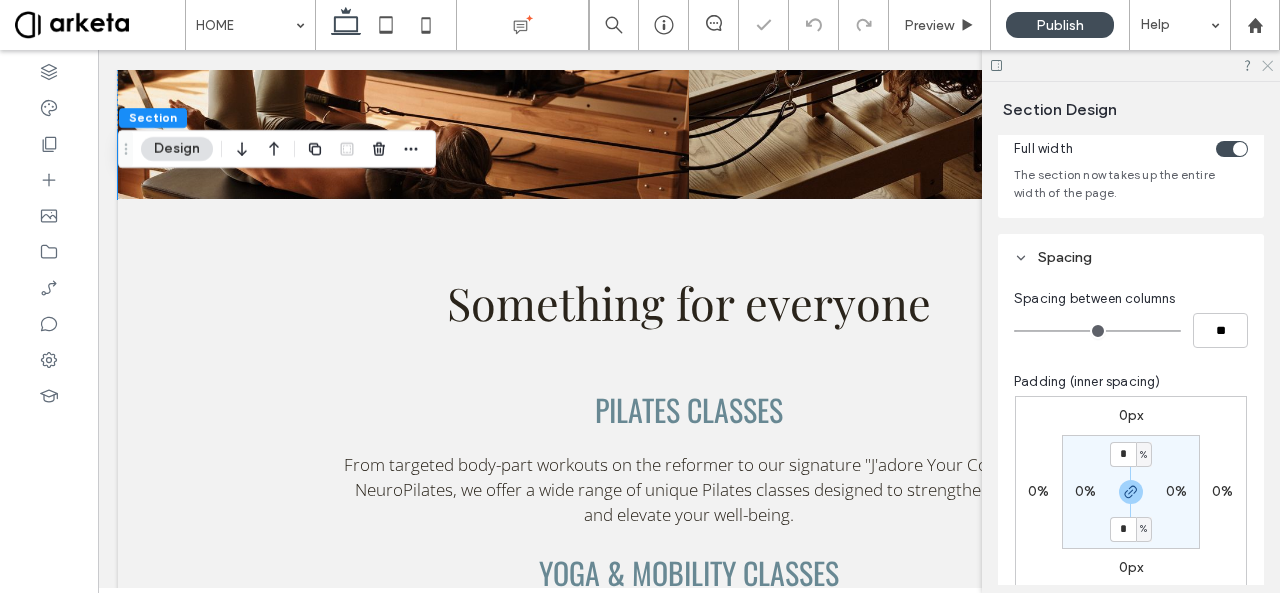click 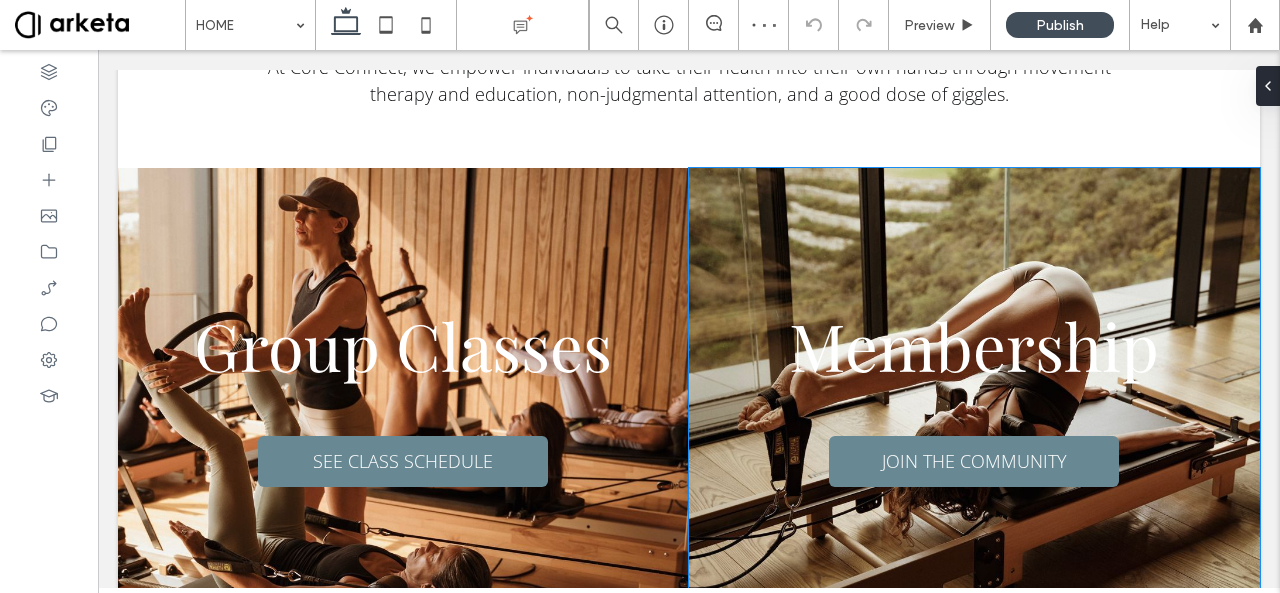scroll, scrollTop: 610, scrollLeft: 0, axis: vertical 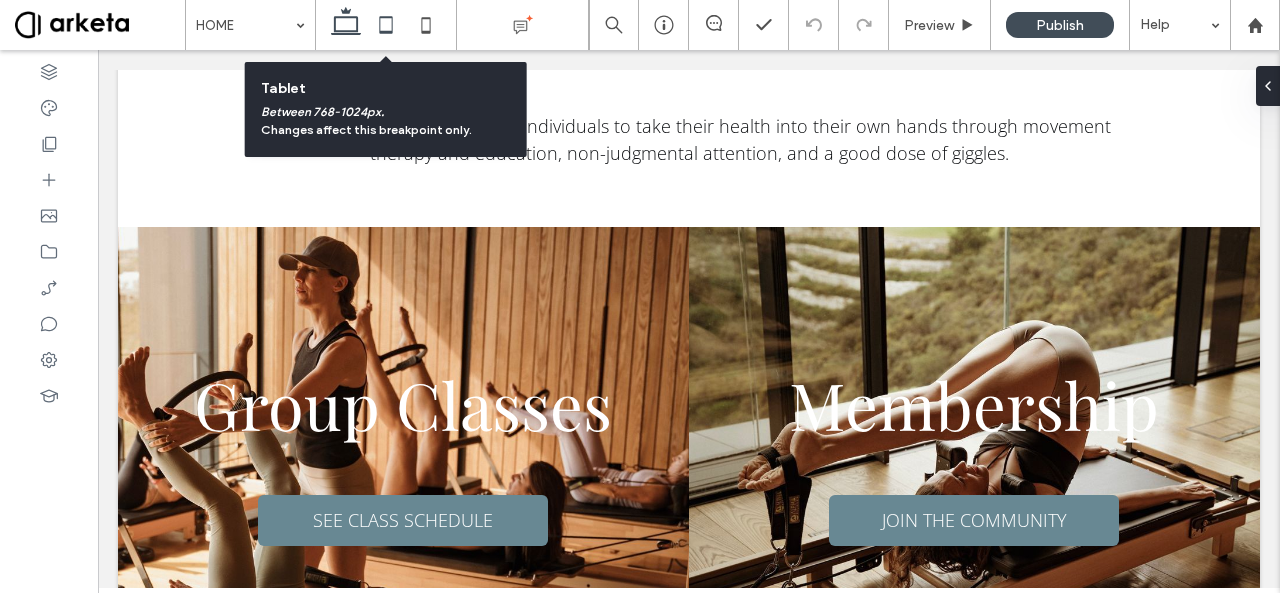 click 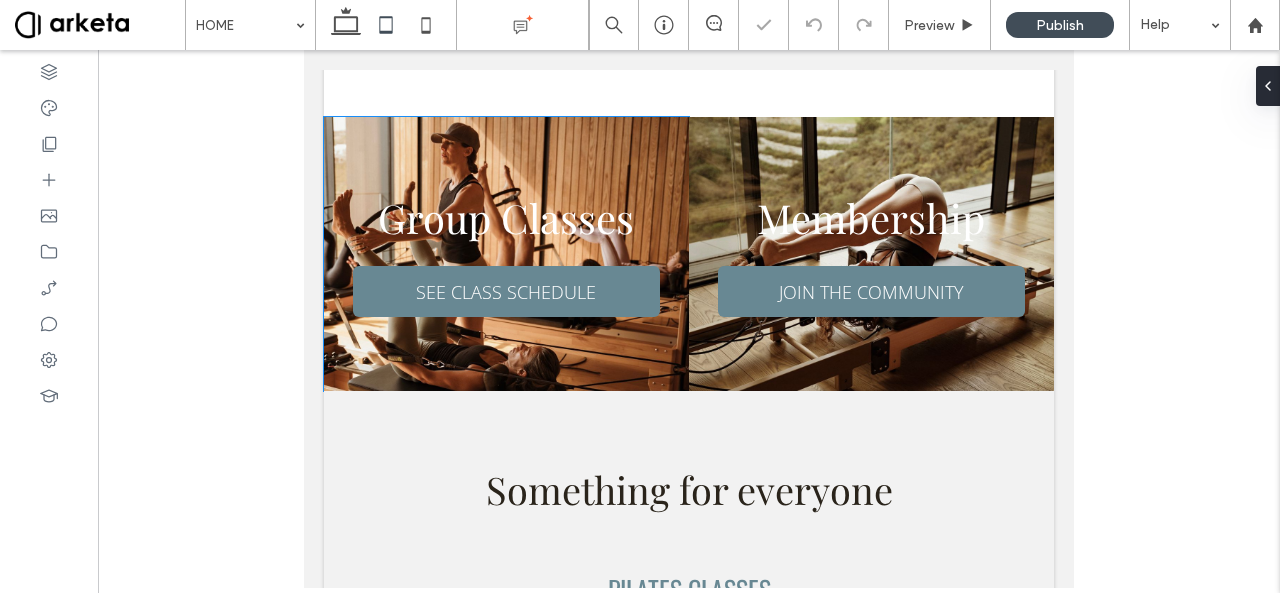 scroll, scrollTop: 732, scrollLeft: 0, axis: vertical 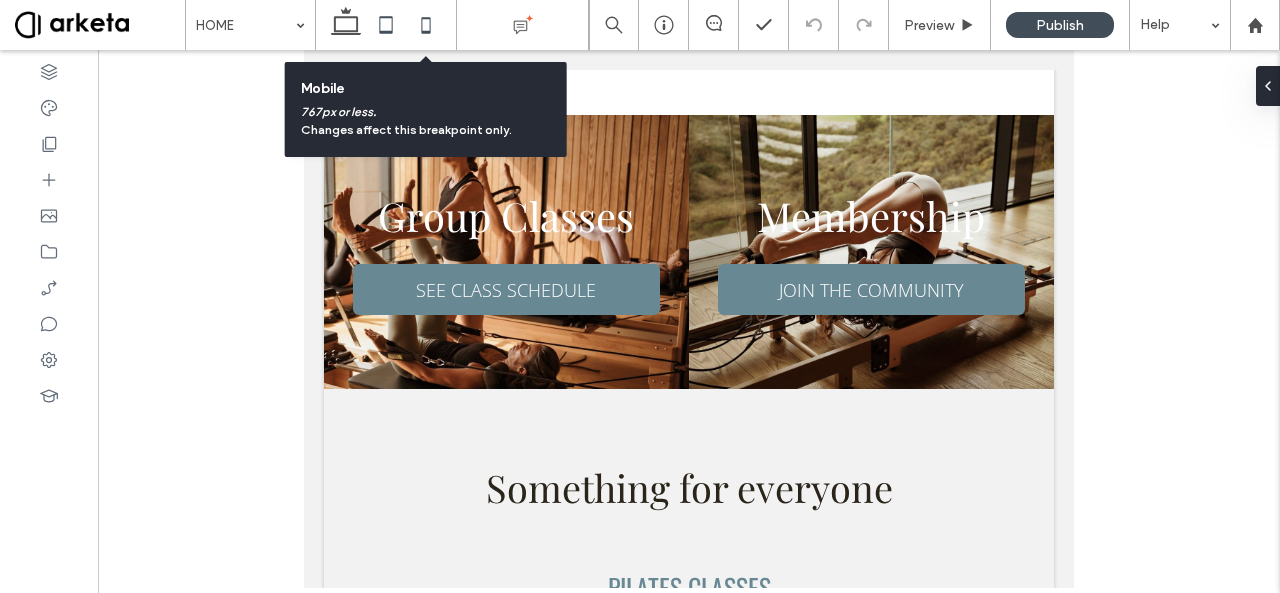 click 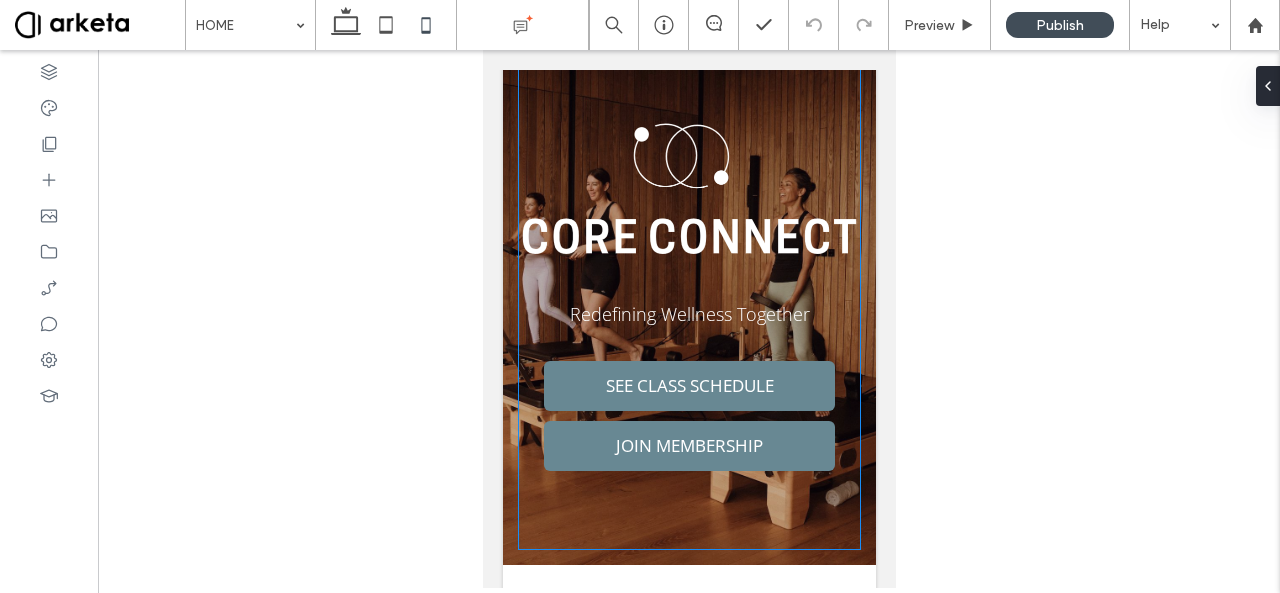 scroll, scrollTop: 0, scrollLeft: 0, axis: both 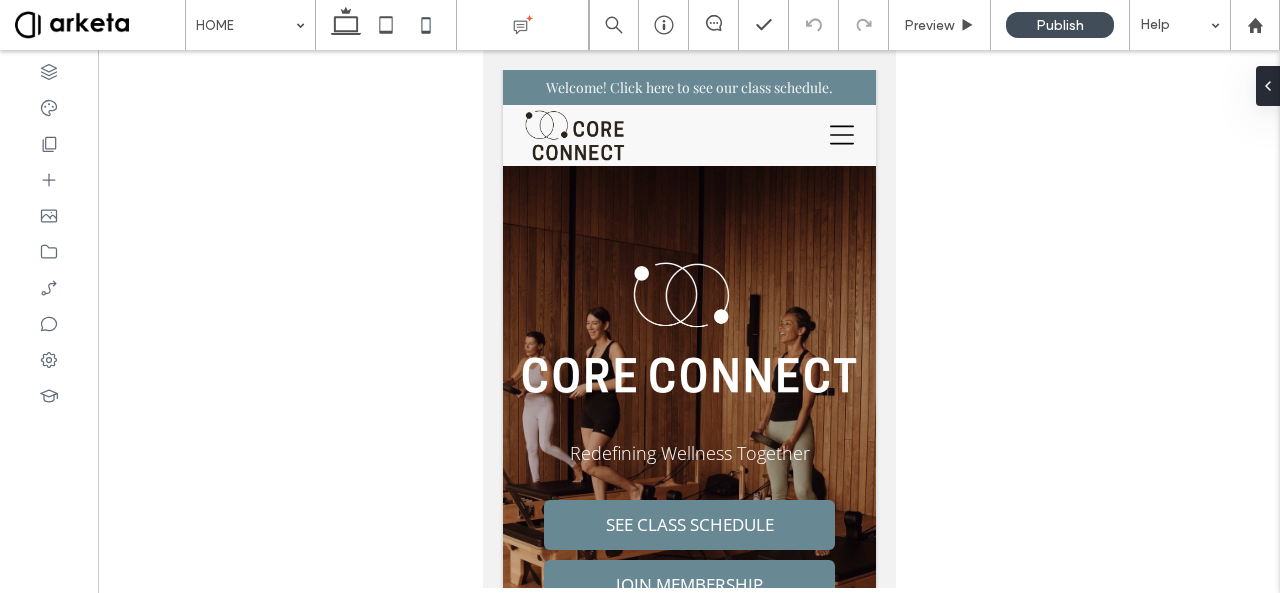 click at bounding box center (689, 319) 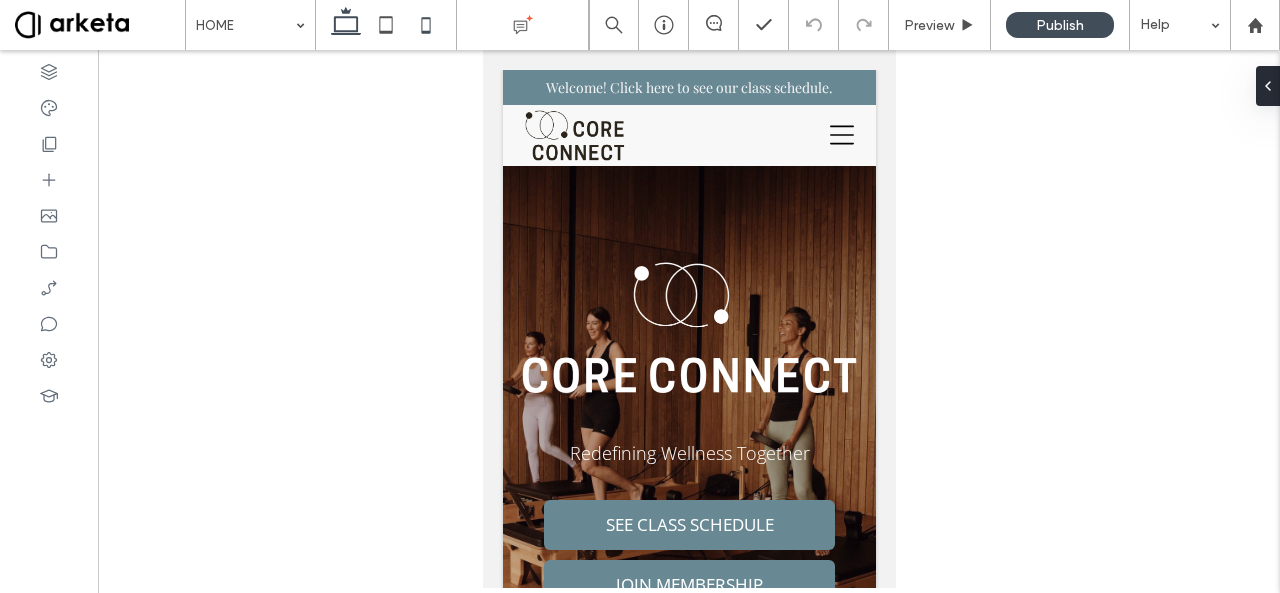 click 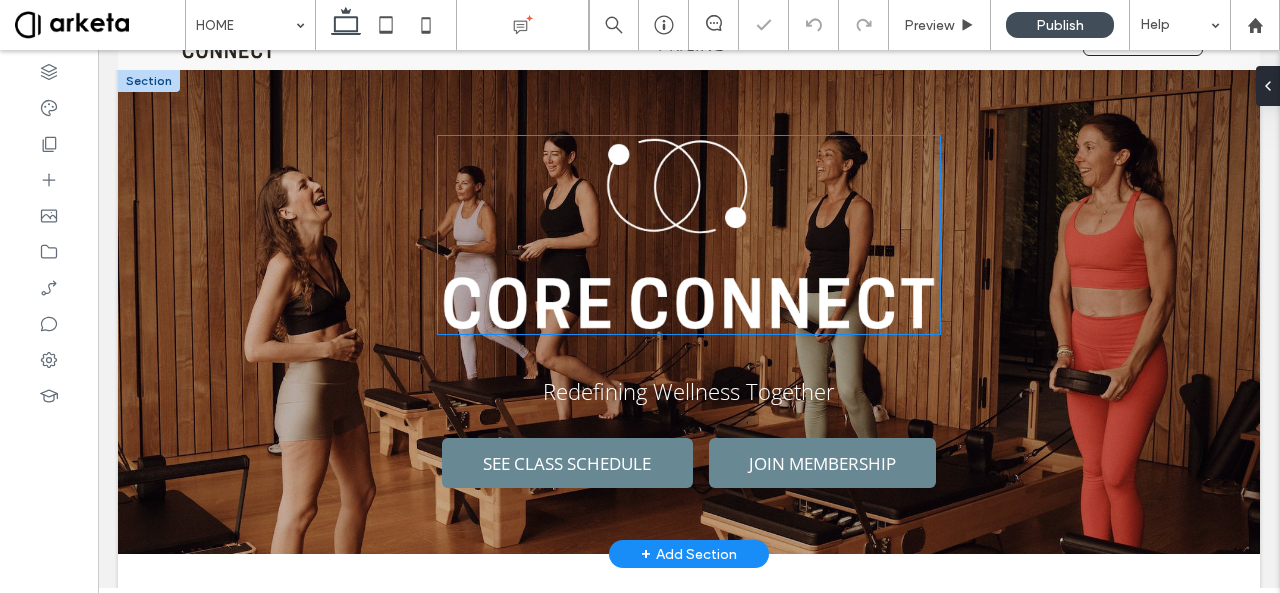 scroll, scrollTop: 0, scrollLeft: 0, axis: both 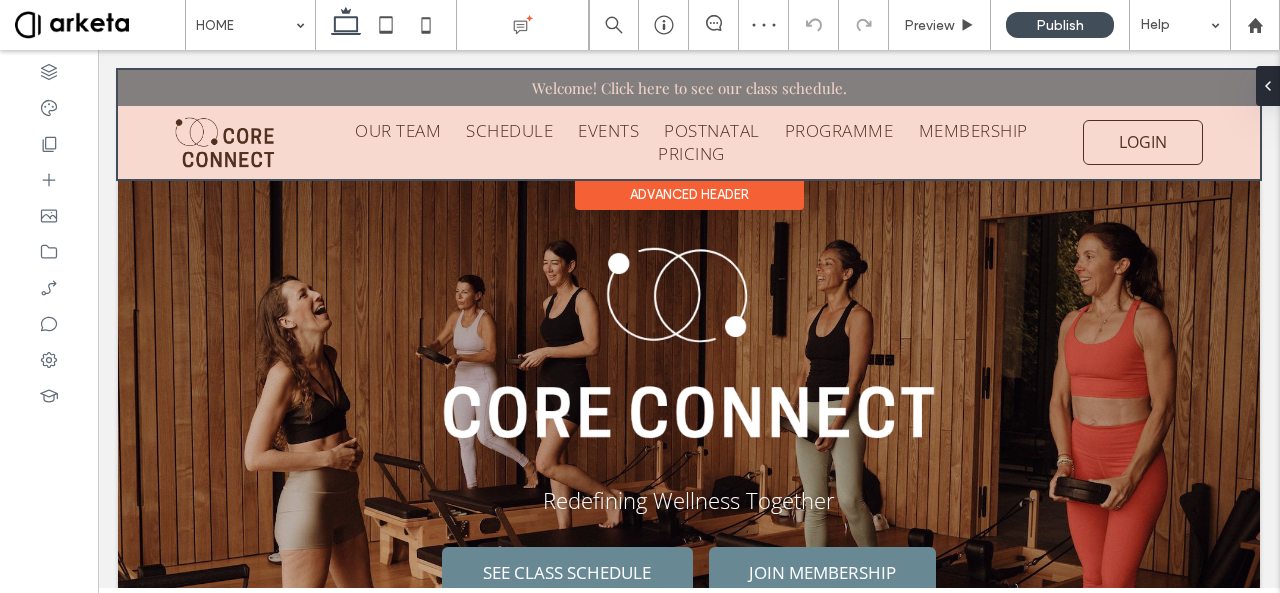 click at bounding box center [689, 124] 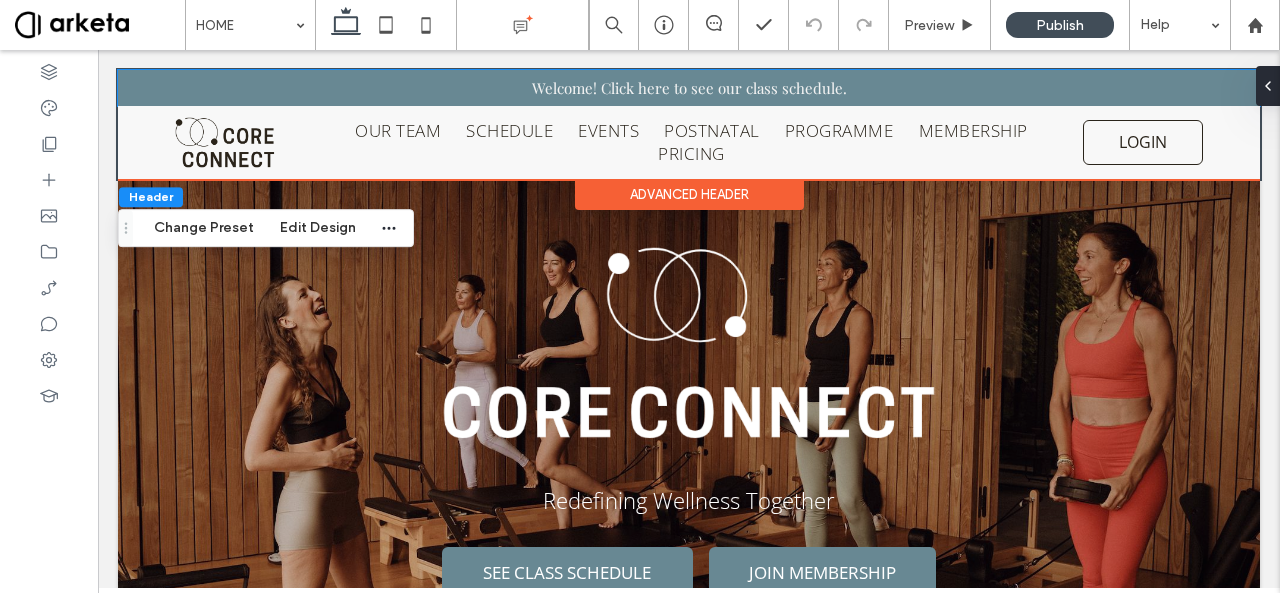 click on "Welcome! Click here to see our class schedule." at bounding box center (689, 88) 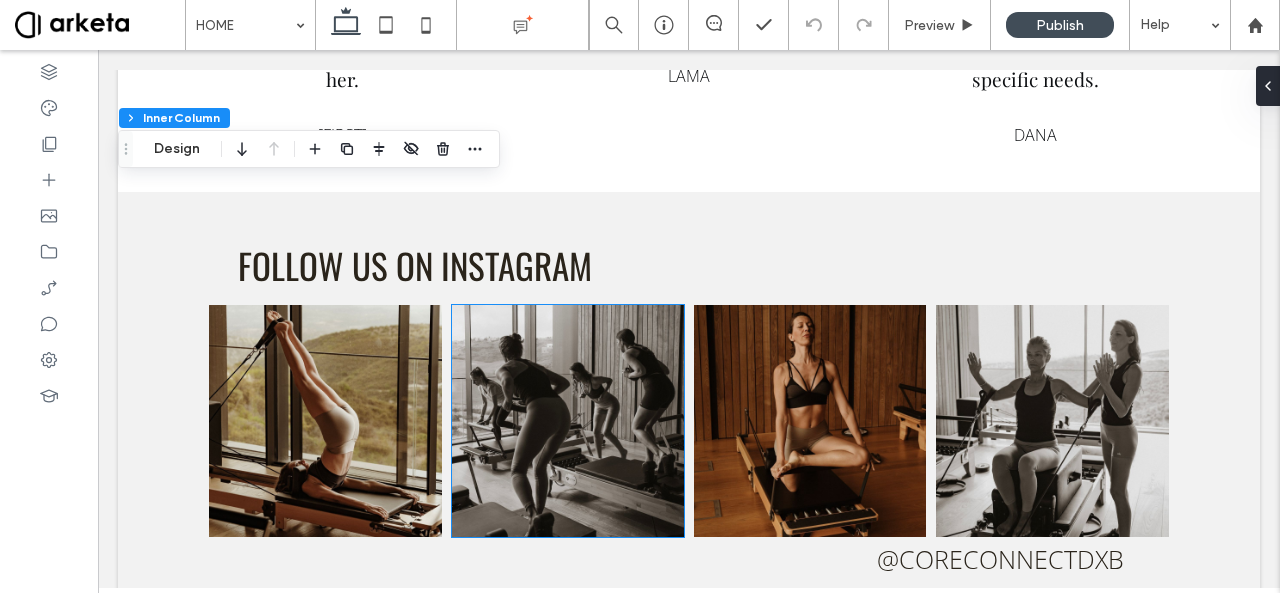 scroll, scrollTop: 4136, scrollLeft: 0, axis: vertical 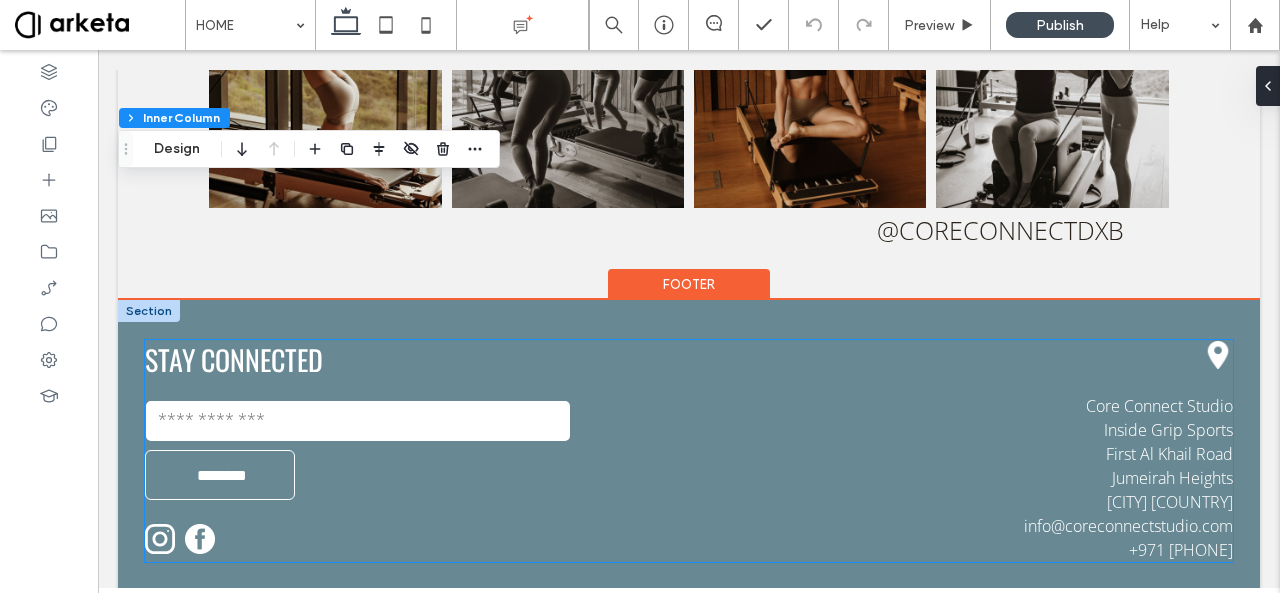 click at bounding box center (358, 421) 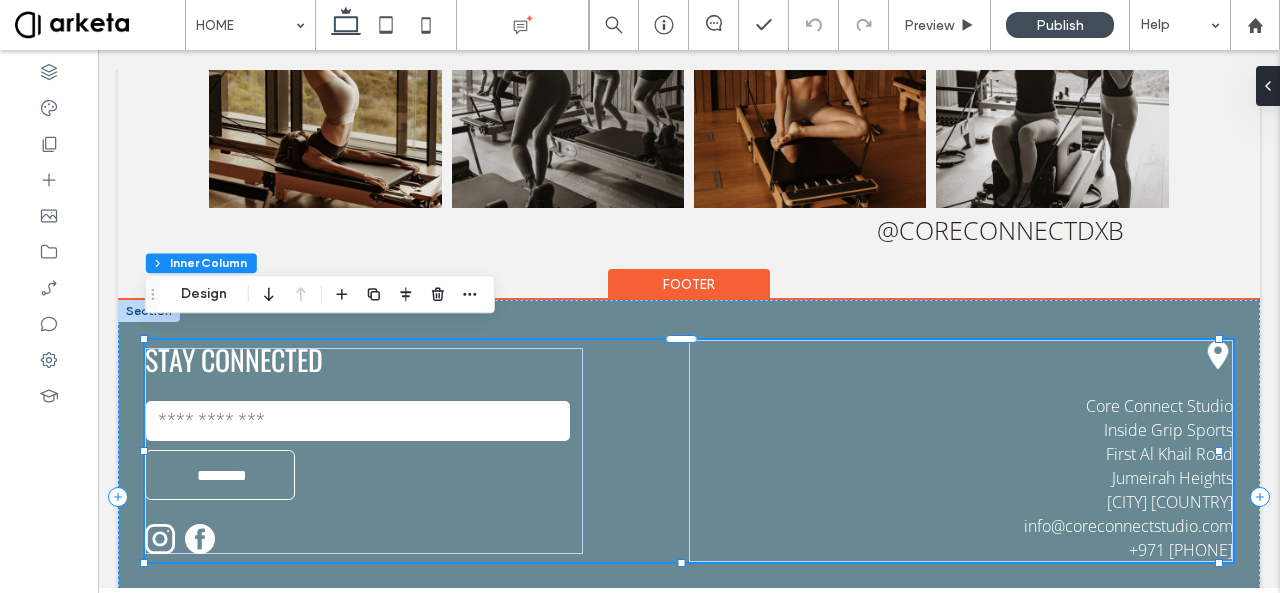 click at bounding box center (358, 421) 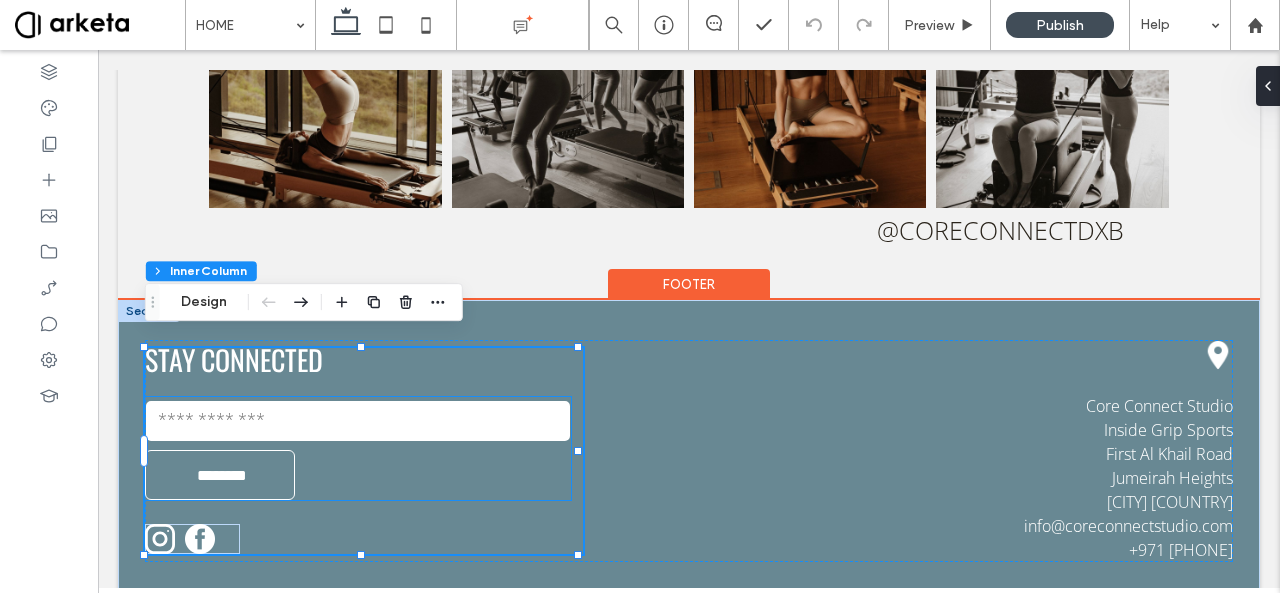 click on "Email:
********" at bounding box center [358, 448] 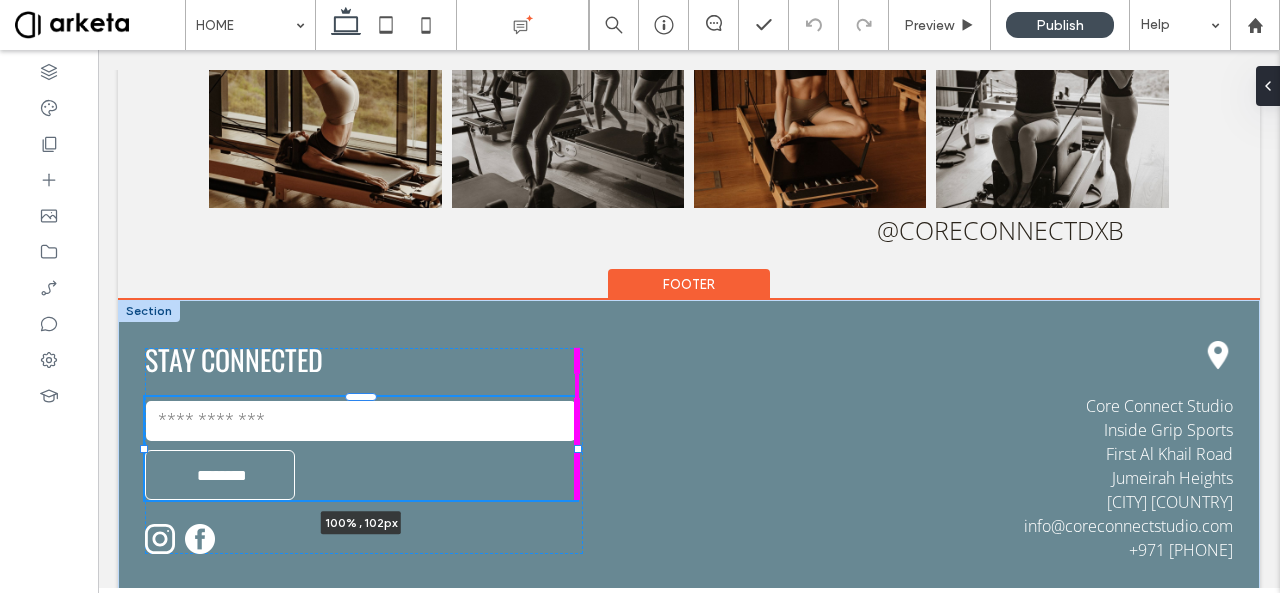 type on "*" 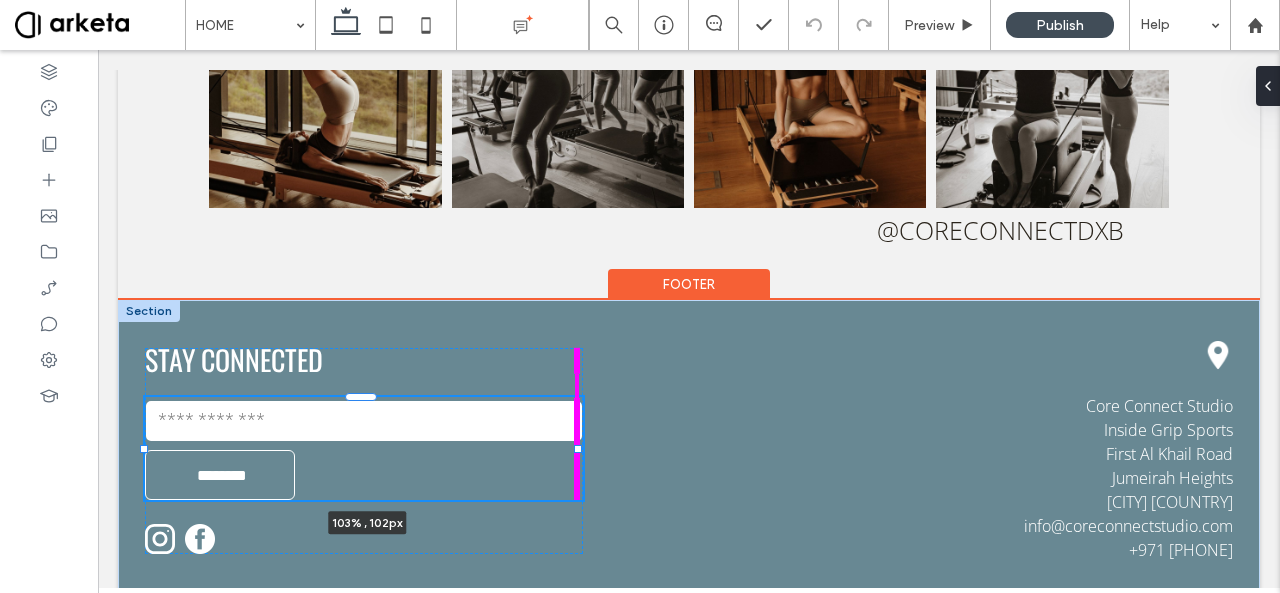 type on "*" 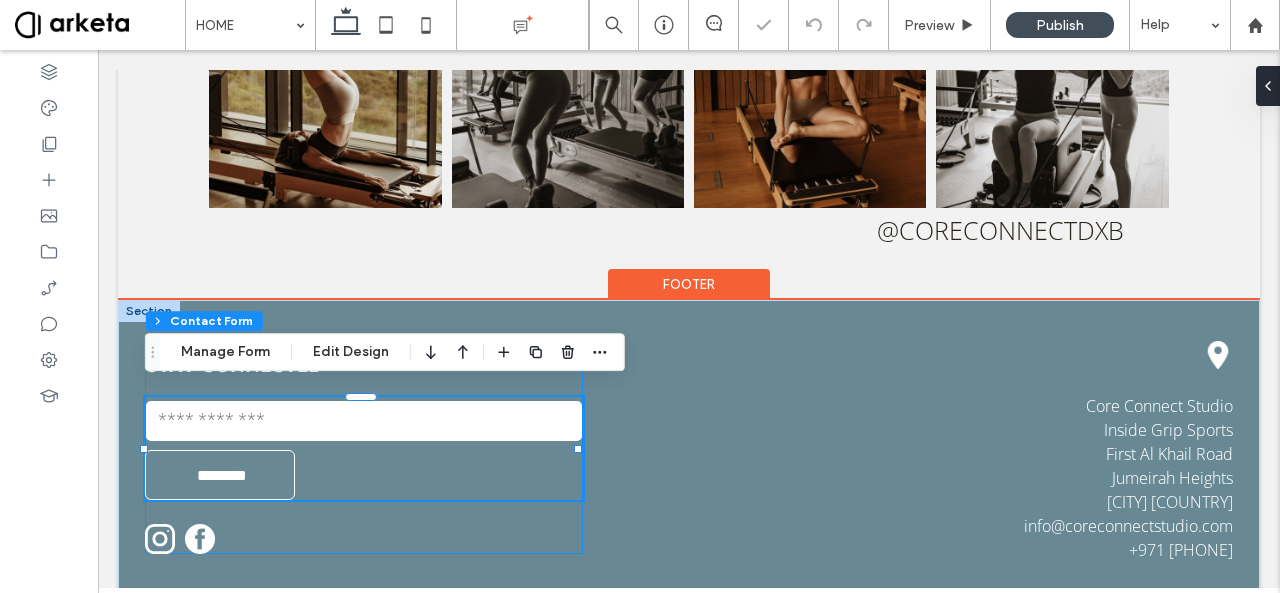 click on "STAY CONNECTED
Contact Us
Email:
[EMAIL]
Thank you for contacting us. We will get back to you as soon as possible.
Oops, there was an error sending your message. Please try again later.
103% , 102px" at bounding box center [364, 451] 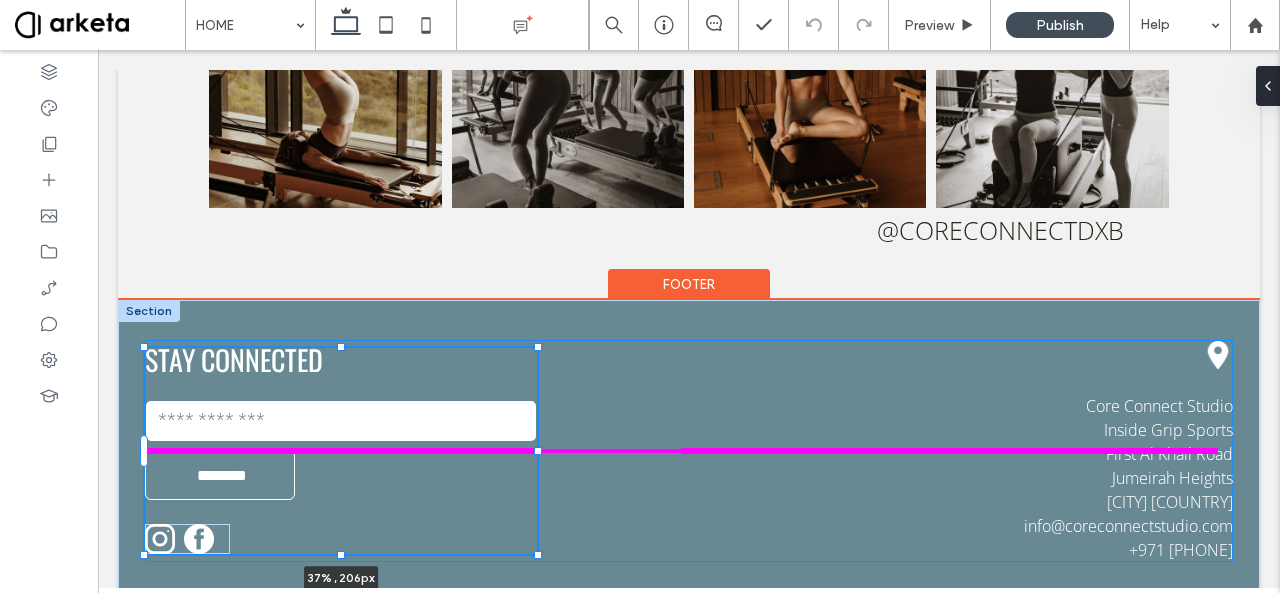 drag, startPoint x: 578, startPoint y: 442, endPoint x: 537, endPoint y: 455, distance: 43.011627 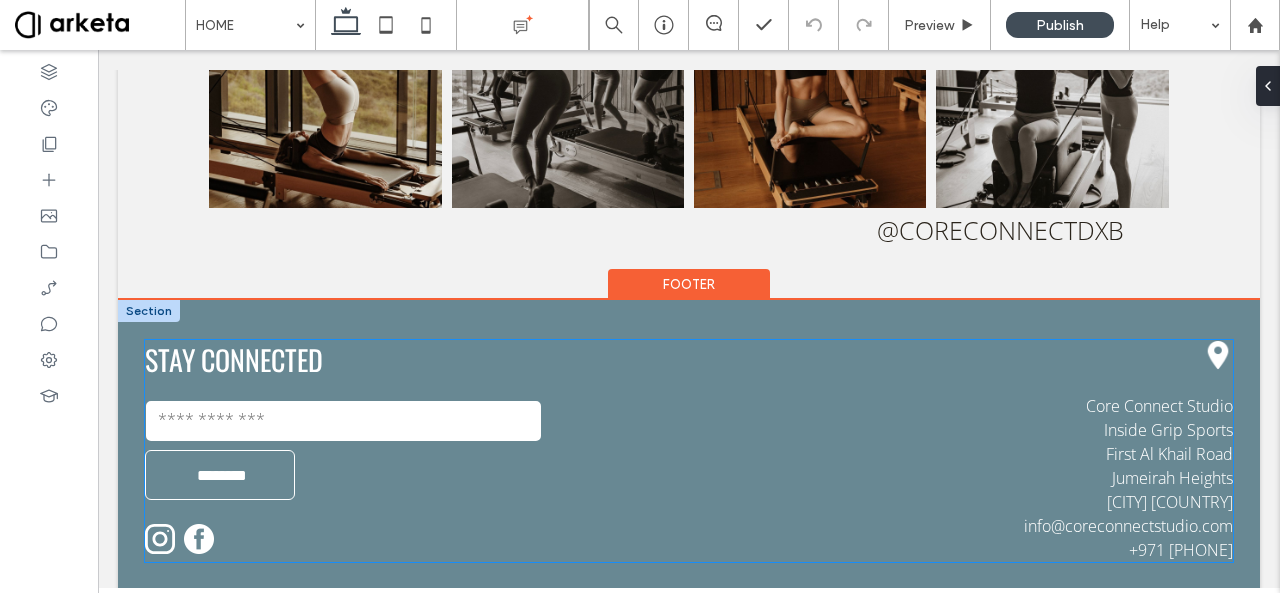 click at bounding box center [343, 421] 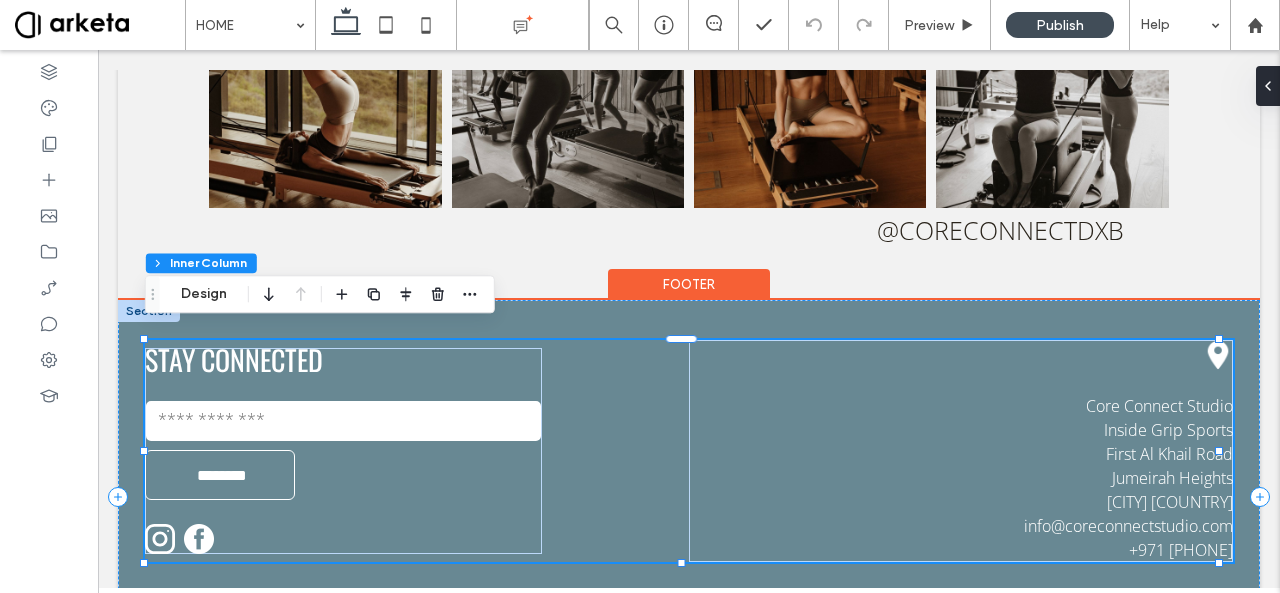 click at bounding box center [343, 421] 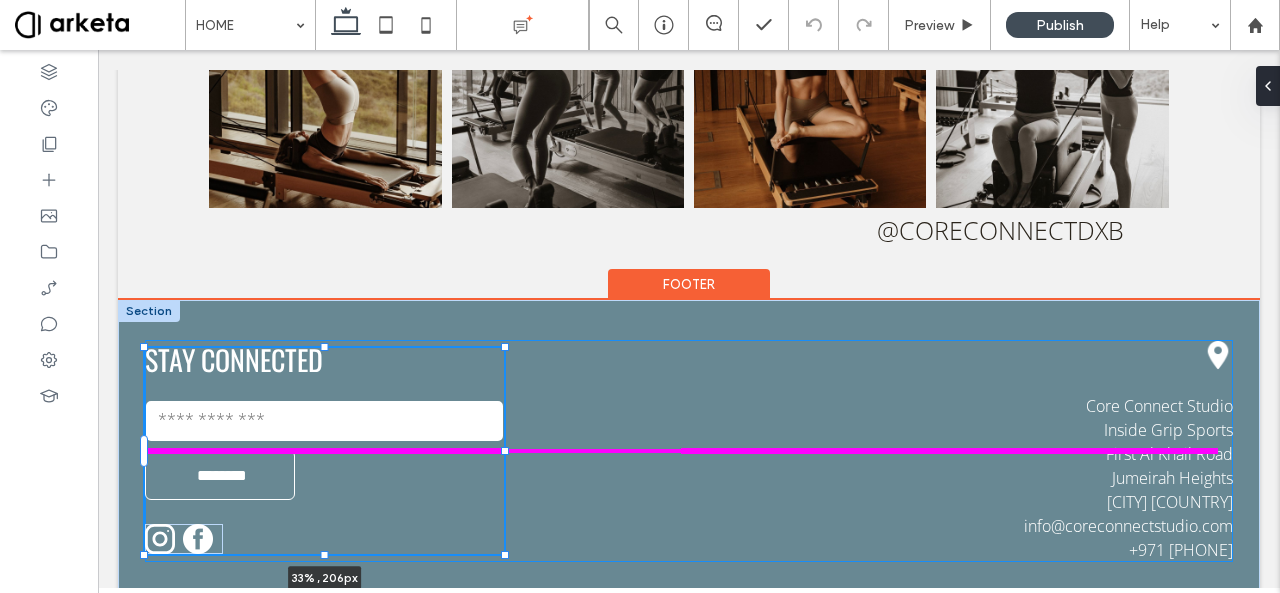 drag, startPoint x: 536, startPoint y: 435, endPoint x: 504, endPoint y: 439, distance: 32.24903 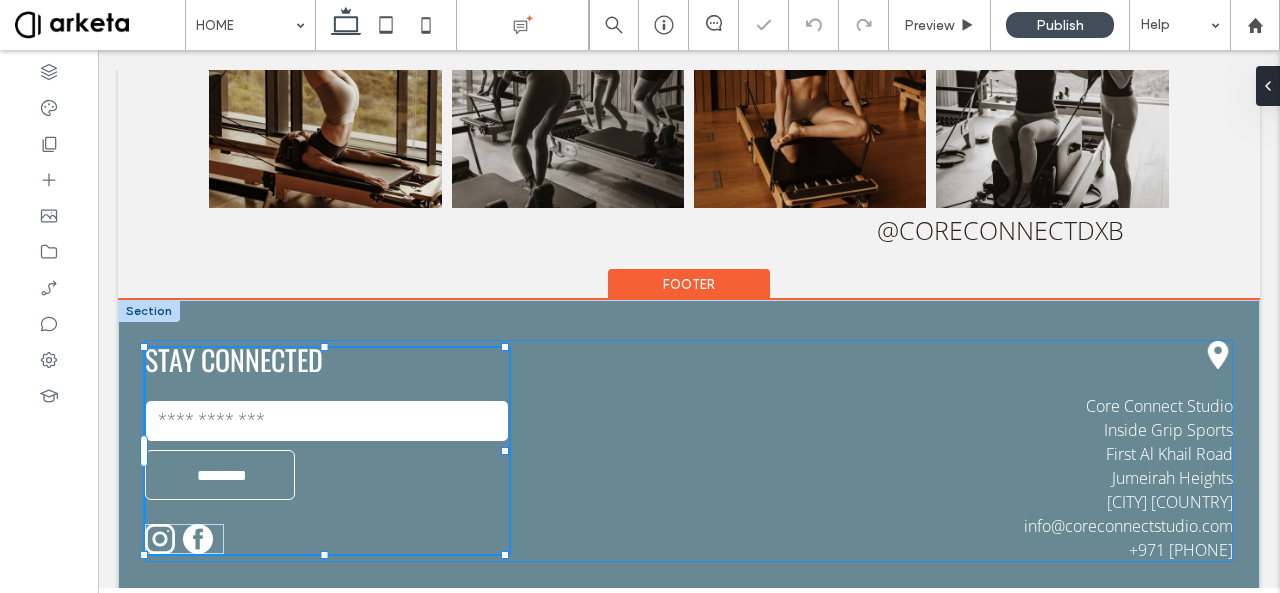 type on "**" 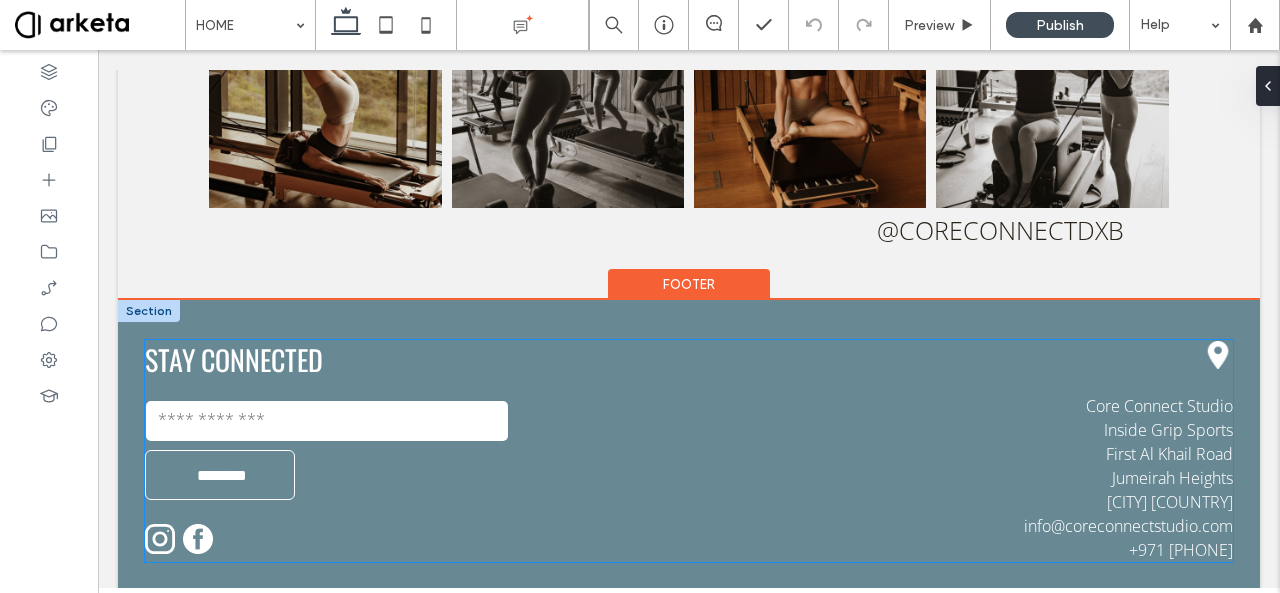 click at bounding box center (40, 544) 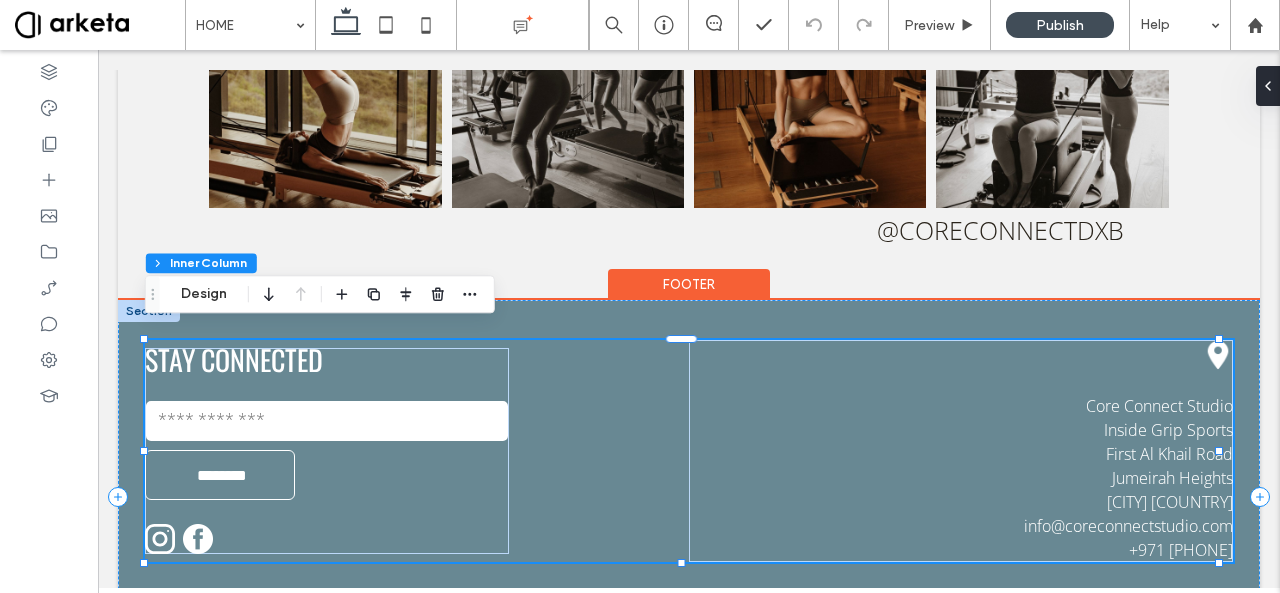 click at bounding box center (40, 544) 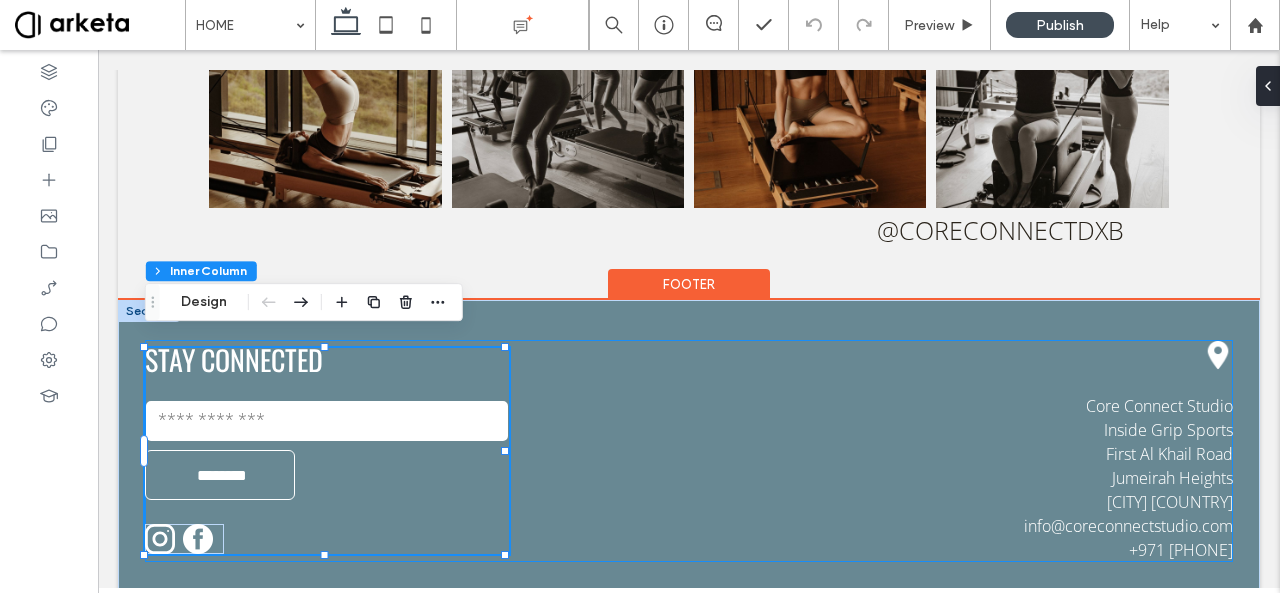 click at bounding box center (40, 544) 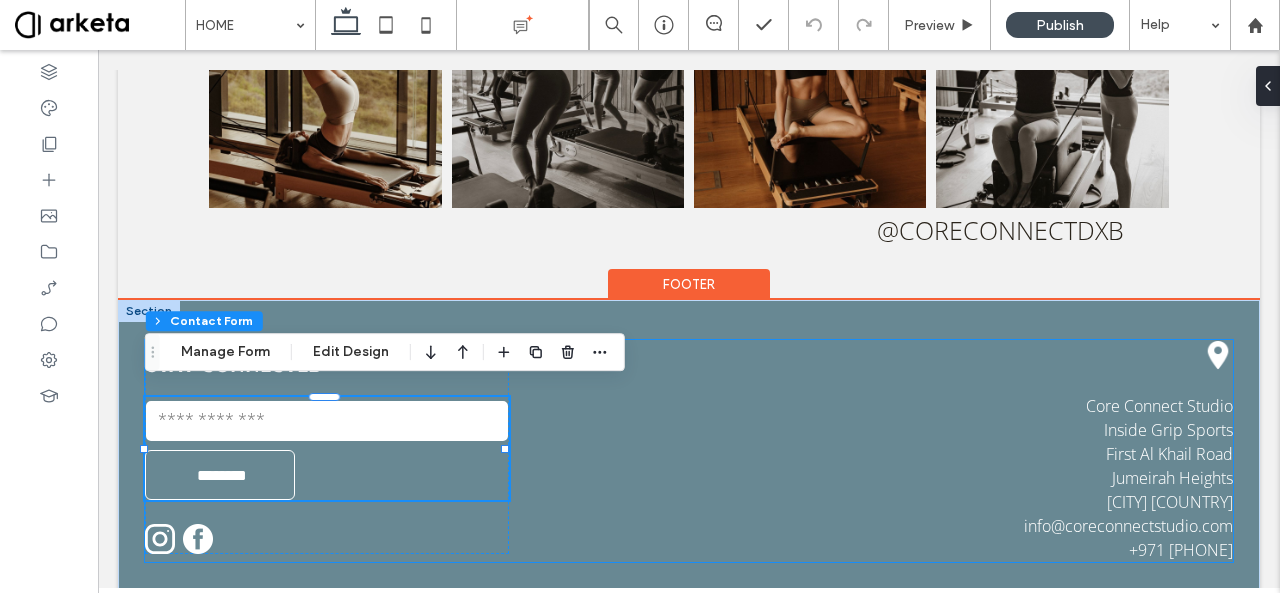 click on "STAY CONNECTED
Contact Us
Email:
********
Thank you for contacting us. We will get back to you as soon as possible.
Oops, there was an error sending your message. Please try again later." at bounding box center [327, 451] 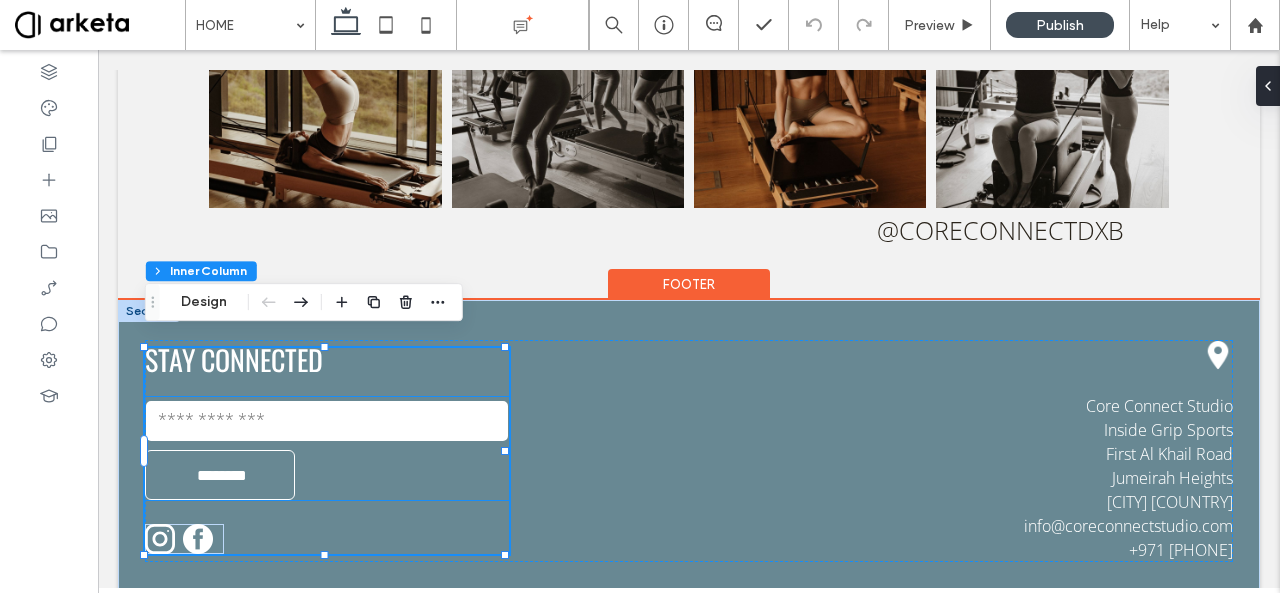 click at bounding box center [40, 544] 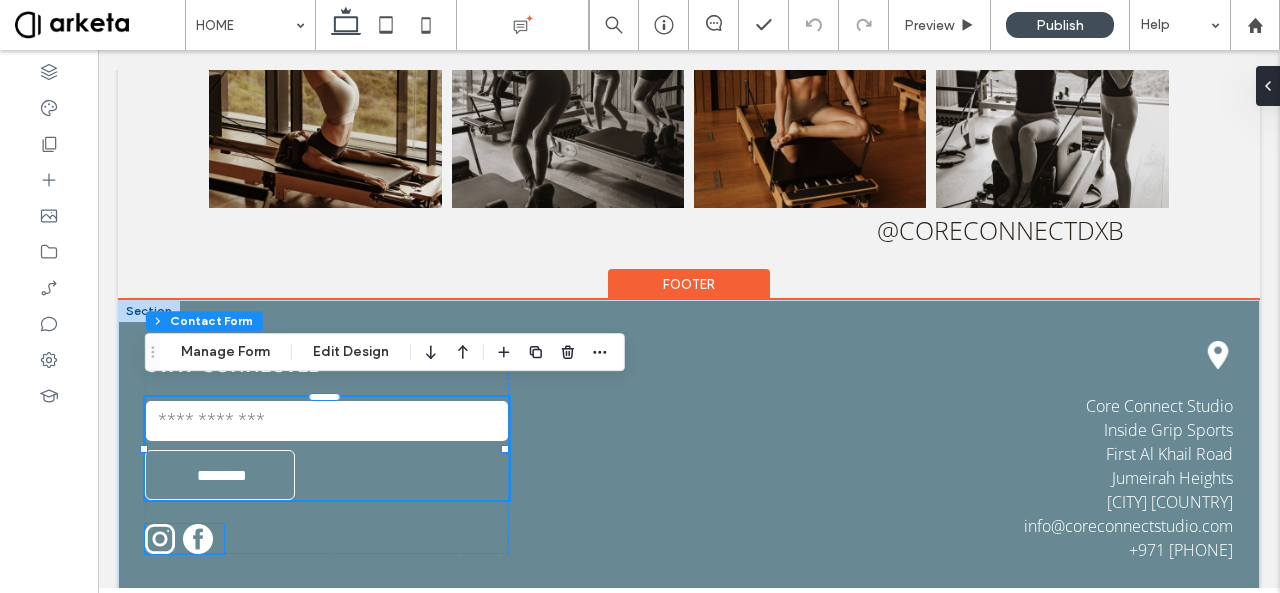 click at bounding box center (40, 544) 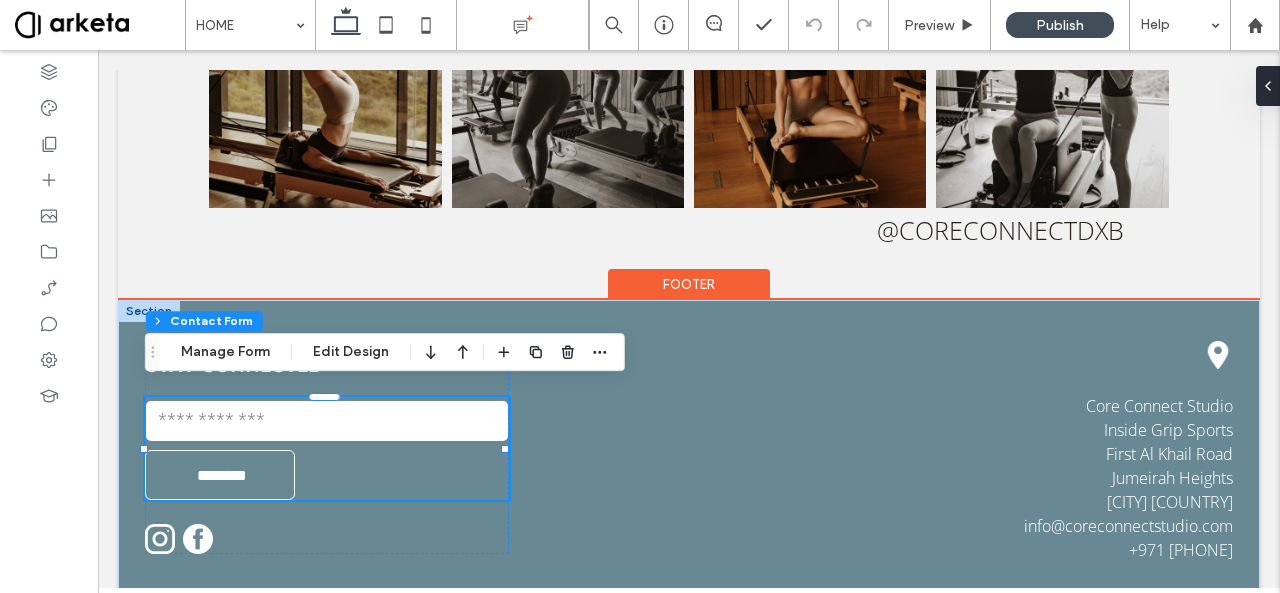 type on "*" 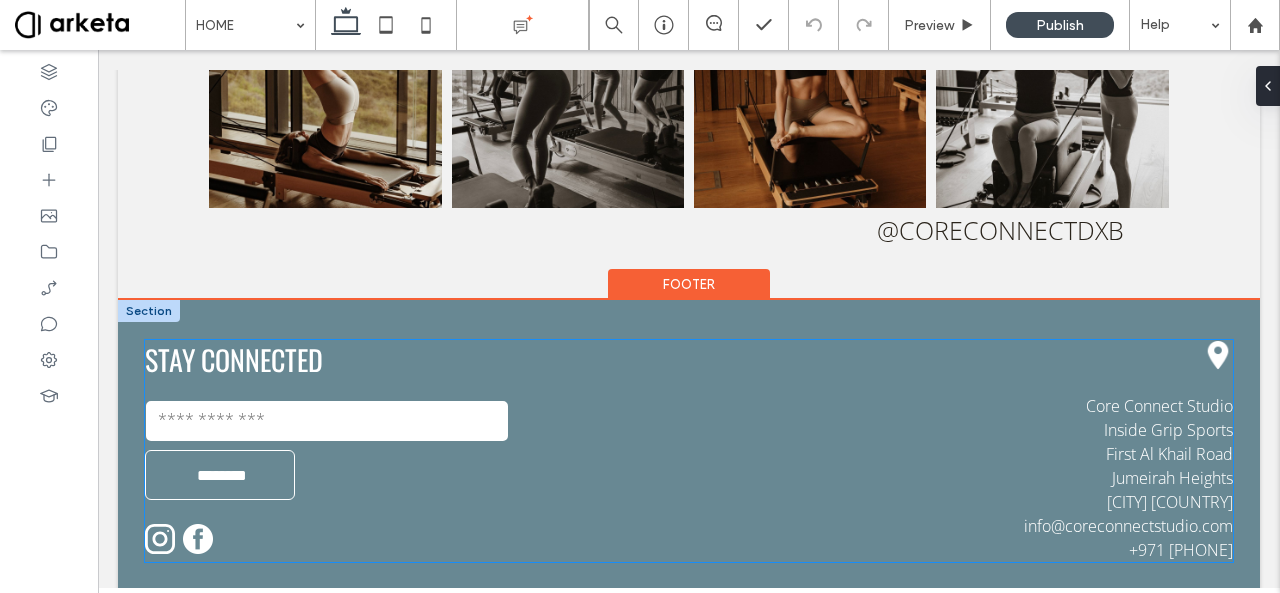 click on "STAY CONNECTED
Contact Us
Email:
********
Thank you for contacting us. We will get back to you as soon as possible.
Oops, there was an error sending your message. Please try again later." at bounding box center (327, 451) 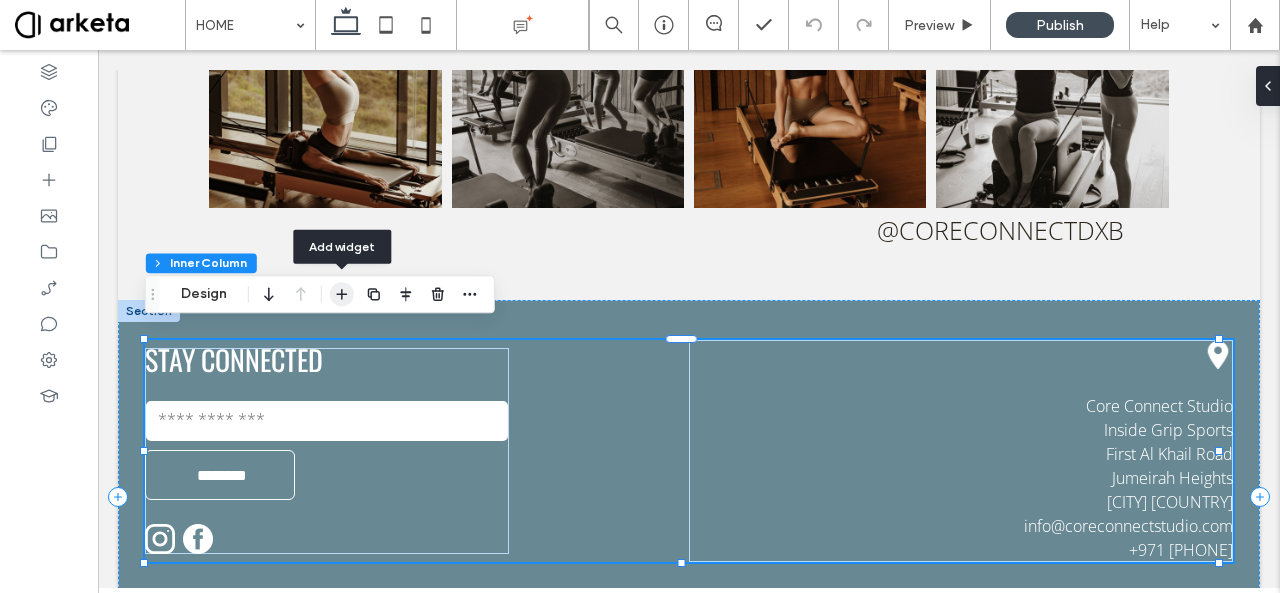 click 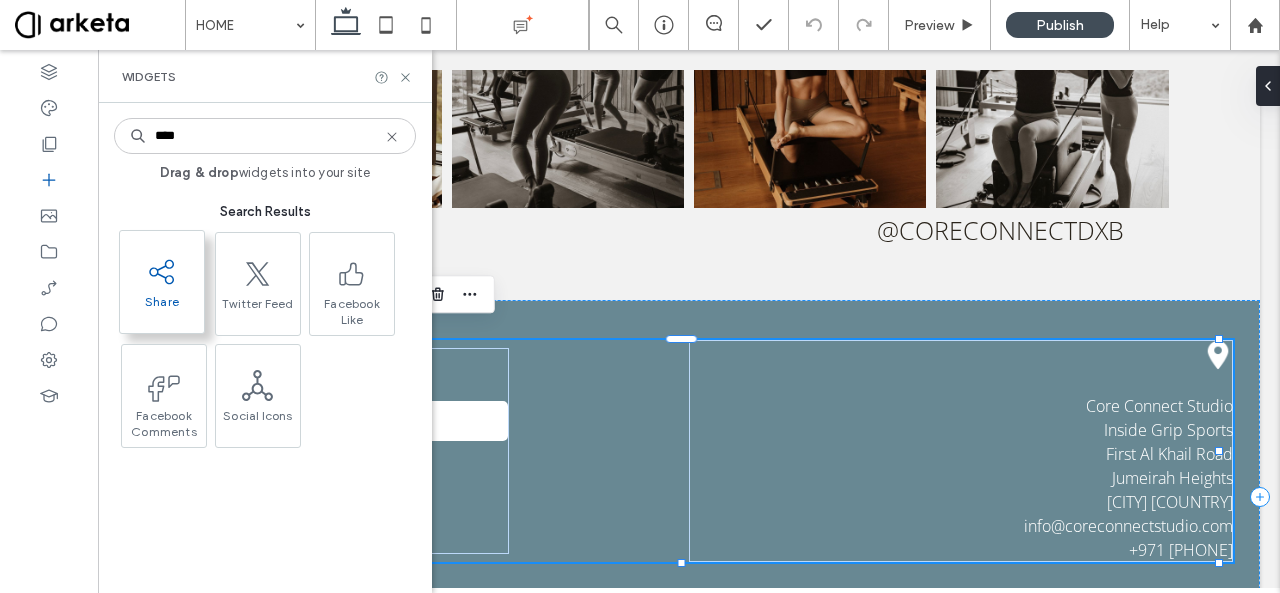 type on "****" 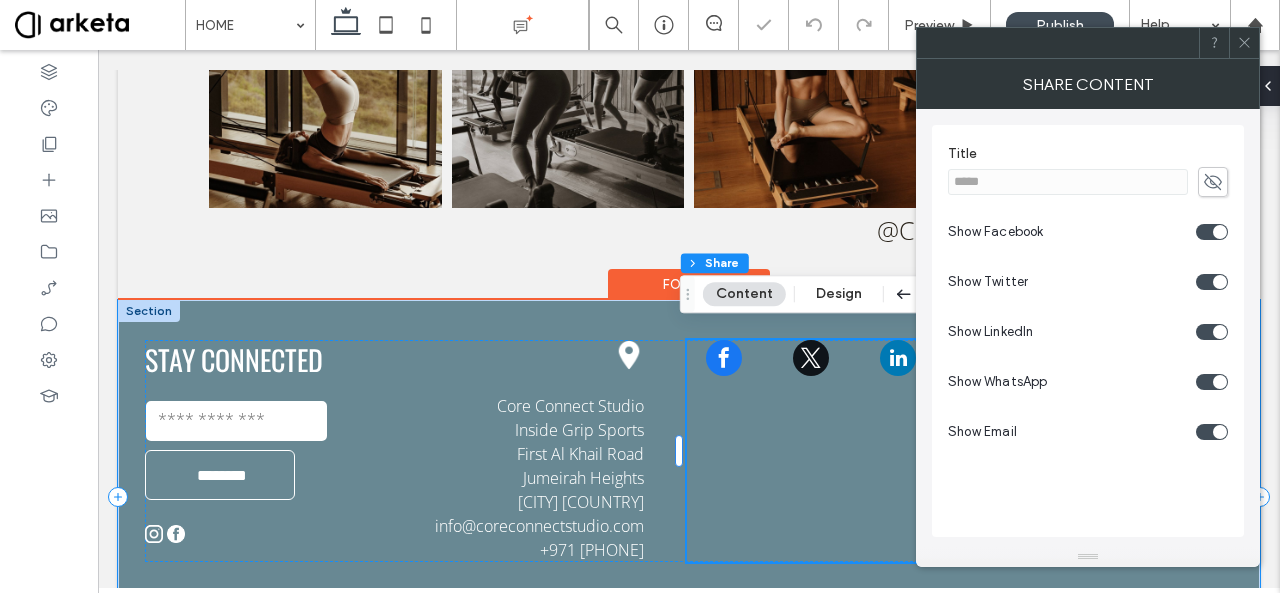 type on "**" 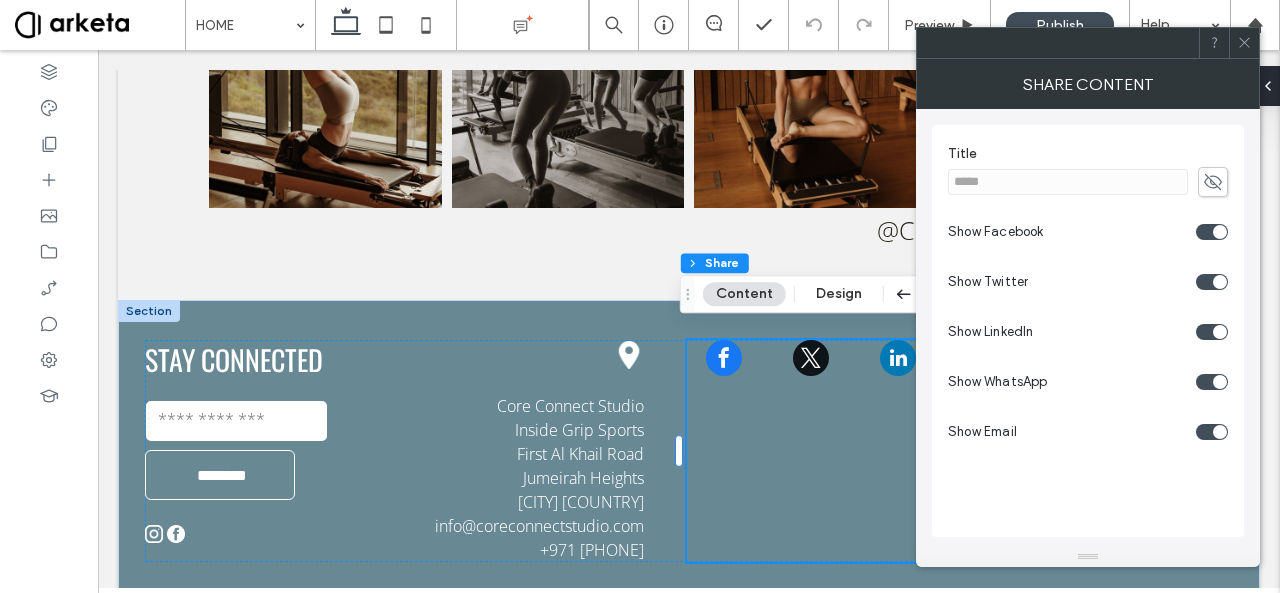 click 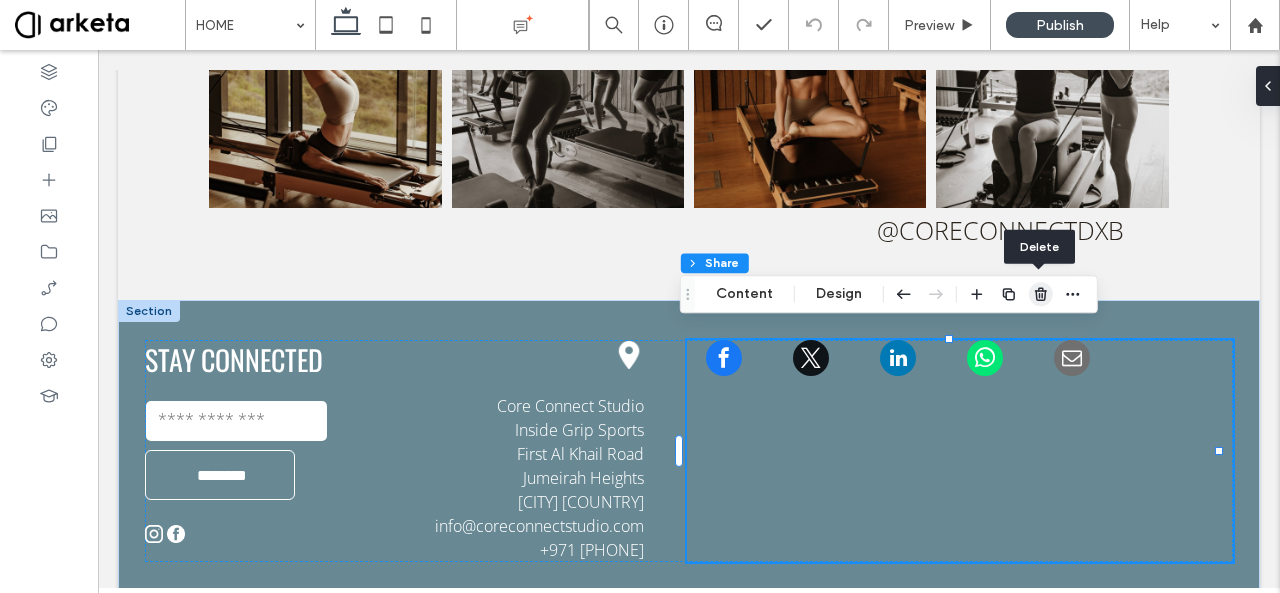 drag, startPoint x: 1037, startPoint y: 299, endPoint x: 359, endPoint y: 483, distance: 702.52405 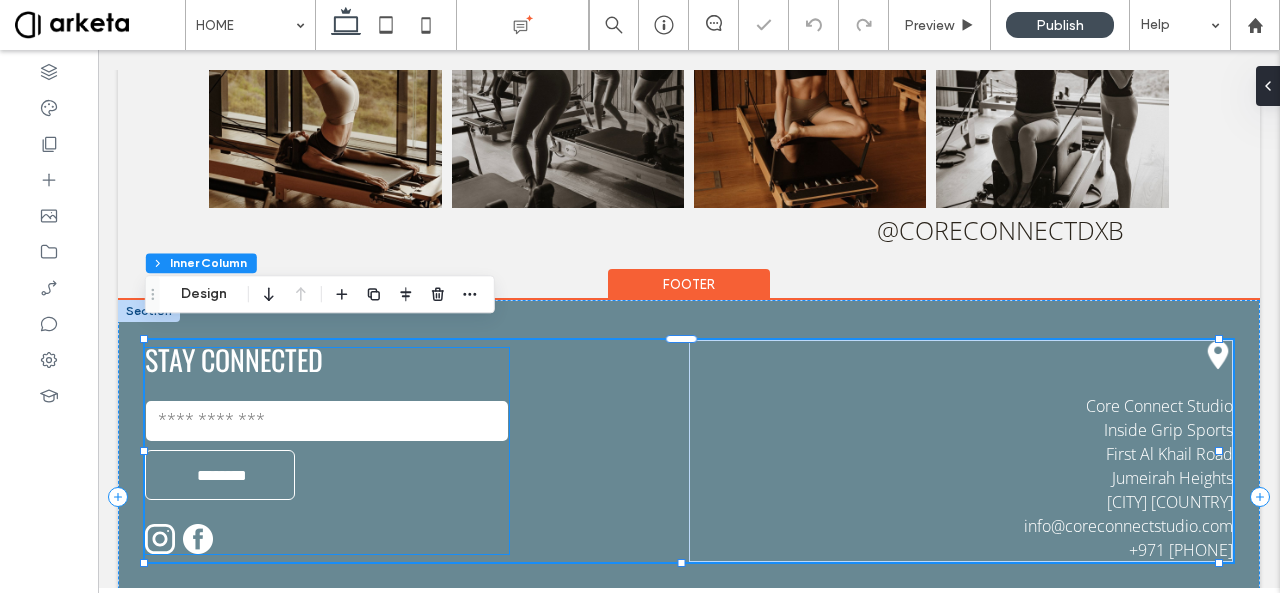click on "STAY CONNECTED
Contact Us
Email:
********
Thank you for contacting us. We will get back to you as soon as possible.
Oops, there was an error sending your message. Please try again later." at bounding box center [327, 451] 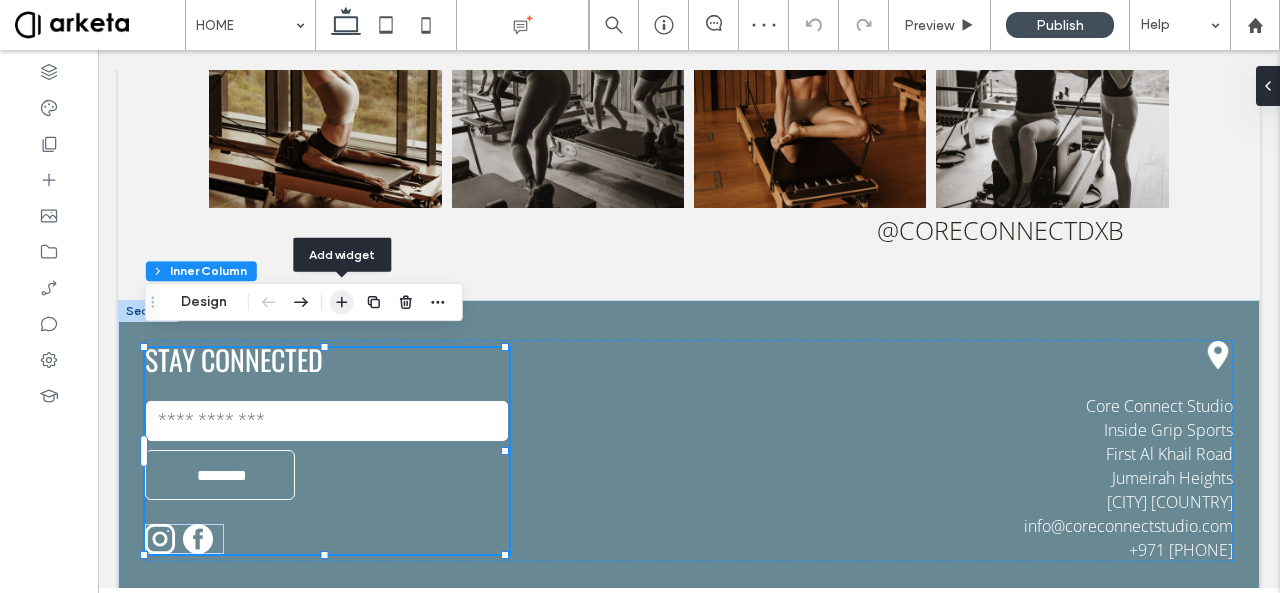 click 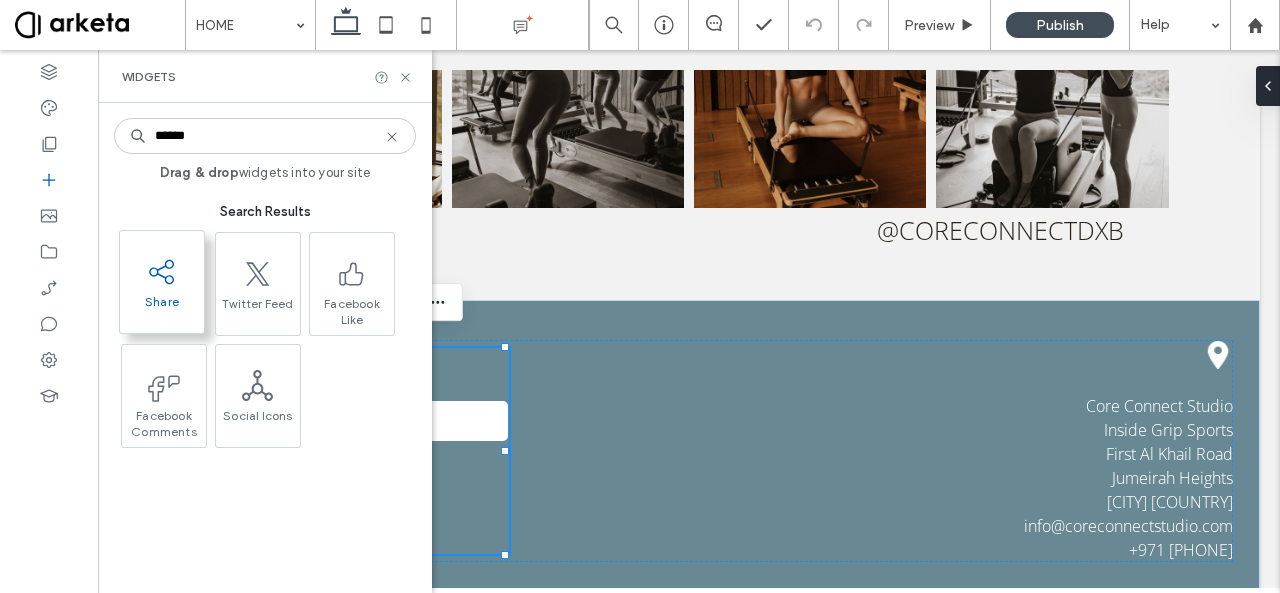 type on "******" 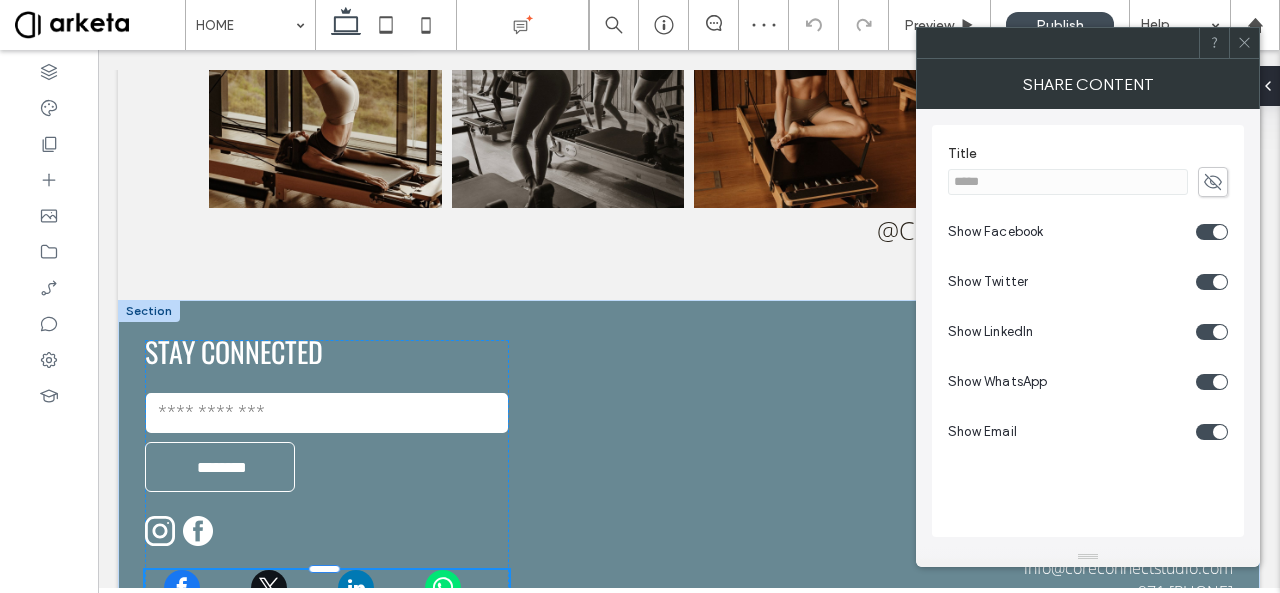 type on "**" 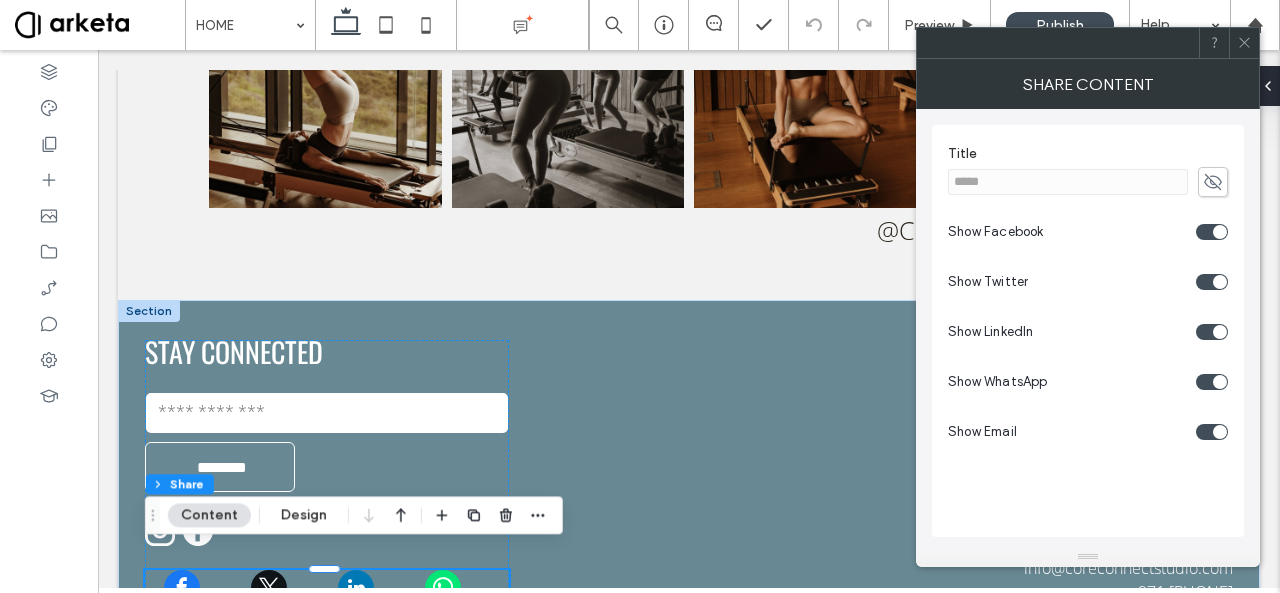 click at bounding box center (1220, 282) 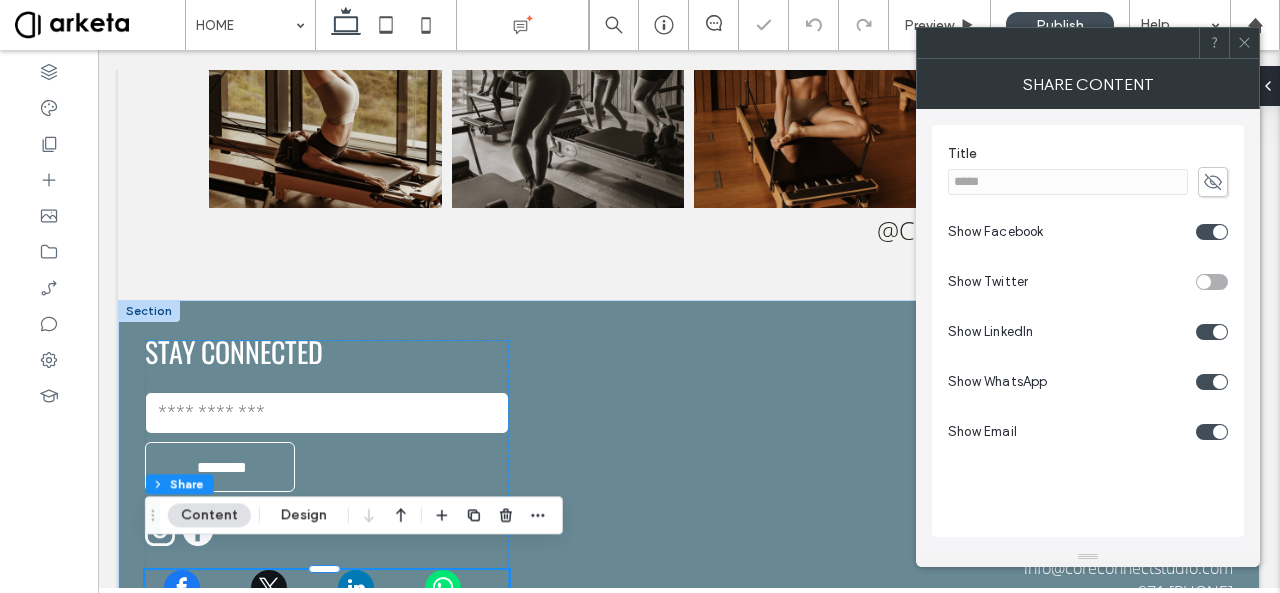 click at bounding box center (1212, 332) 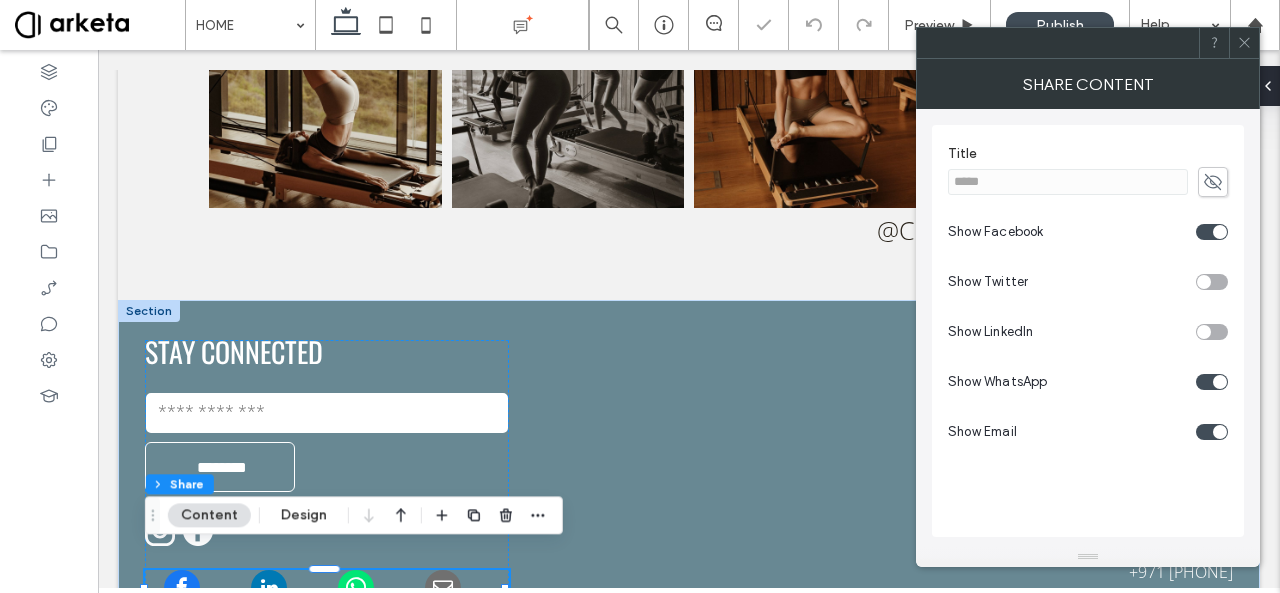 click on "Show WhatsApp" at bounding box center (1088, 382) 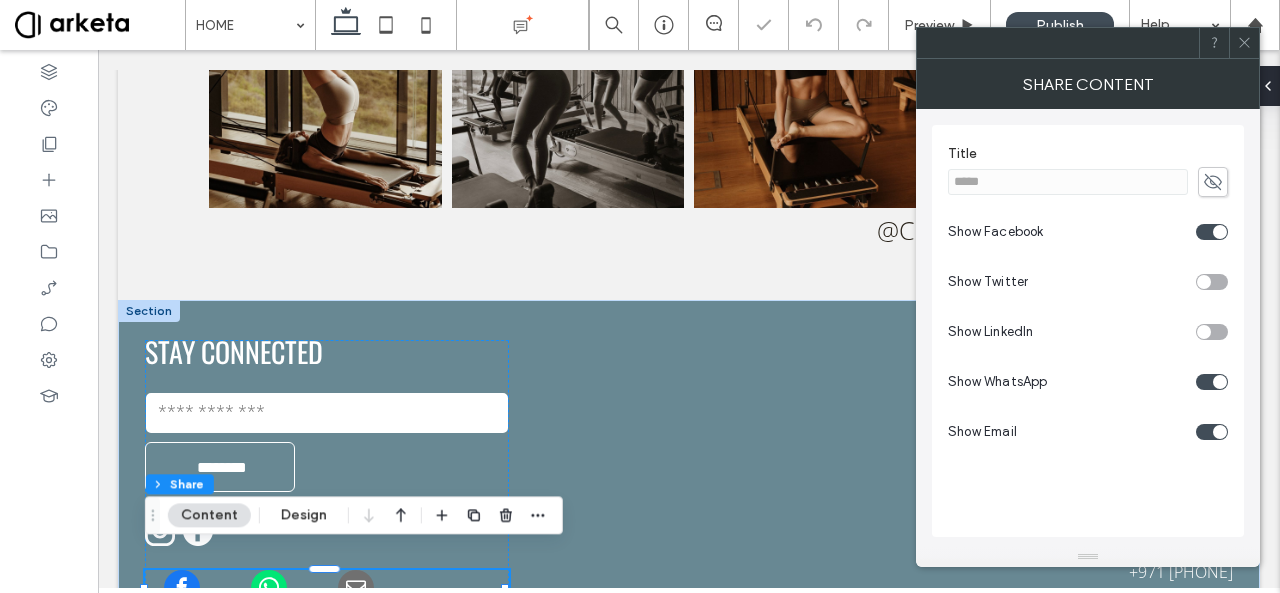 click at bounding box center [1212, 382] 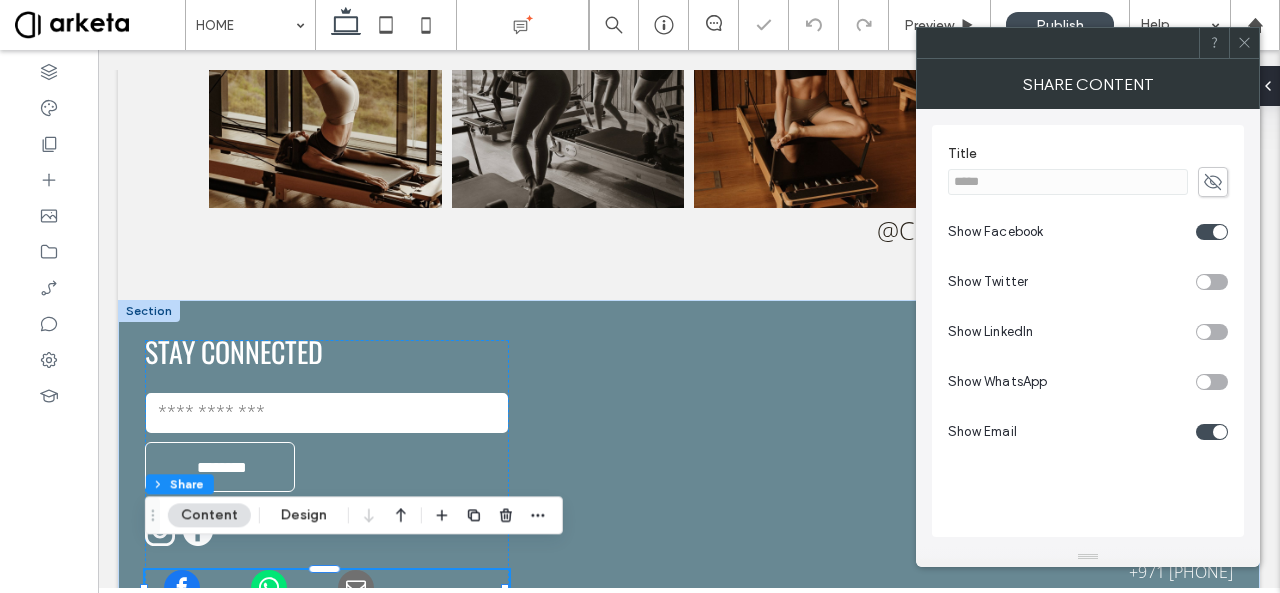 click at bounding box center [1212, 432] 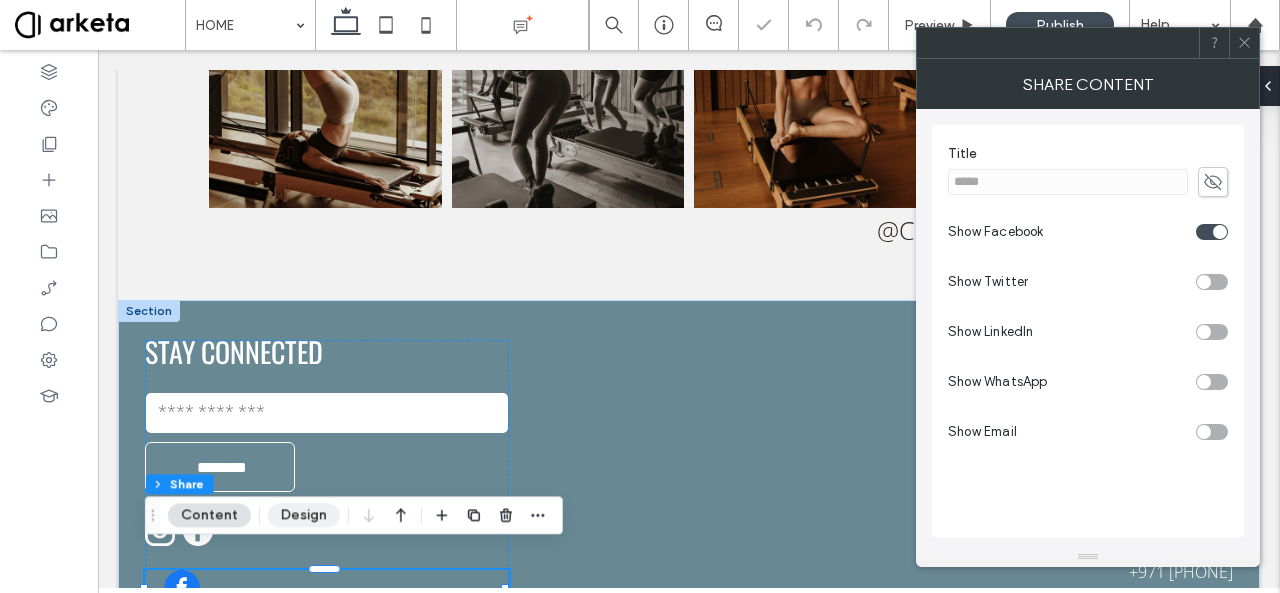 click on "Design" at bounding box center (304, 515) 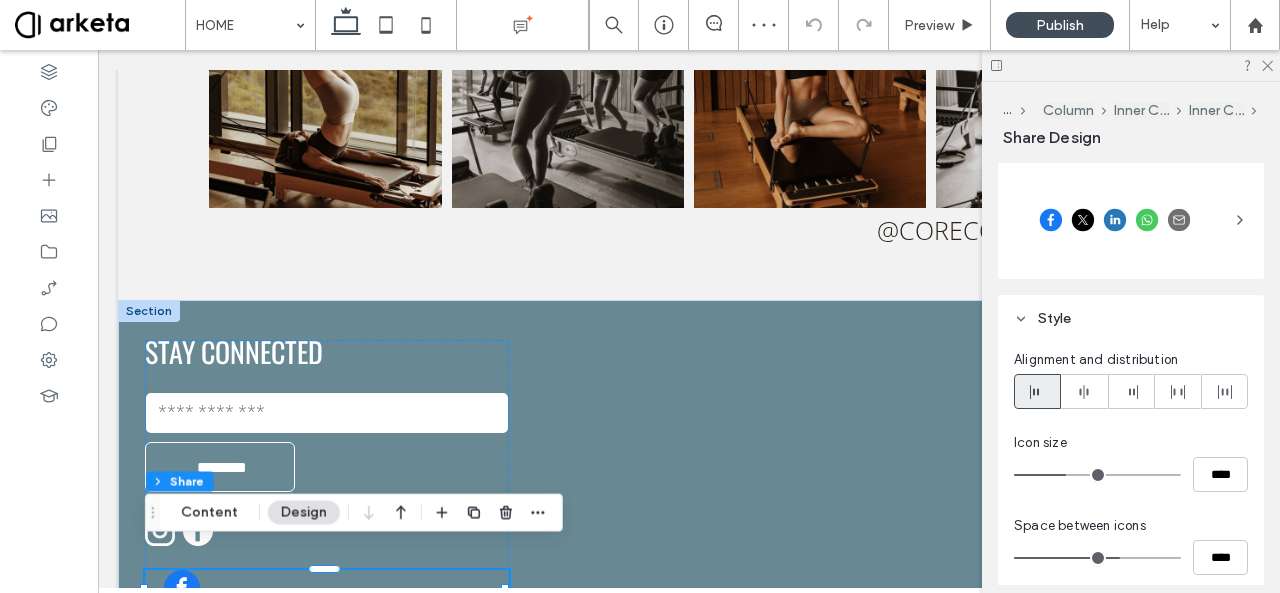 scroll, scrollTop: 282, scrollLeft: 0, axis: vertical 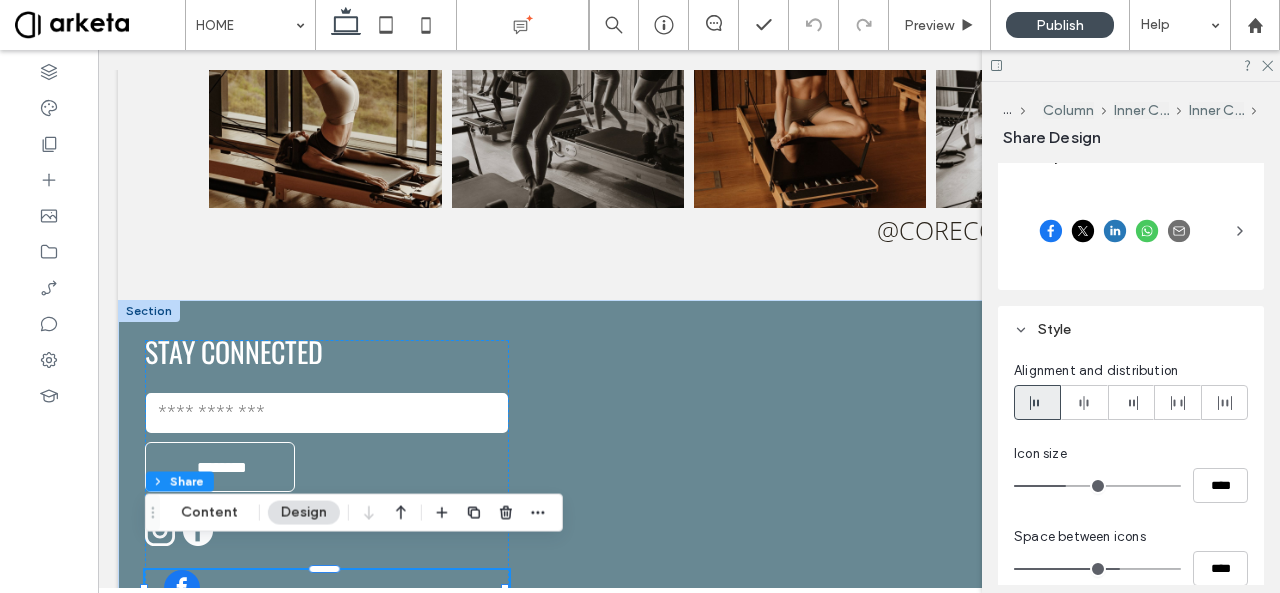 click at bounding box center [1115, 231] 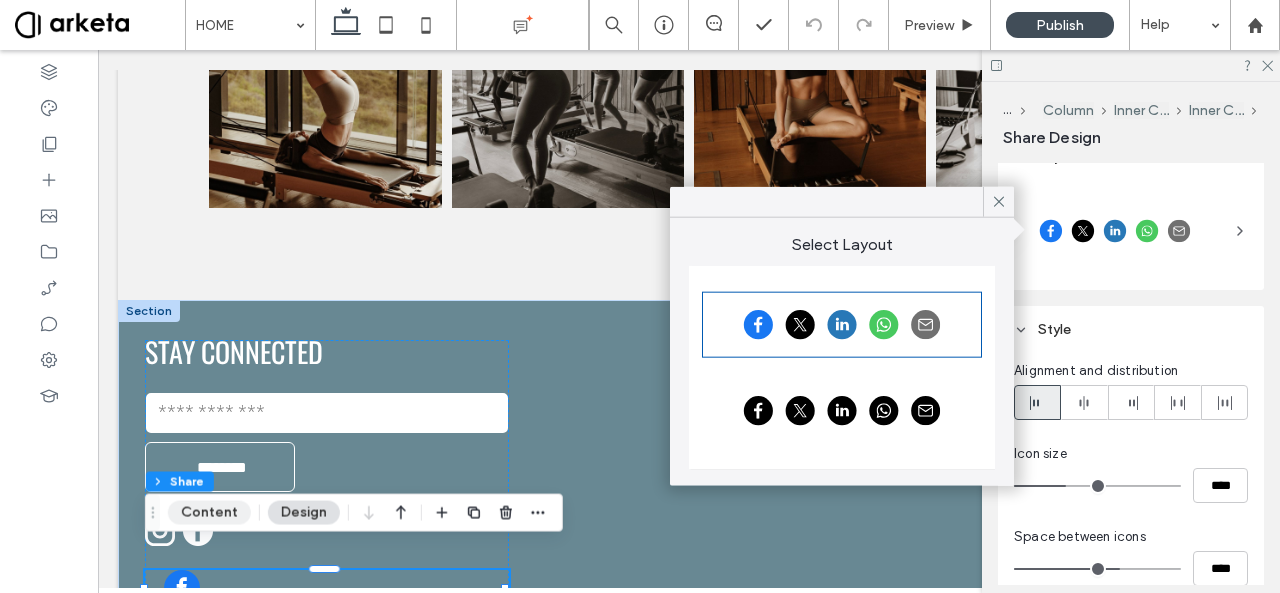 click on "Content" at bounding box center [209, 513] 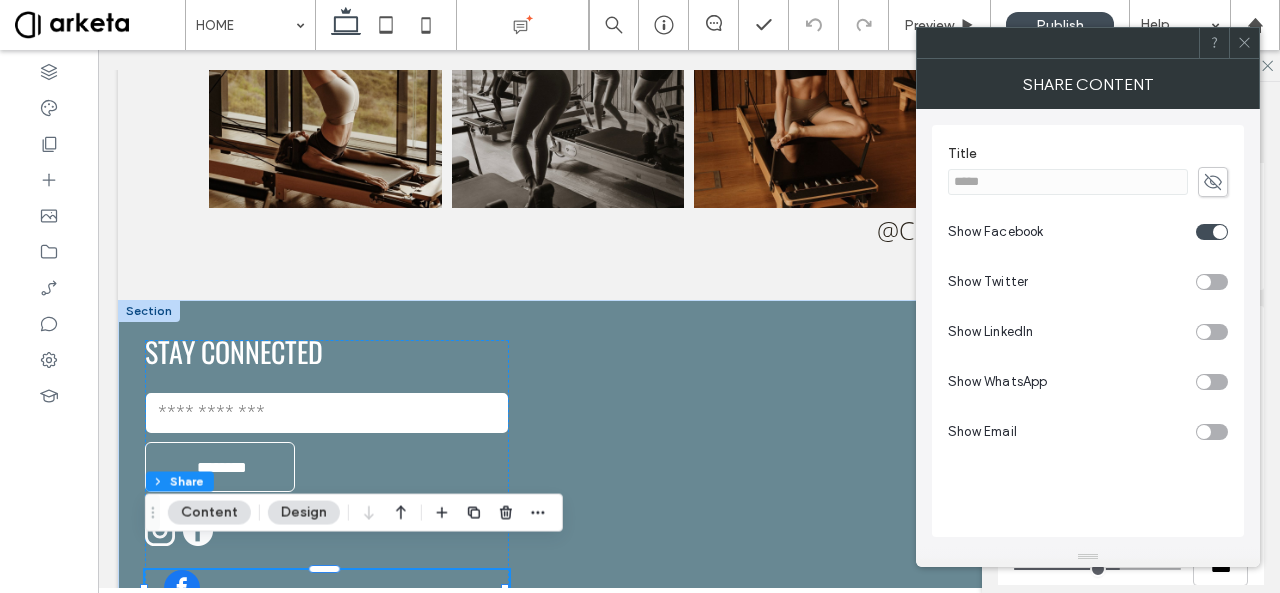 click 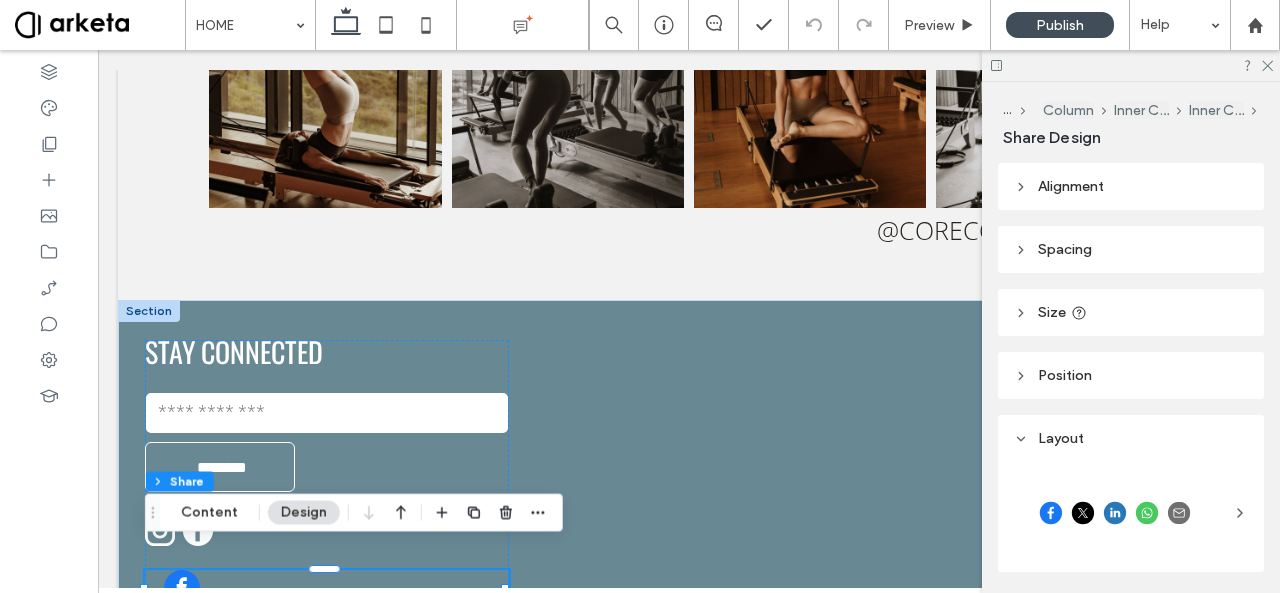 scroll, scrollTop: 180, scrollLeft: 0, axis: vertical 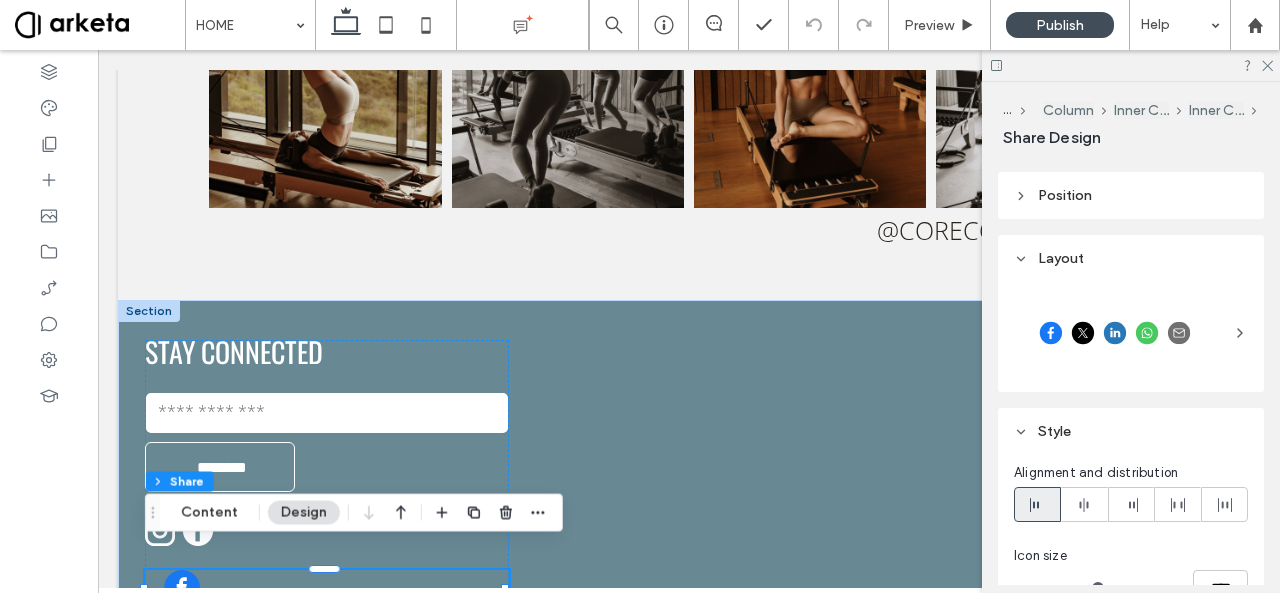 click at bounding box center (1131, 333) 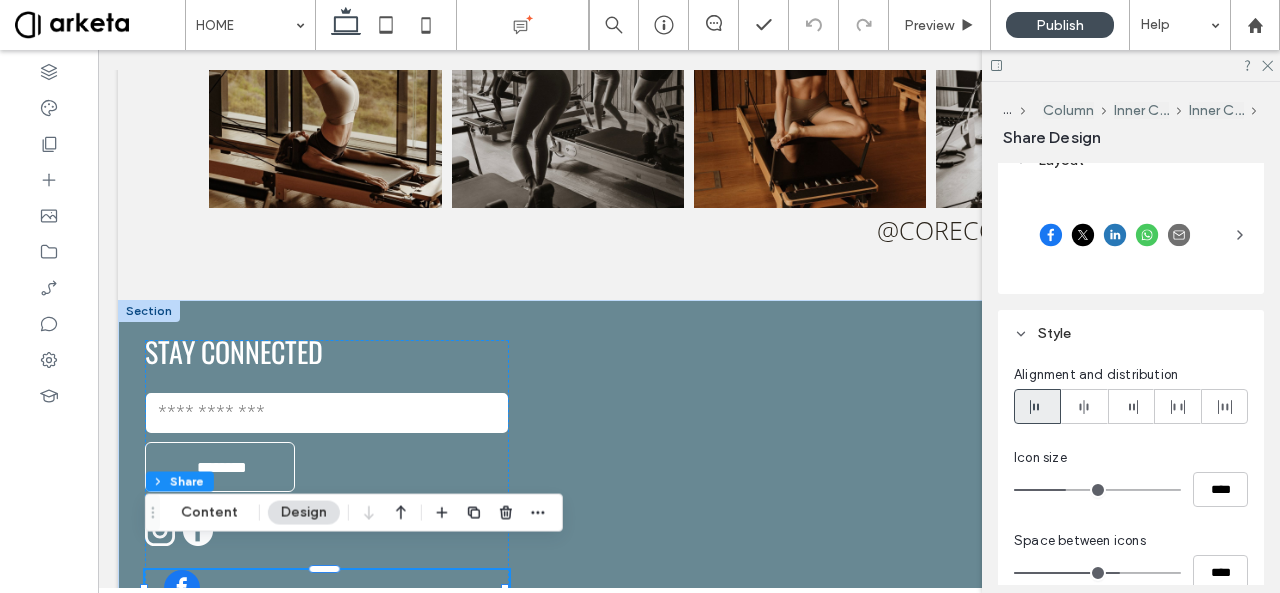 scroll, scrollTop: 267, scrollLeft: 0, axis: vertical 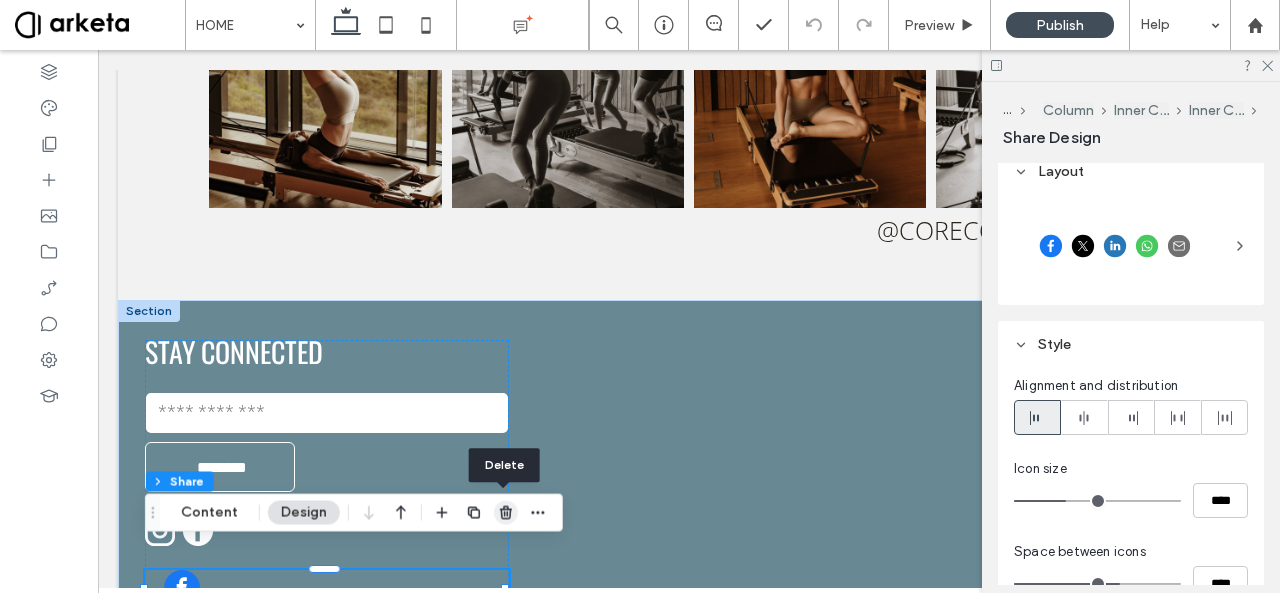 click 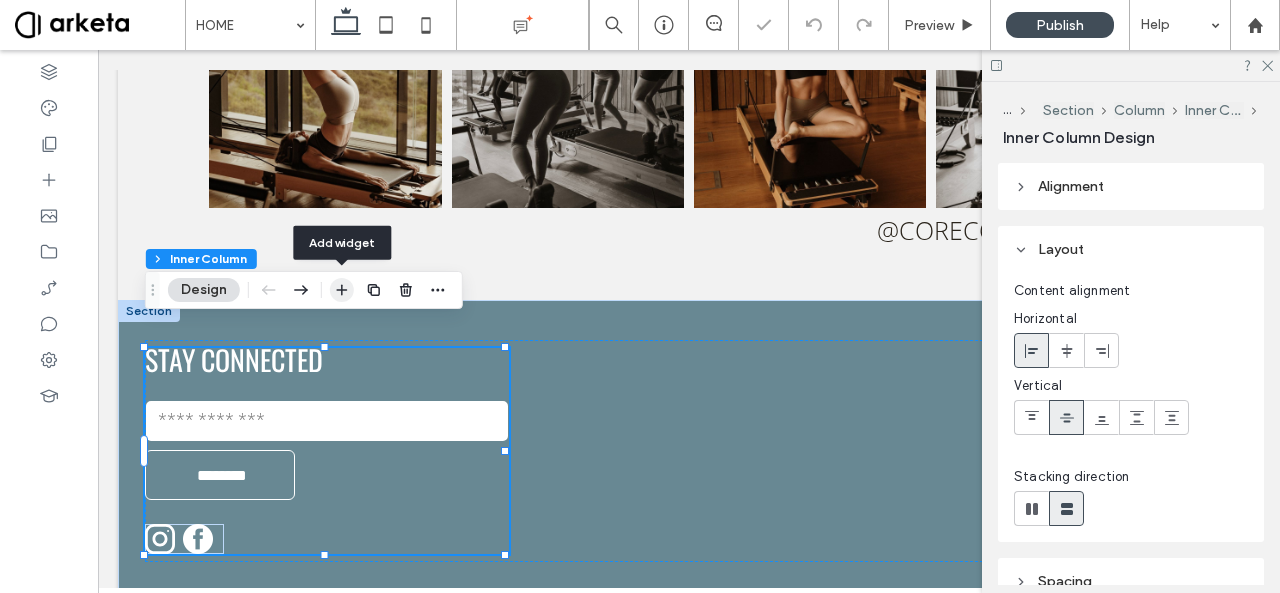 click at bounding box center [342, 290] 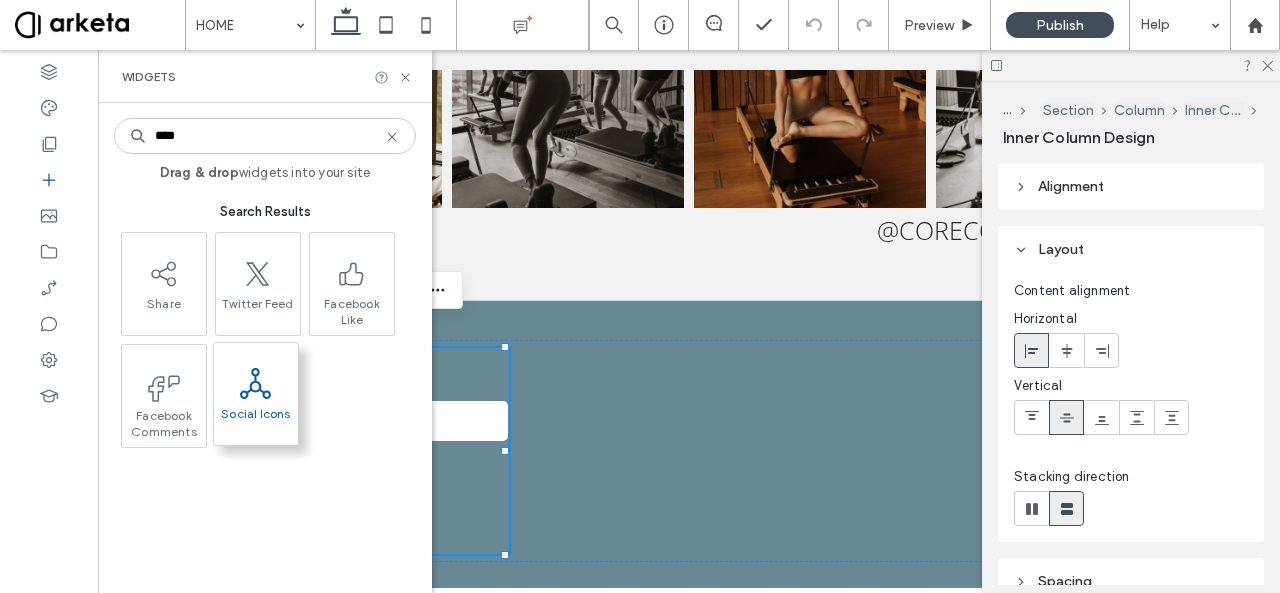 type on "****" 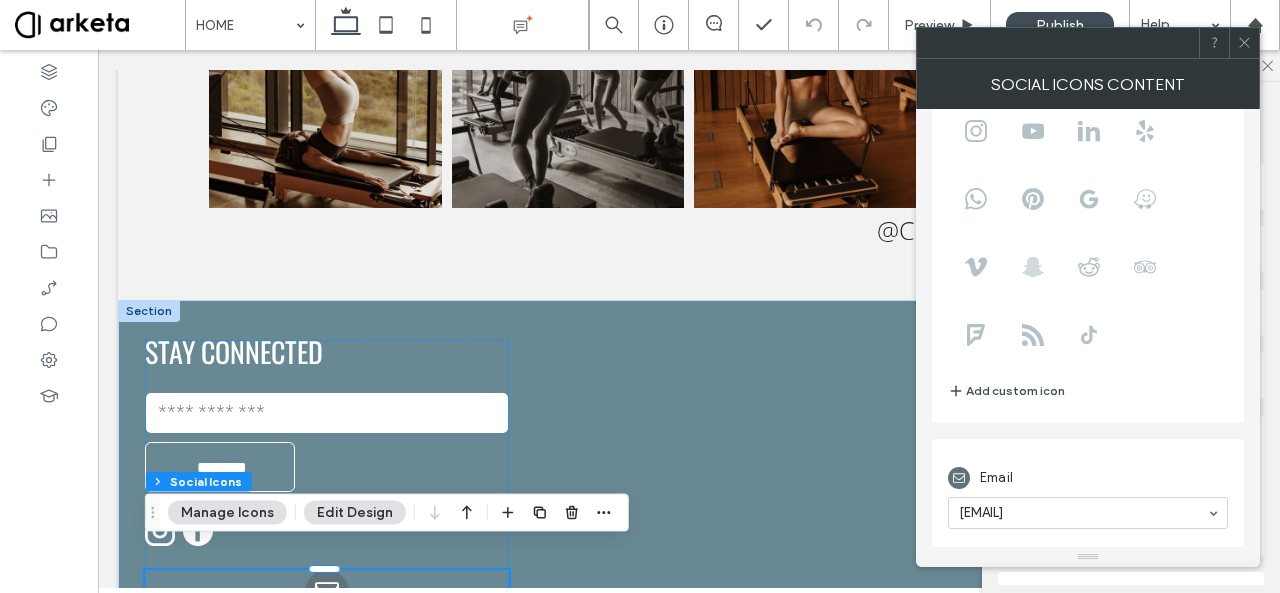 scroll, scrollTop: 0, scrollLeft: 0, axis: both 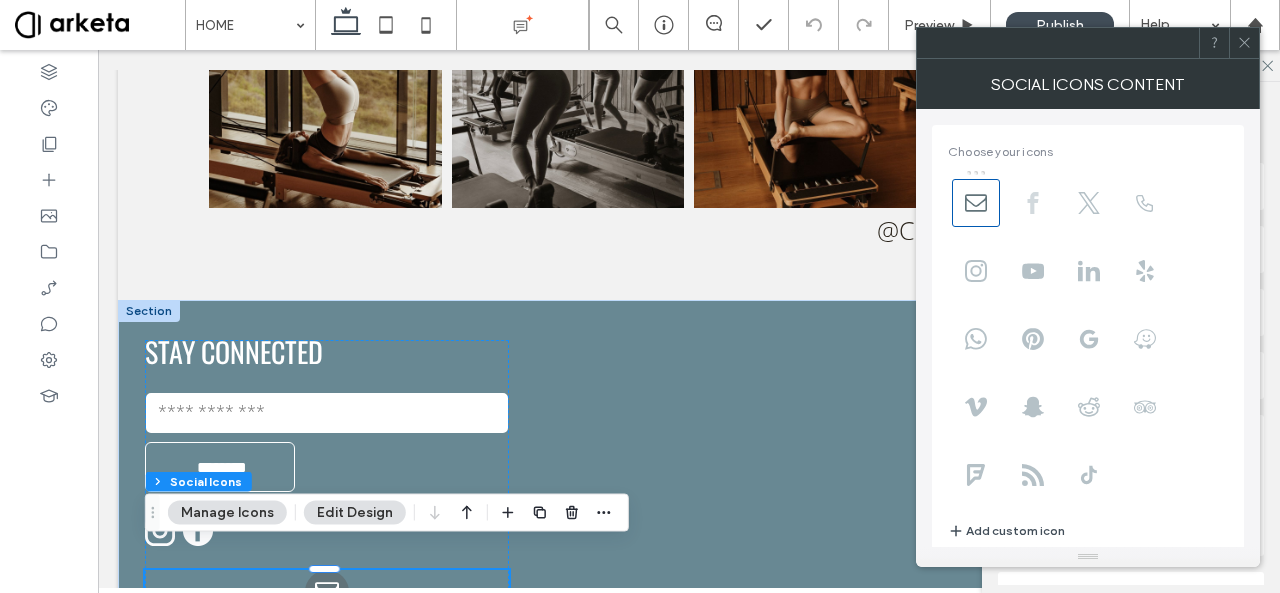 click 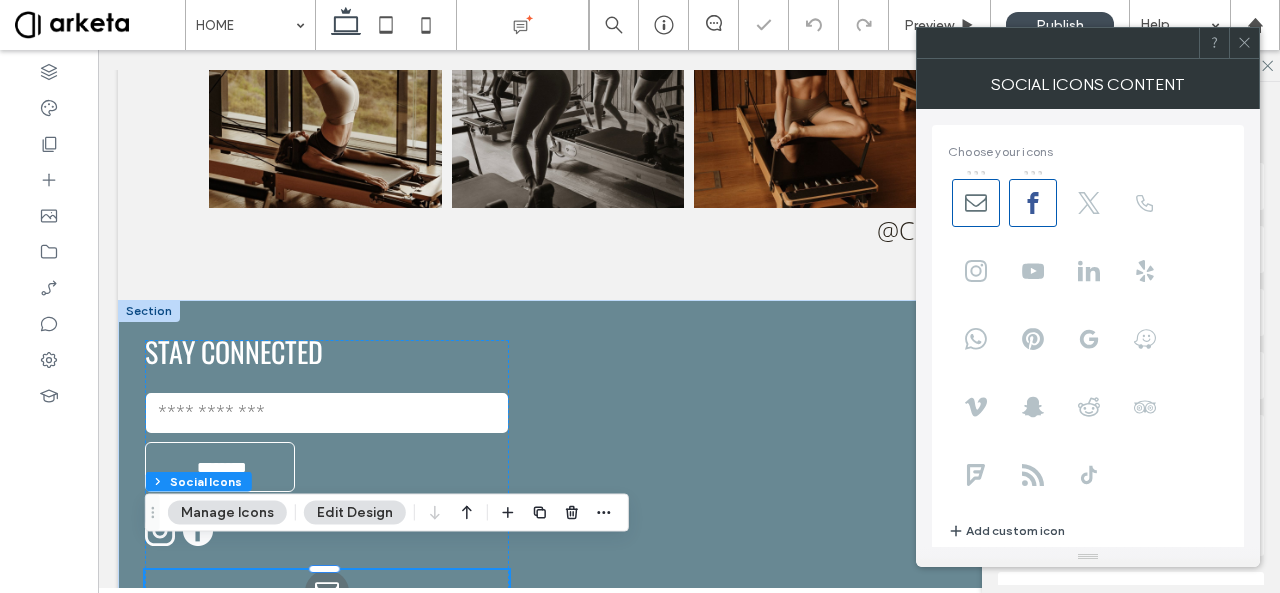 click at bounding box center [640, 296] 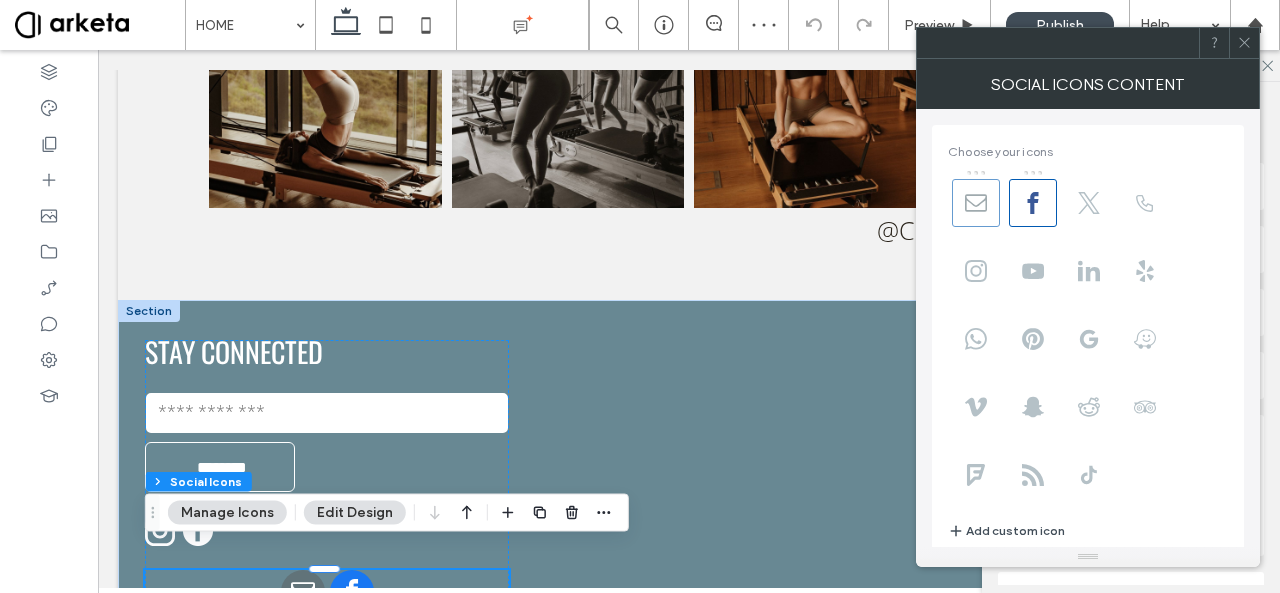 click at bounding box center [976, 203] 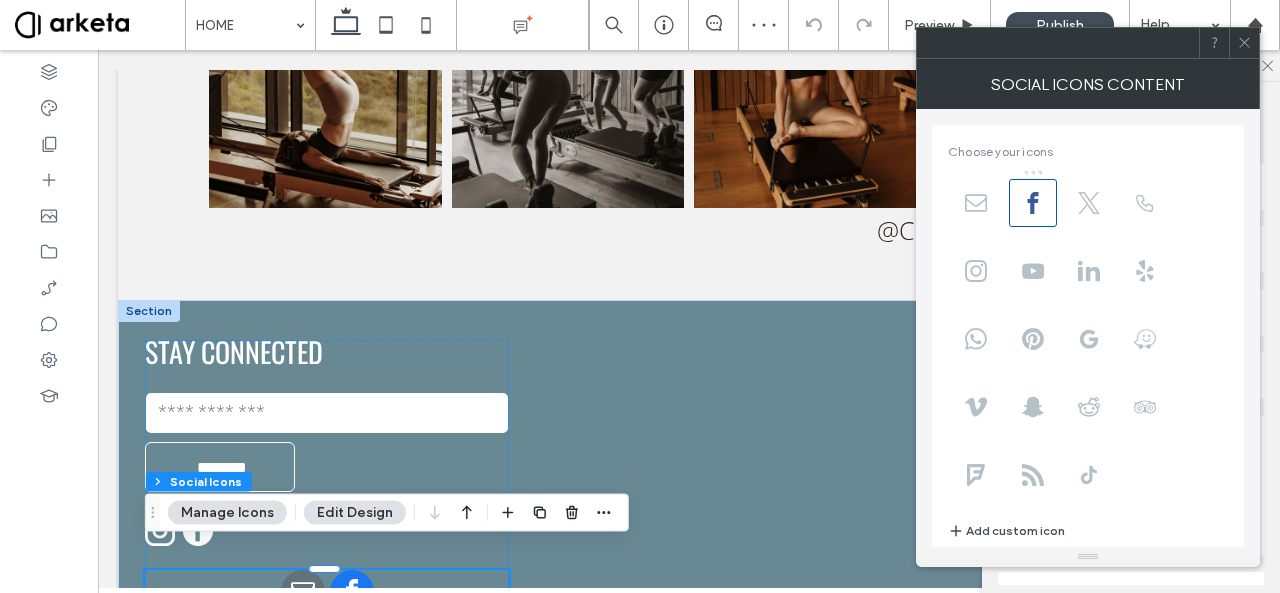 click 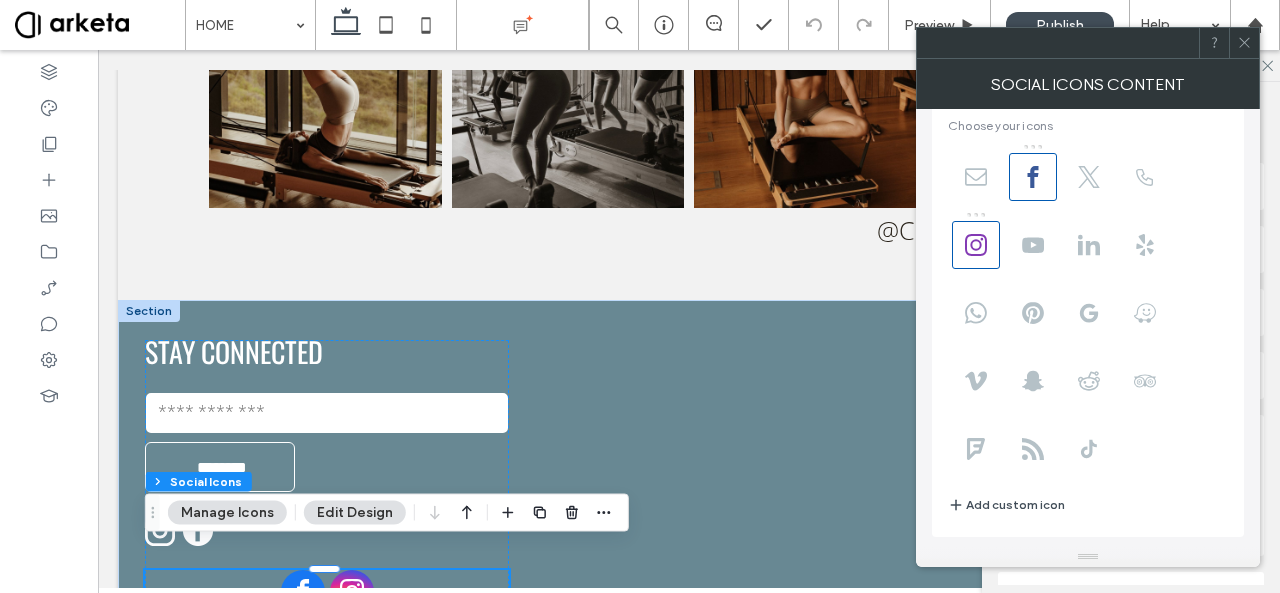 scroll, scrollTop: 27, scrollLeft: 0, axis: vertical 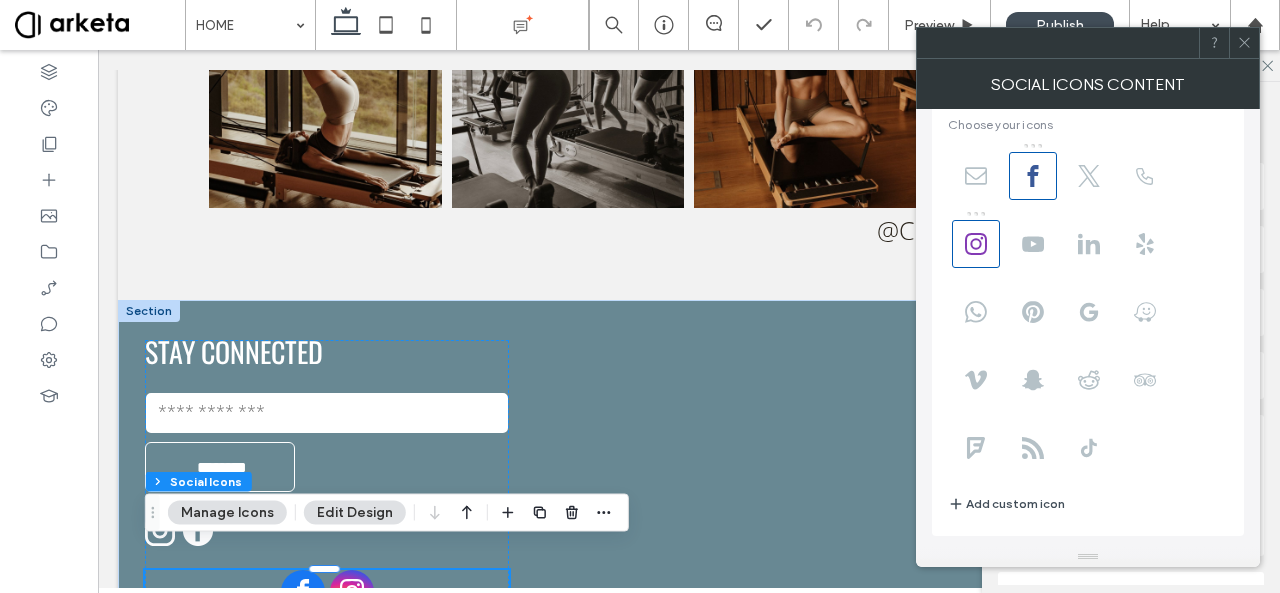click on "Edit Design" at bounding box center [355, 513] 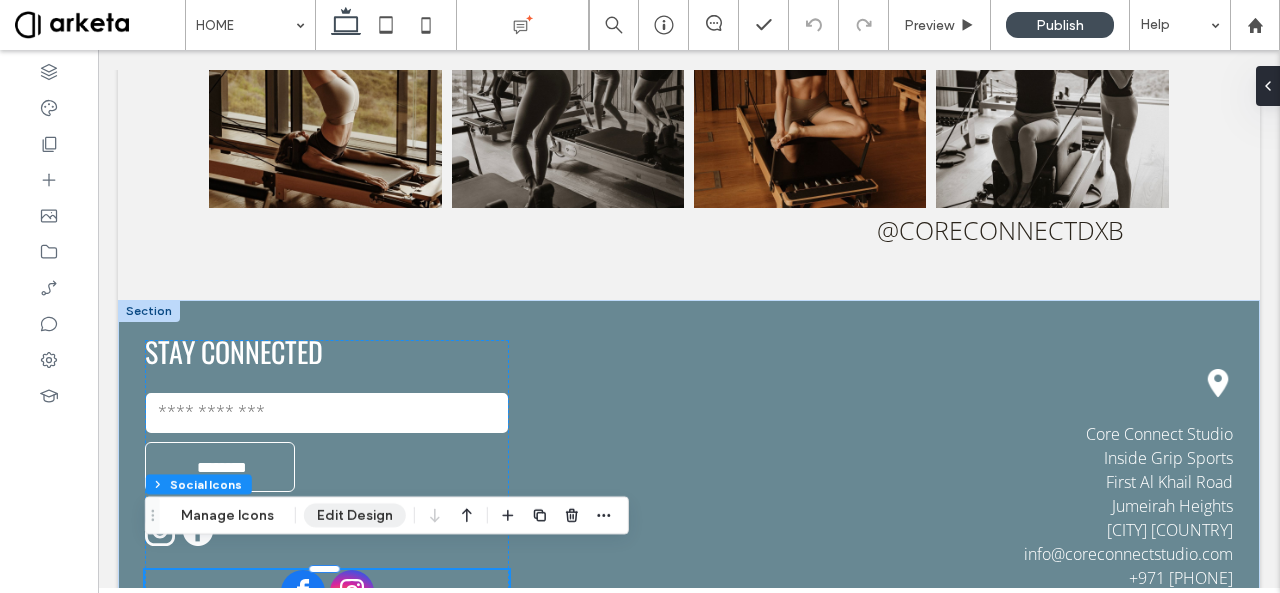click on "Edit Design" at bounding box center [355, 515] 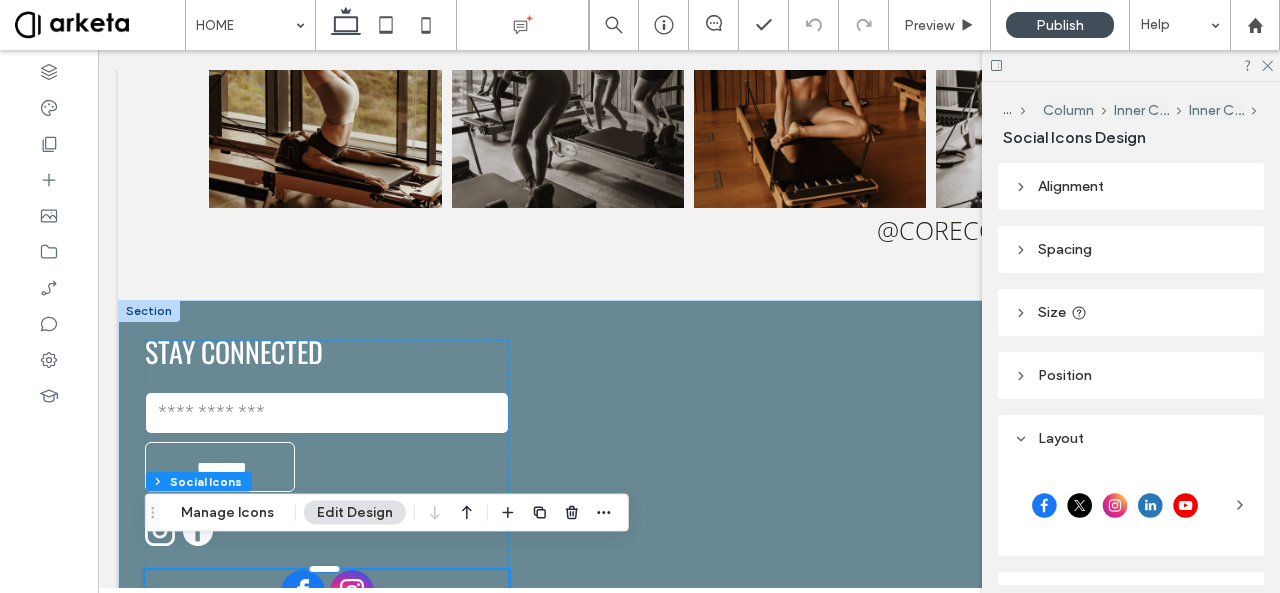 click at bounding box center (1115, 505) 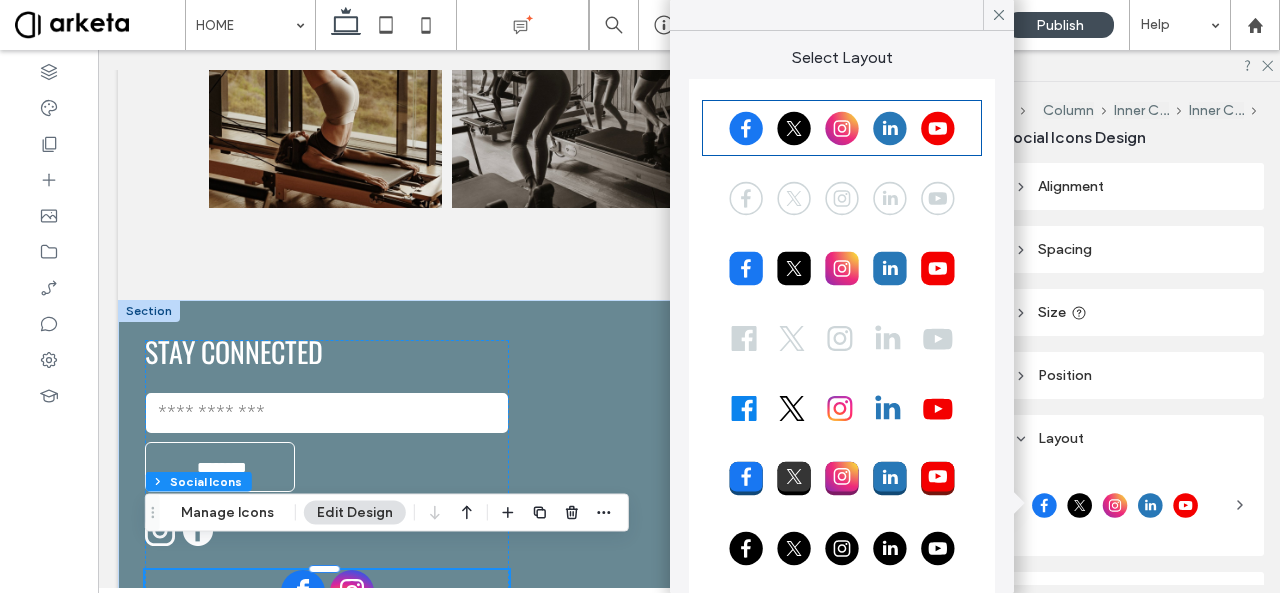 scroll, scrollTop: 112, scrollLeft: 0, axis: vertical 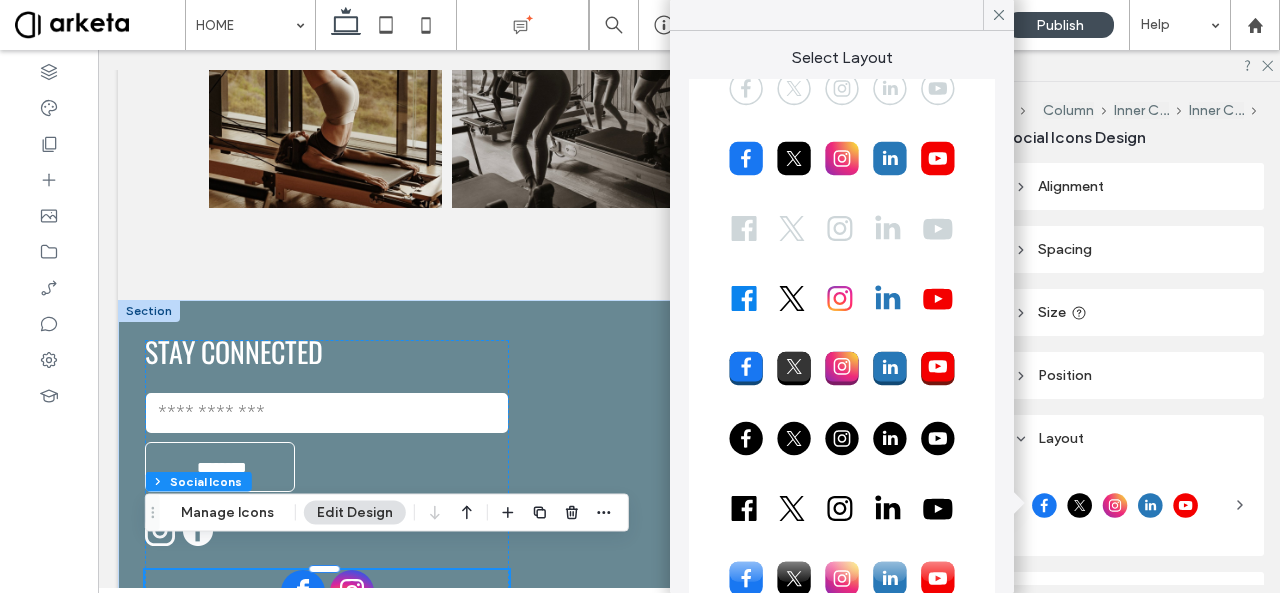 click on "Alignment Spacing Set margins and padding 0px 0% 0px 0% * px 0px * px 0px Reset padding Size Width *** % Height A More Size Options Position Position type Default Layout Style Alignment and distribution Icon size **** Space between icons *** Hover effect for desktop None Zoom out Opacity Float Forward Grayscale Reverse grayscale Blur Blur and Grayscale" at bounding box center [1137, 374] 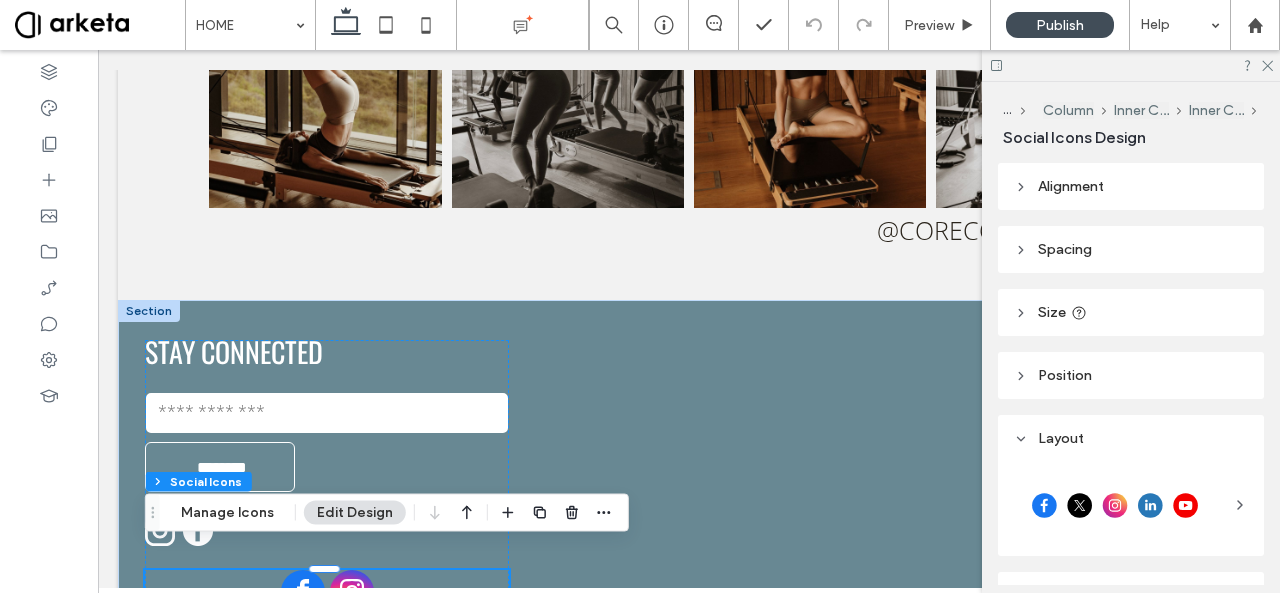 scroll, scrollTop: 273, scrollLeft: 0, axis: vertical 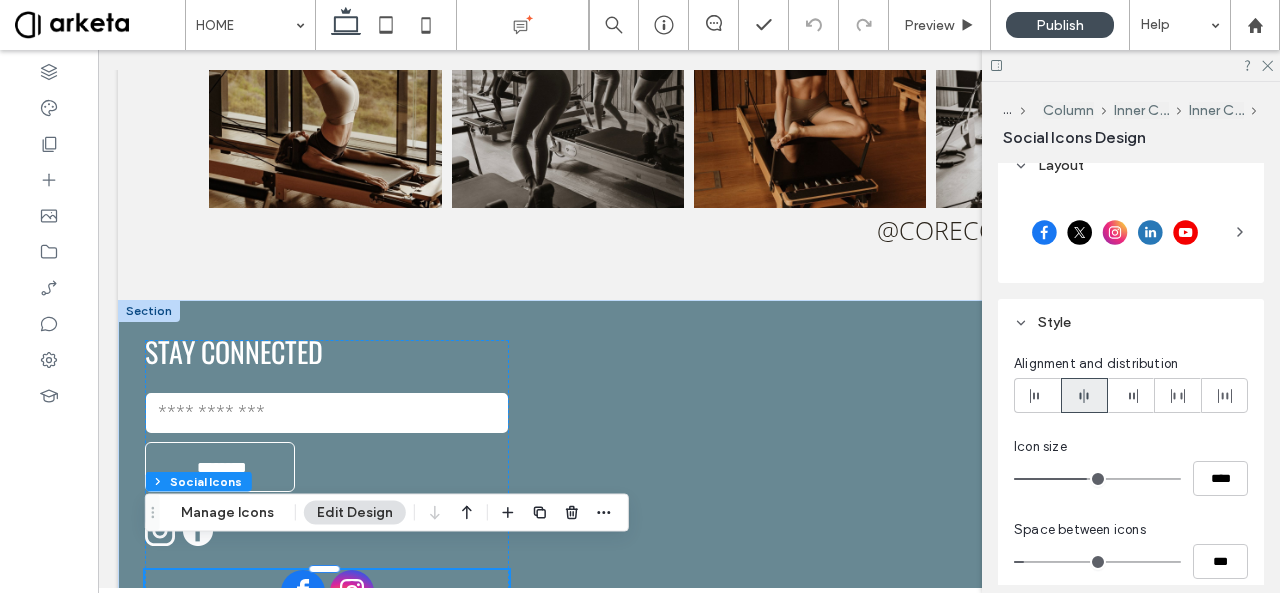click at bounding box center (1115, 232) 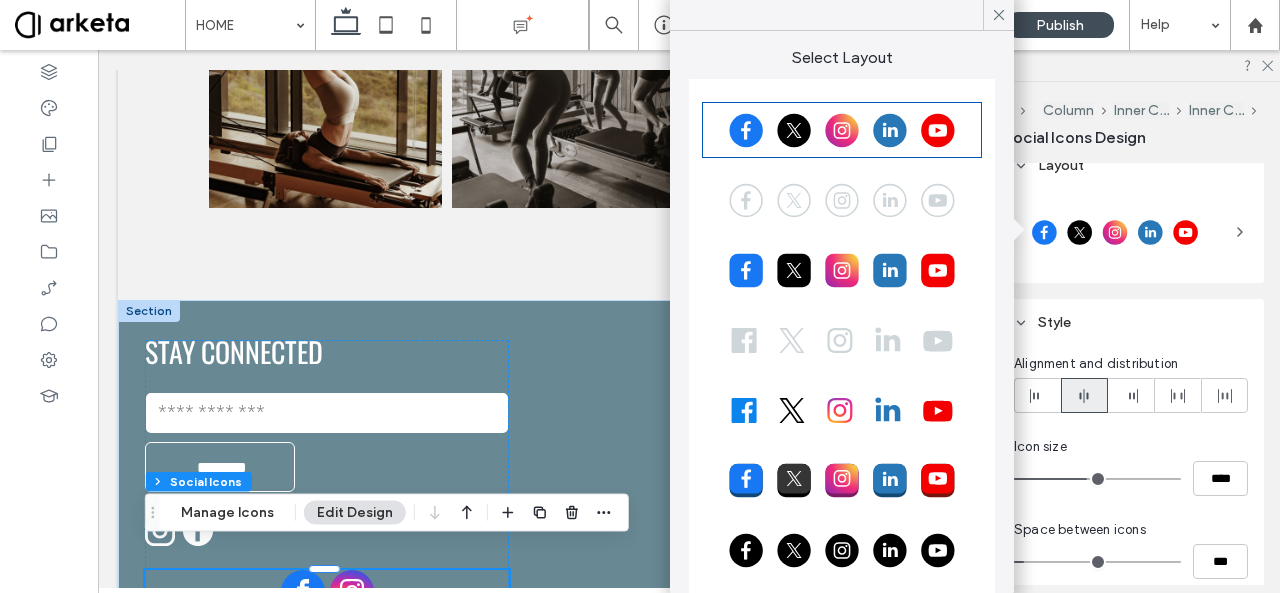 click at bounding box center (842, 340) 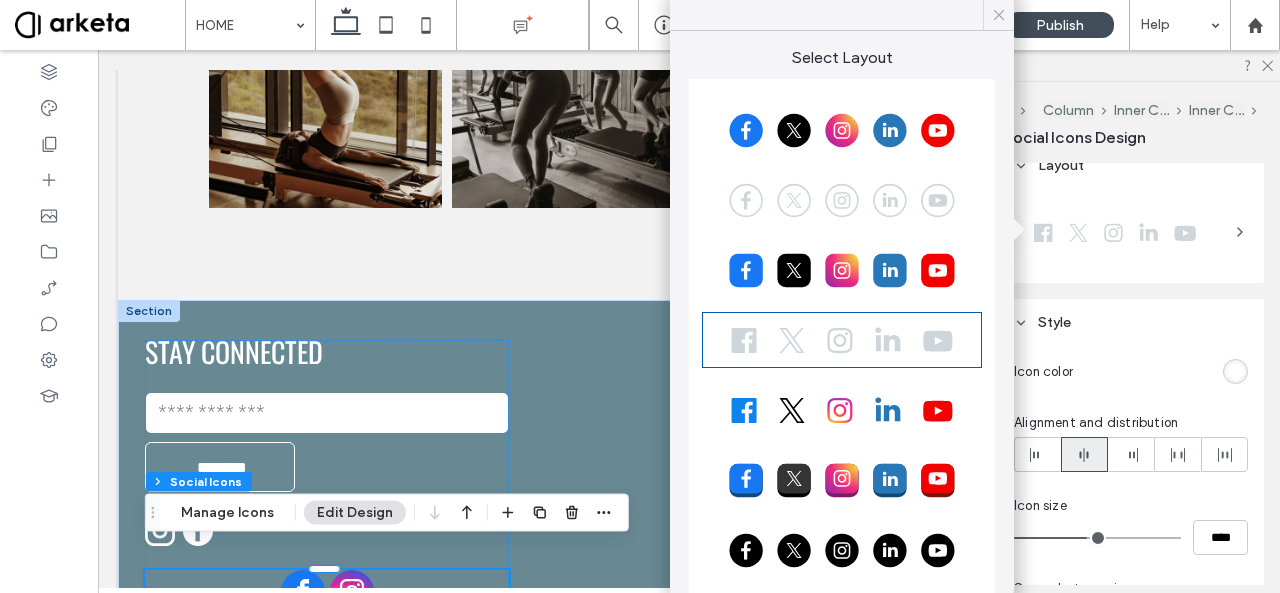 click 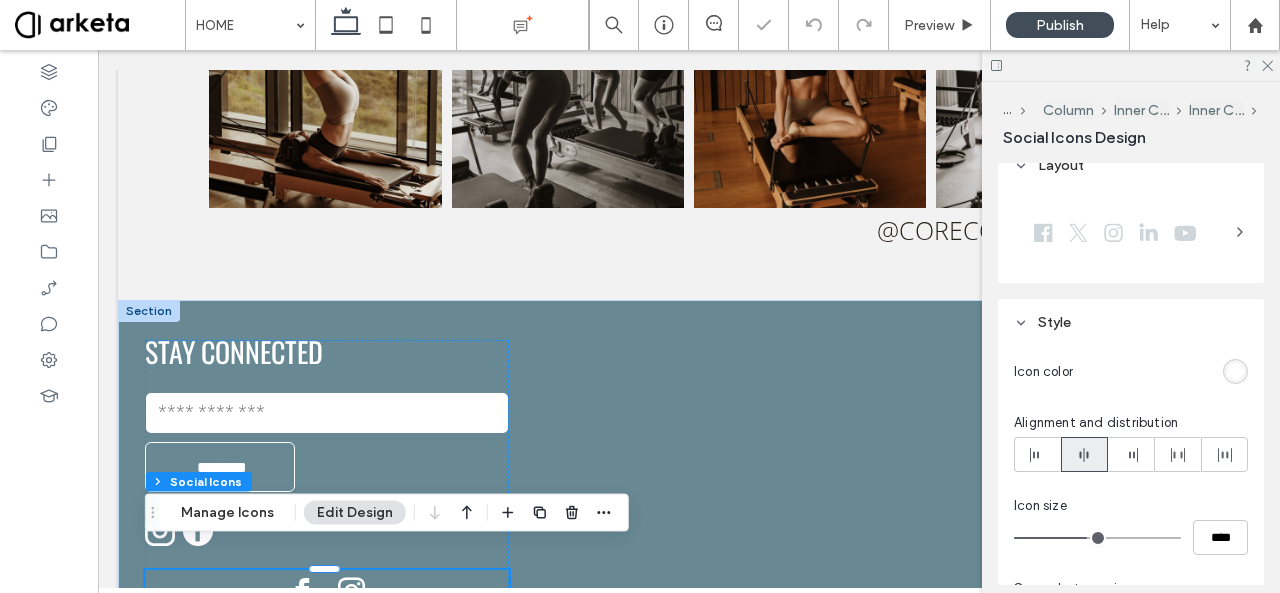 scroll, scrollTop: 664, scrollLeft: 0, axis: vertical 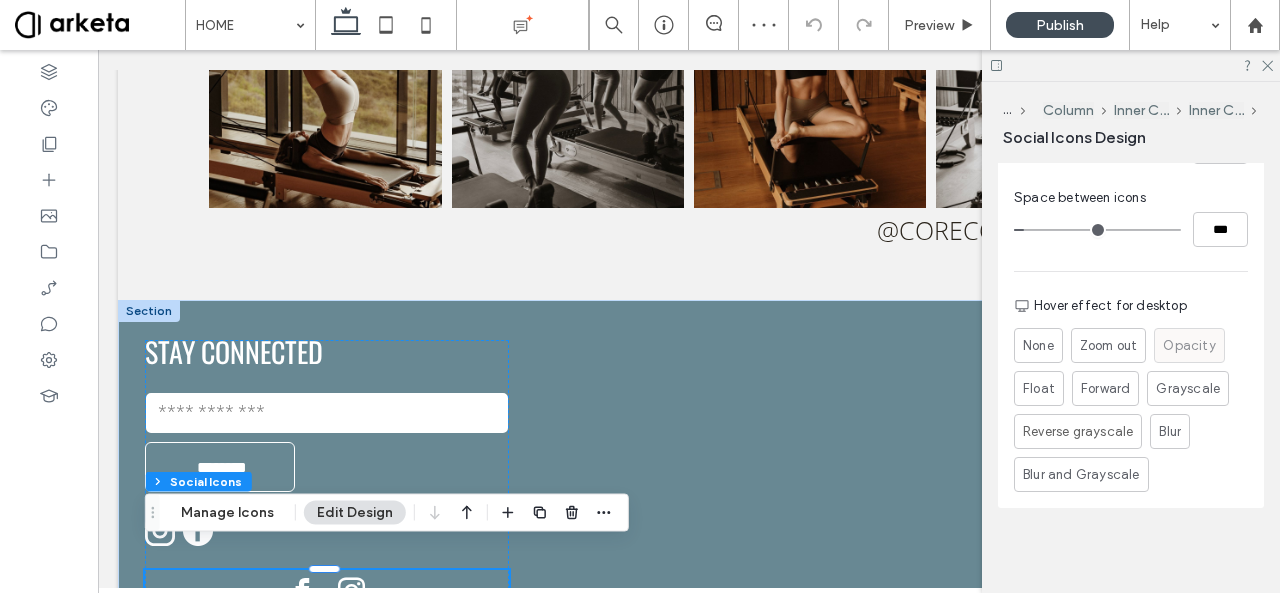 click on "Opacity" at bounding box center [1189, 346] 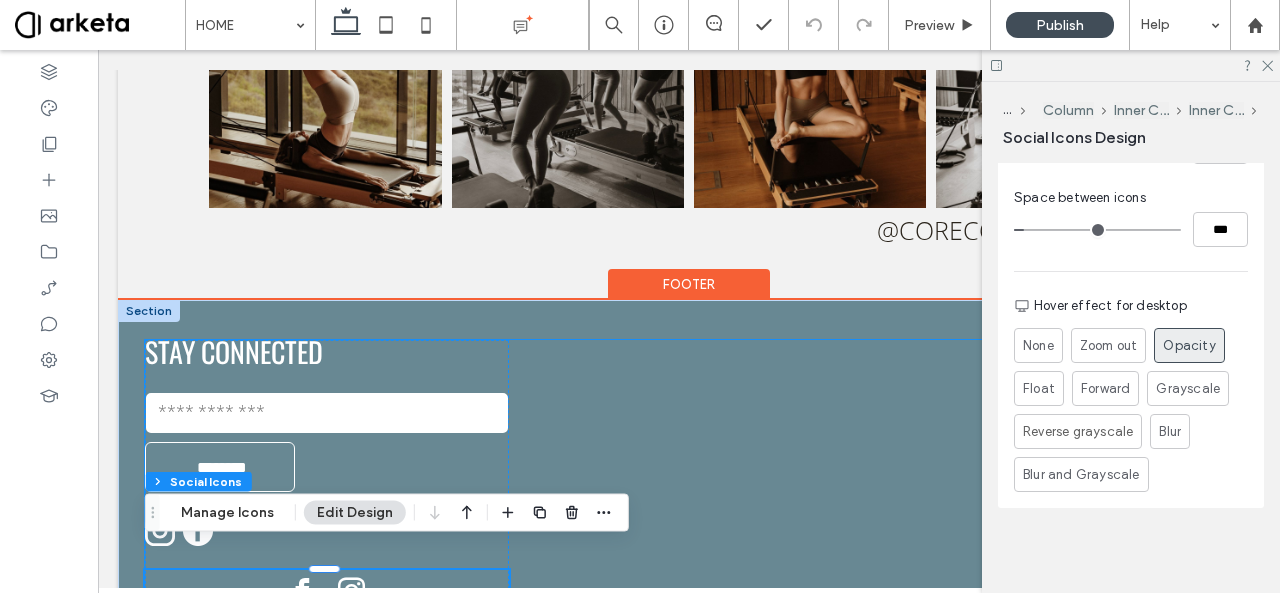 scroll, scrollTop: 4297, scrollLeft: 0, axis: vertical 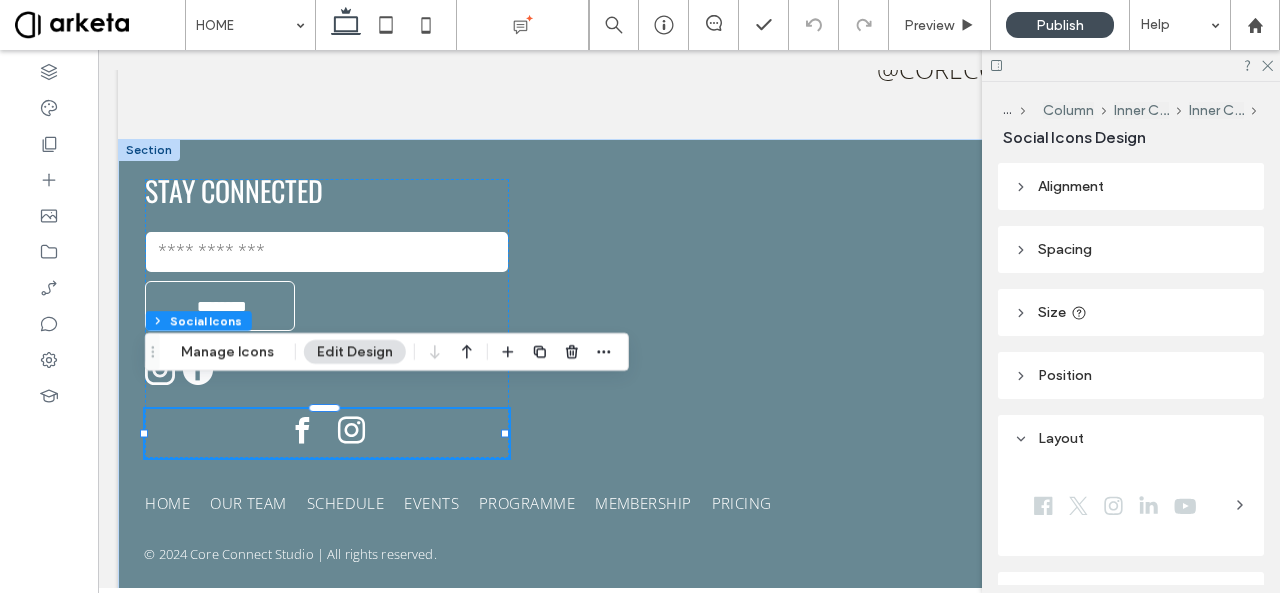 click at bounding box center [1115, 505] 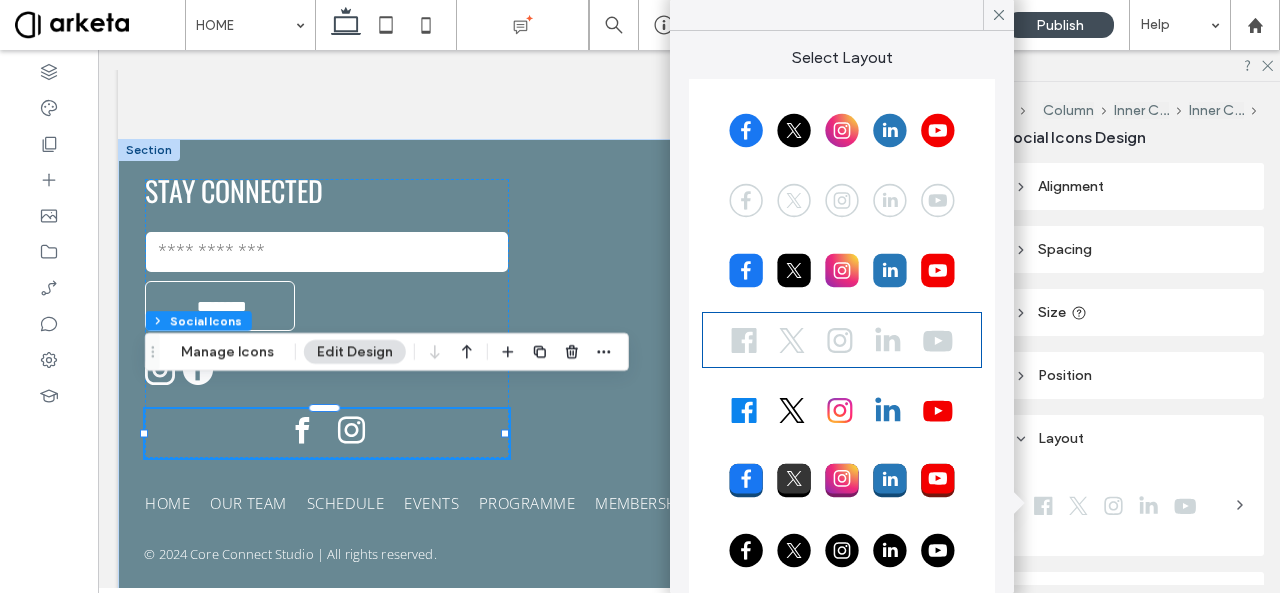 click at bounding box center [842, 550] 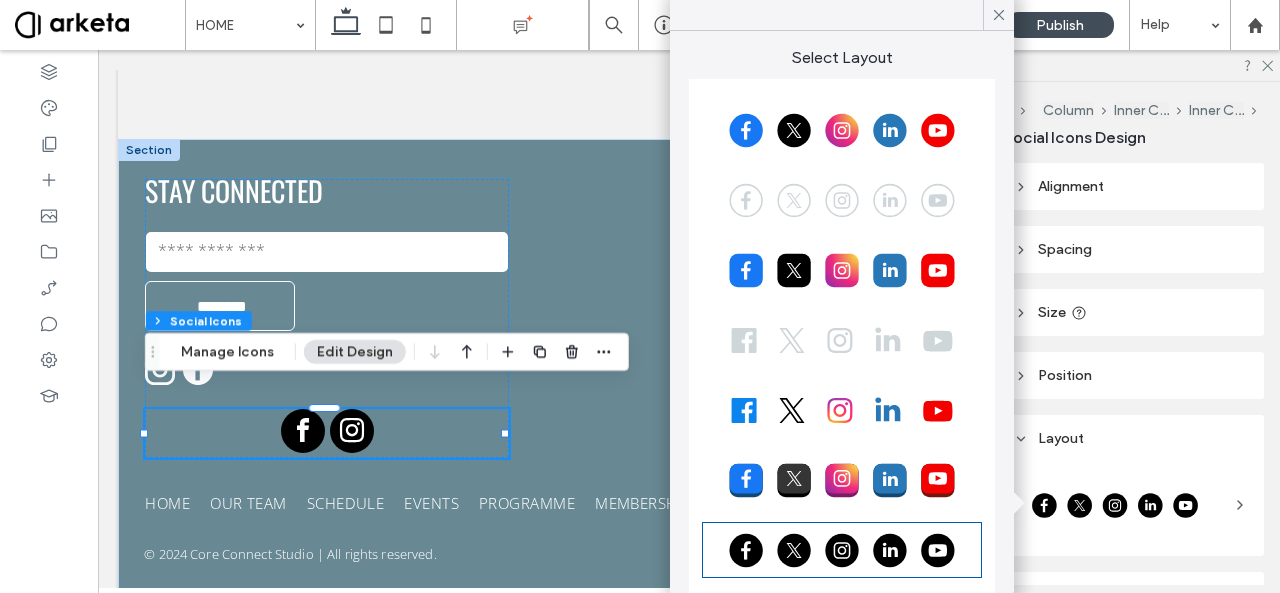click on "Layout" at bounding box center (1131, 438) 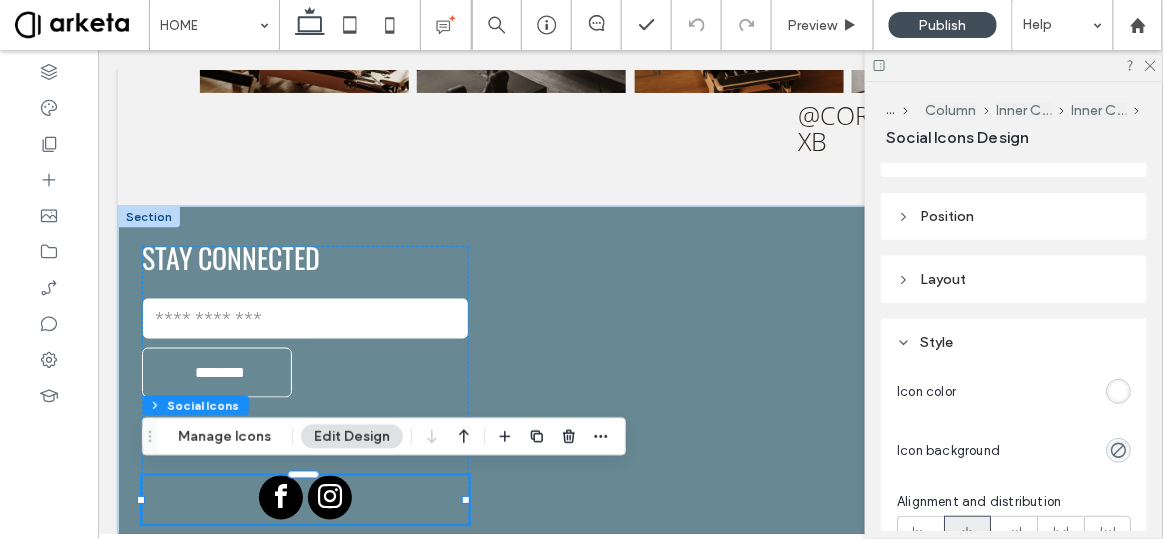 scroll, scrollTop: 4297, scrollLeft: 0, axis: vertical 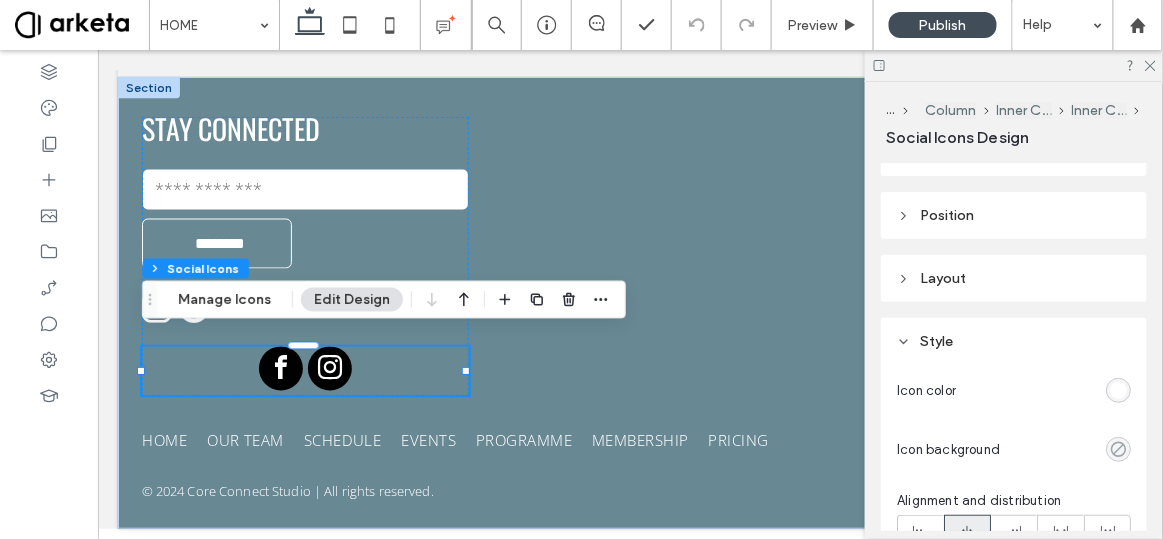 click 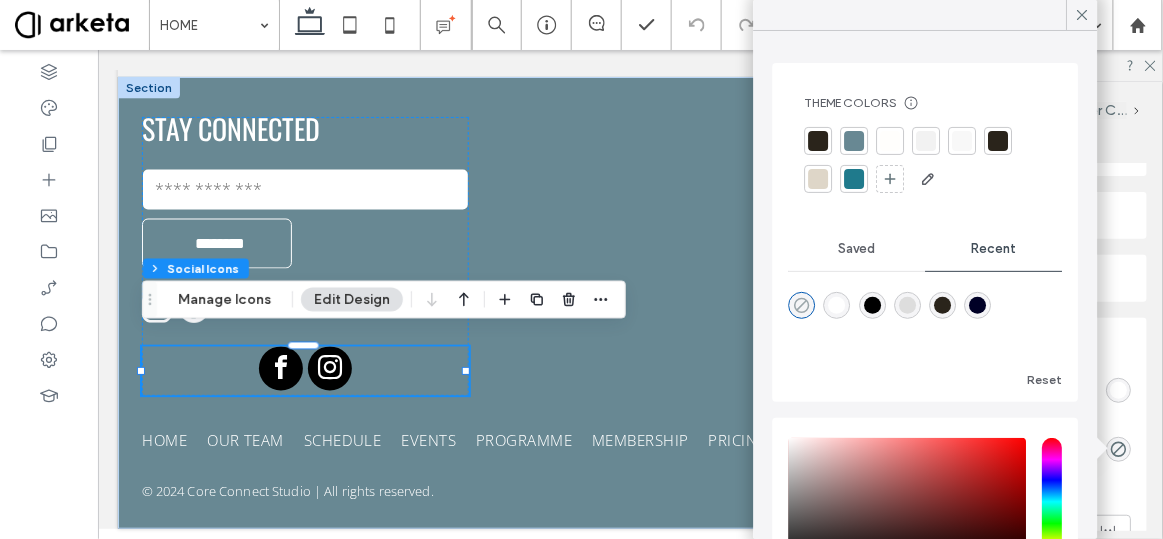 click 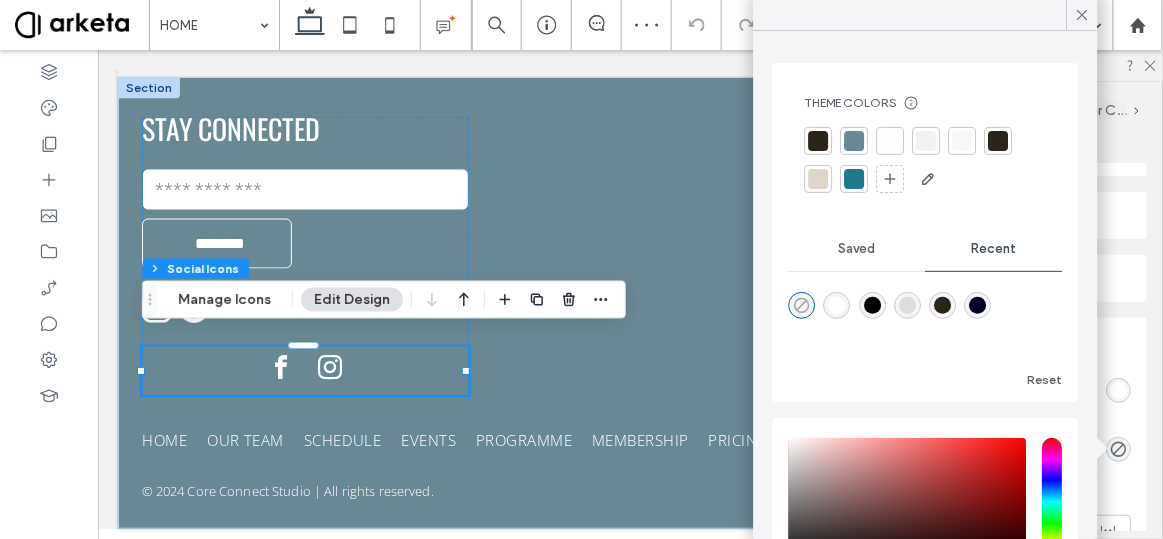 click 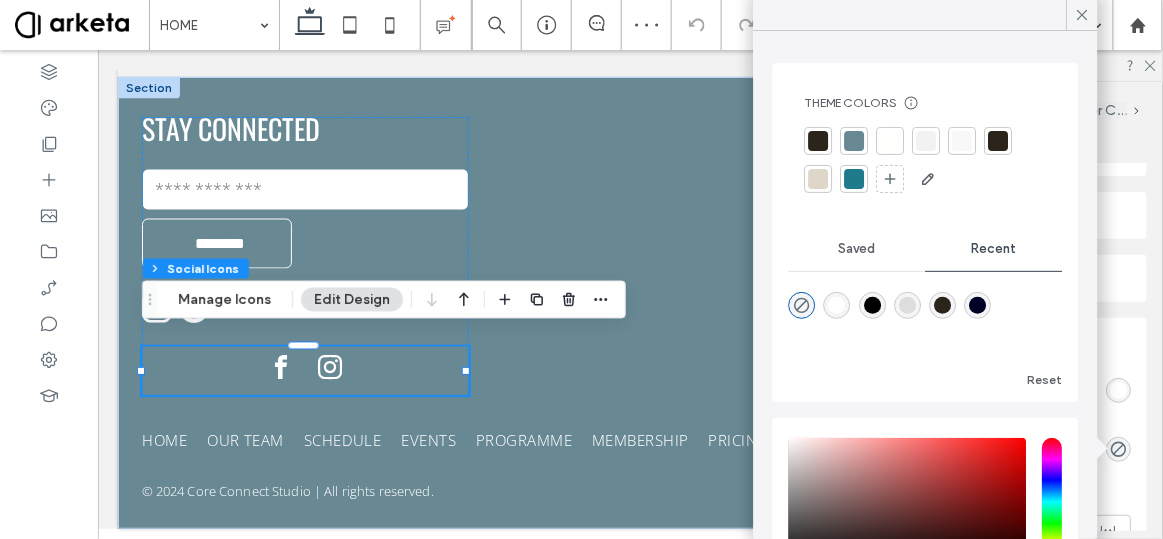 click at bounding box center (837, 305) 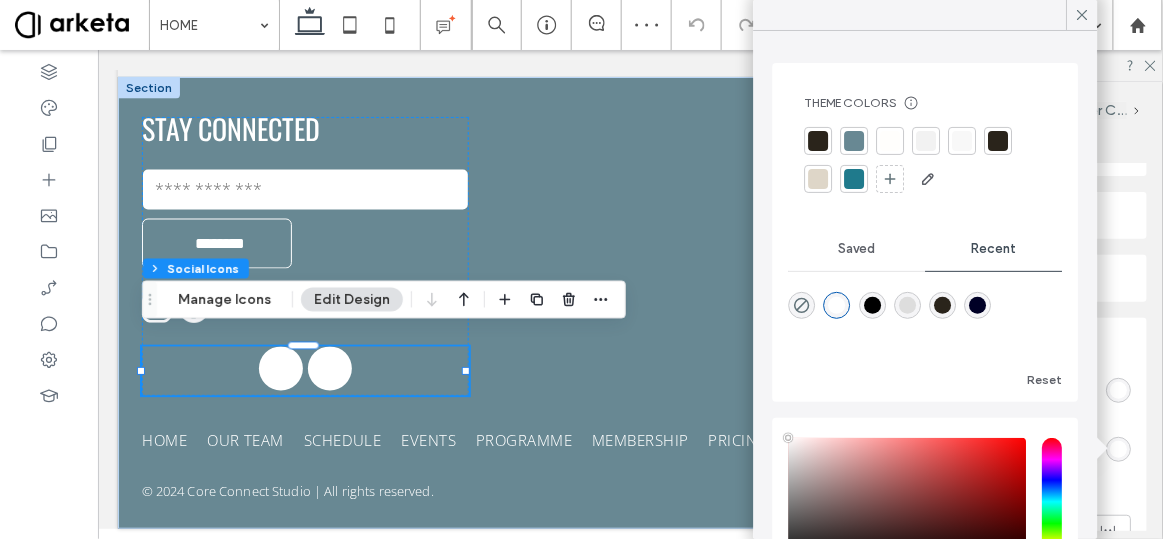 click on "Style" at bounding box center (1014, 341) 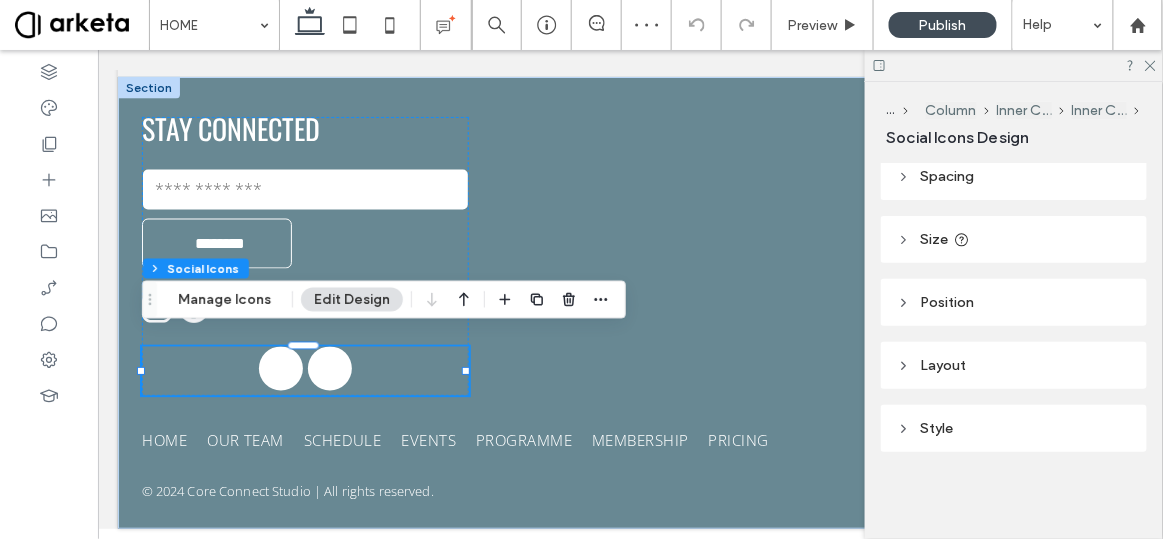 click on "Layout" at bounding box center [1014, 365] 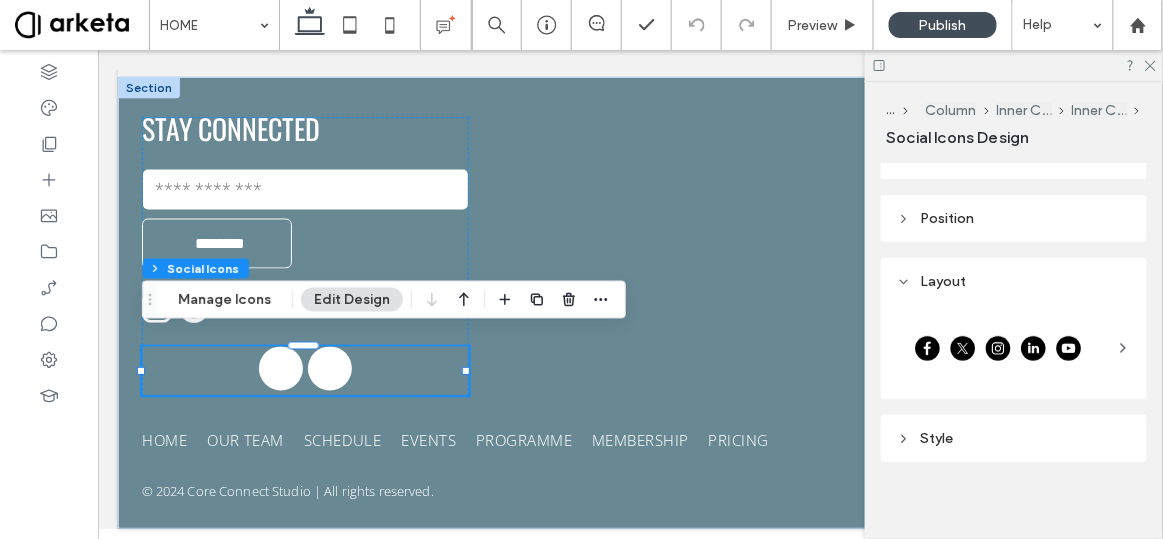 scroll, scrollTop: 160, scrollLeft: 0, axis: vertical 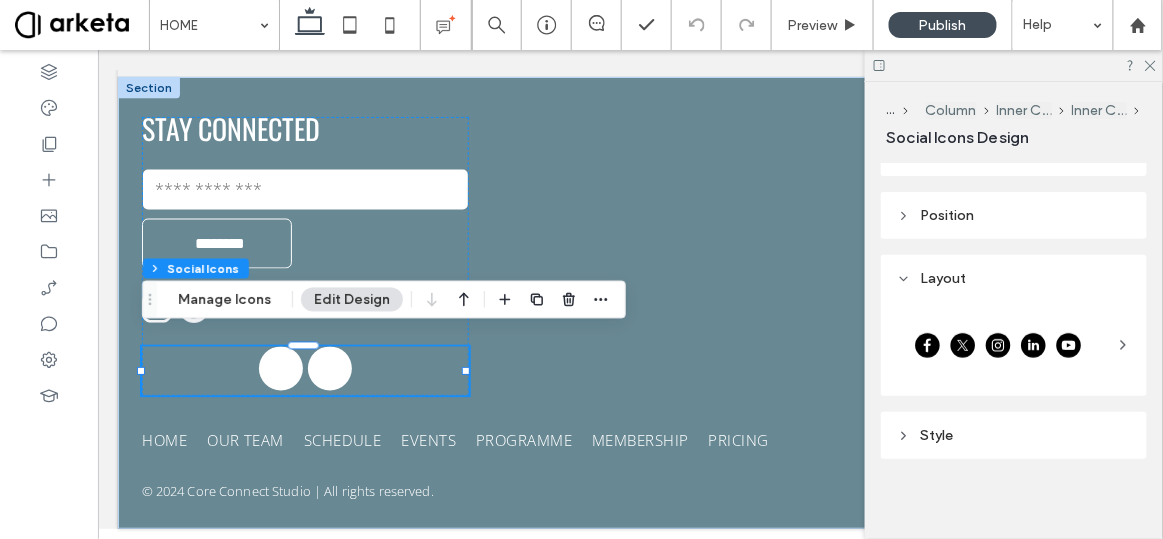 click on "Style" at bounding box center [1014, 435] 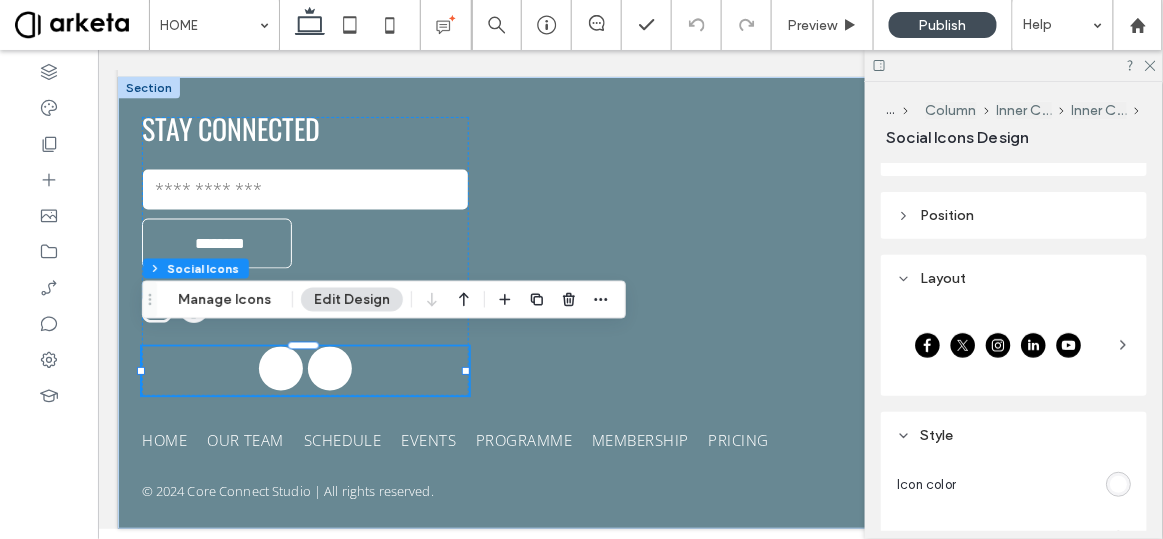 scroll, scrollTop: 303, scrollLeft: 0, axis: vertical 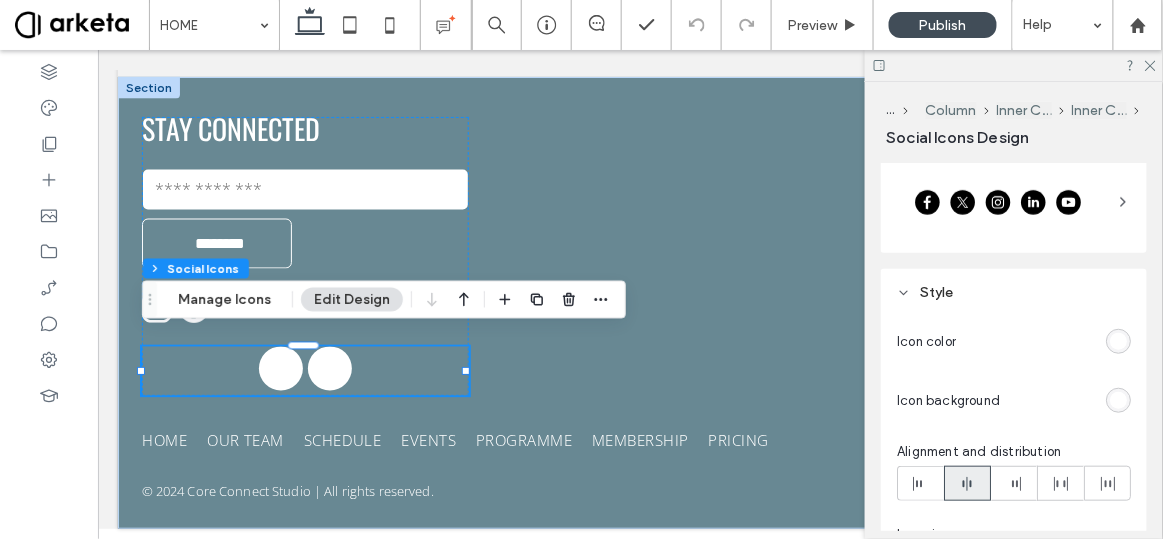 click at bounding box center (1118, 341) 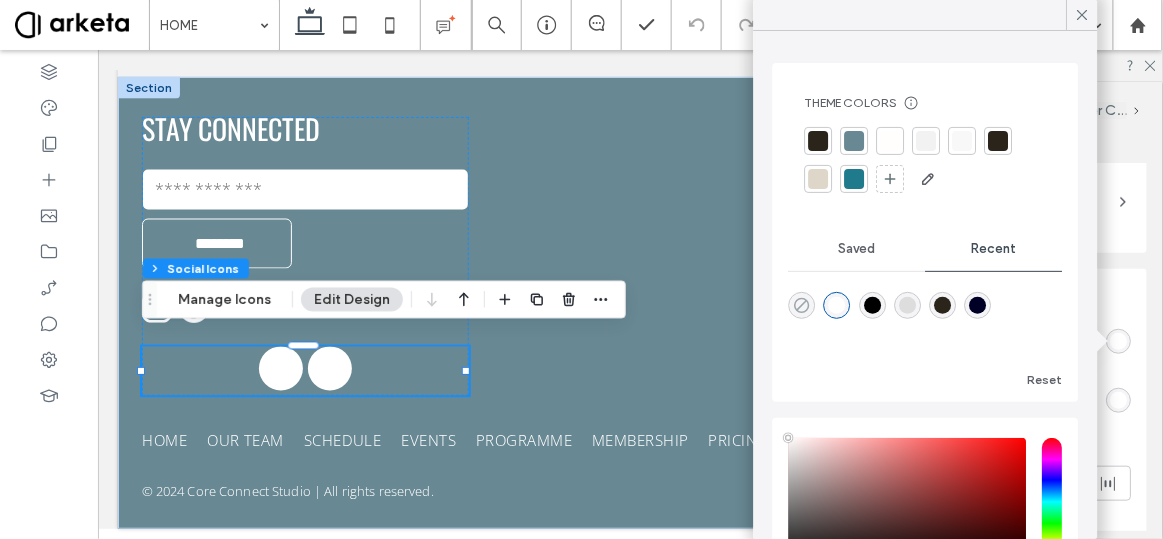 click 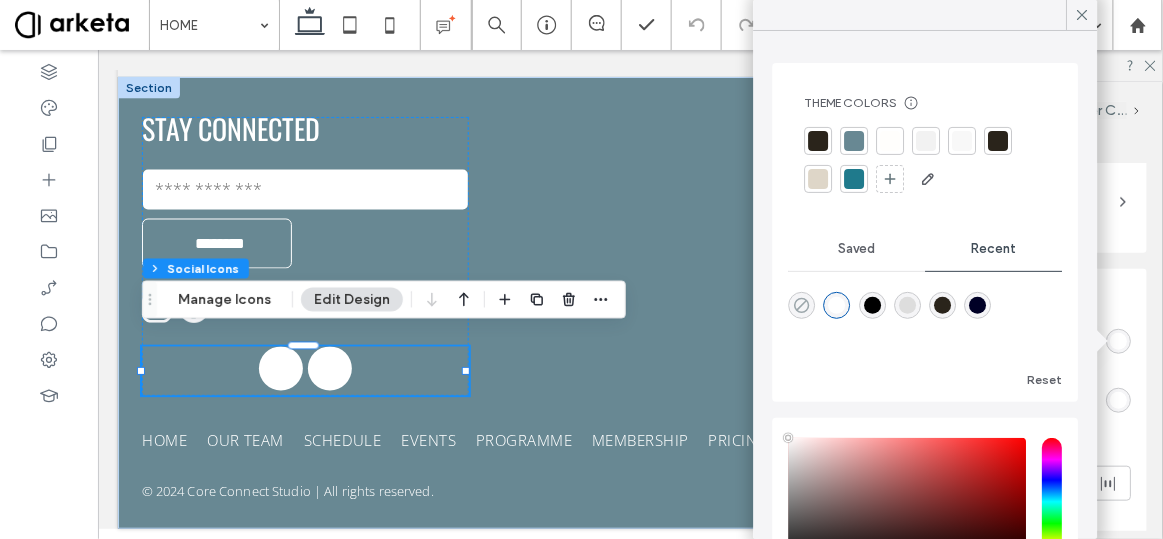 type on "**" 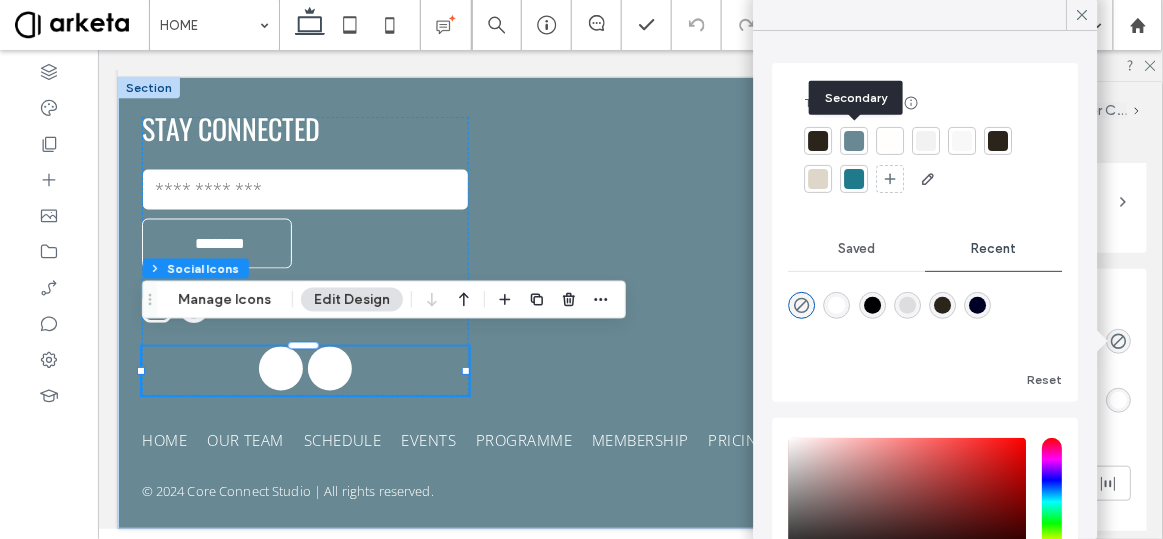 click at bounding box center [855, 141] 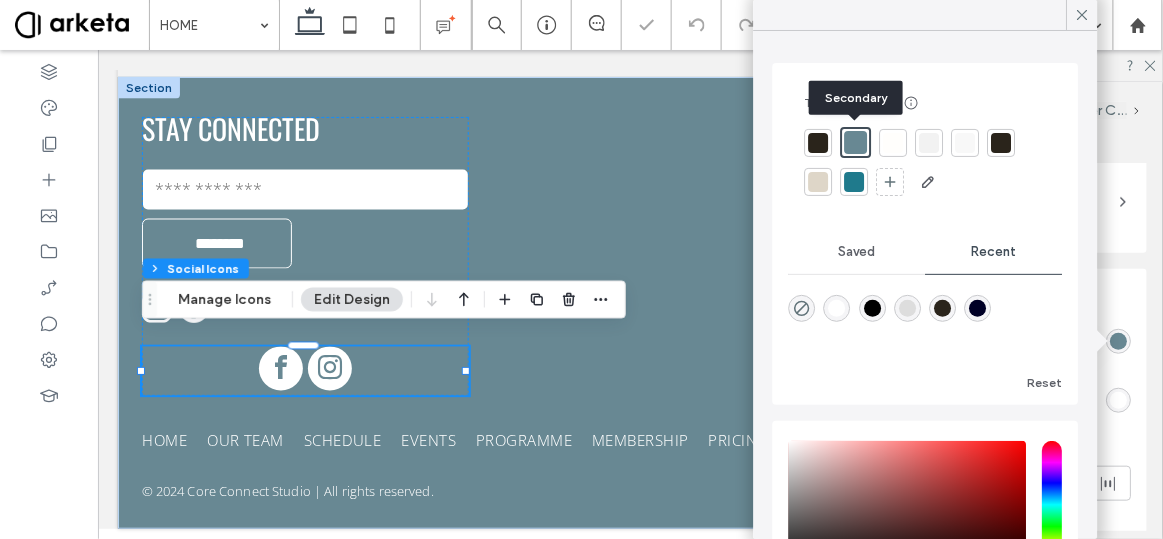 type on "**" 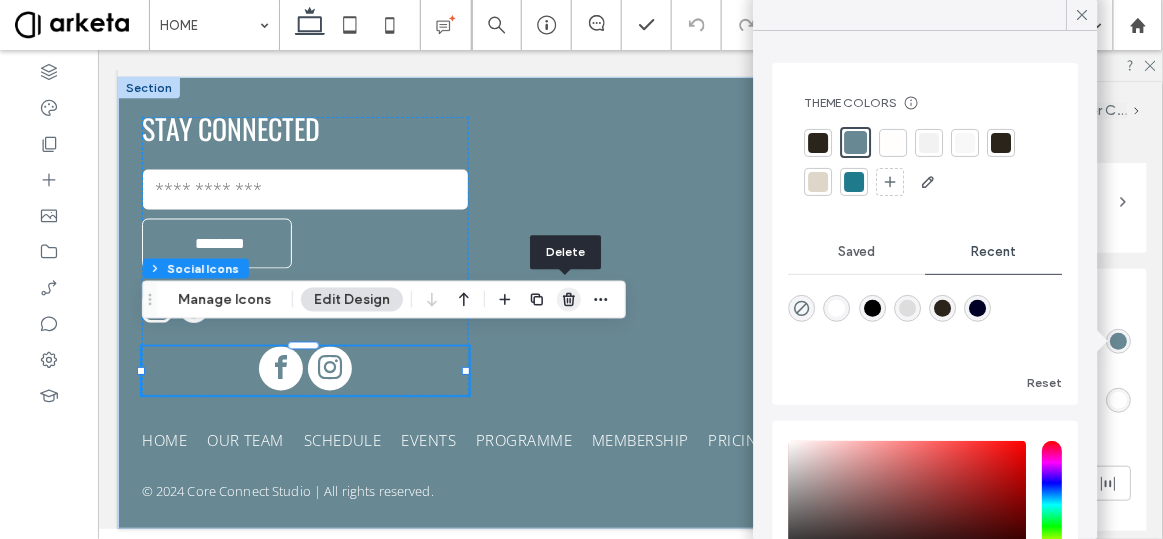 click 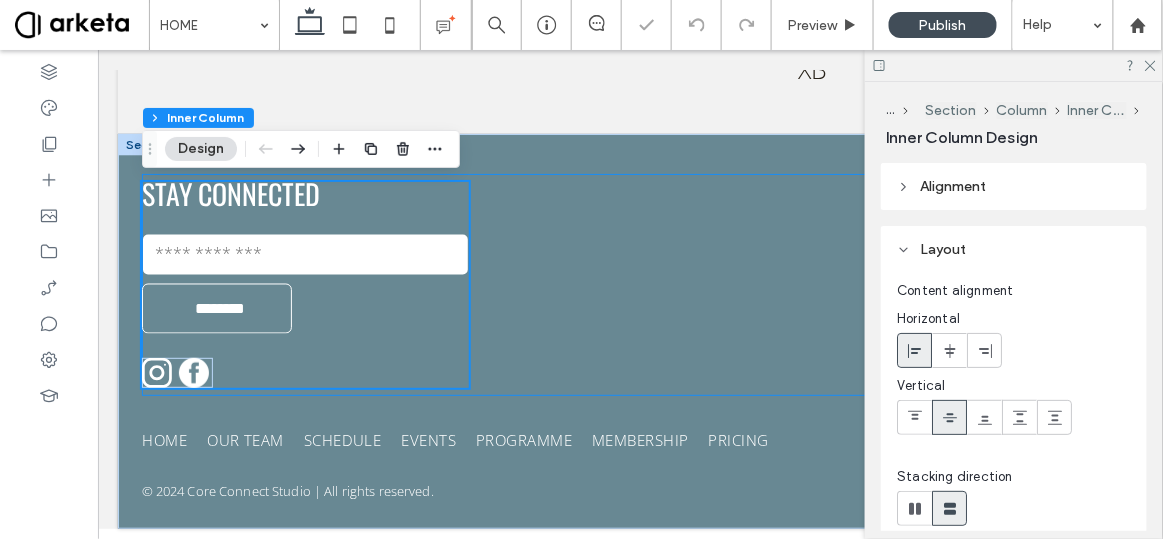 scroll, scrollTop: 4377, scrollLeft: 0, axis: vertical 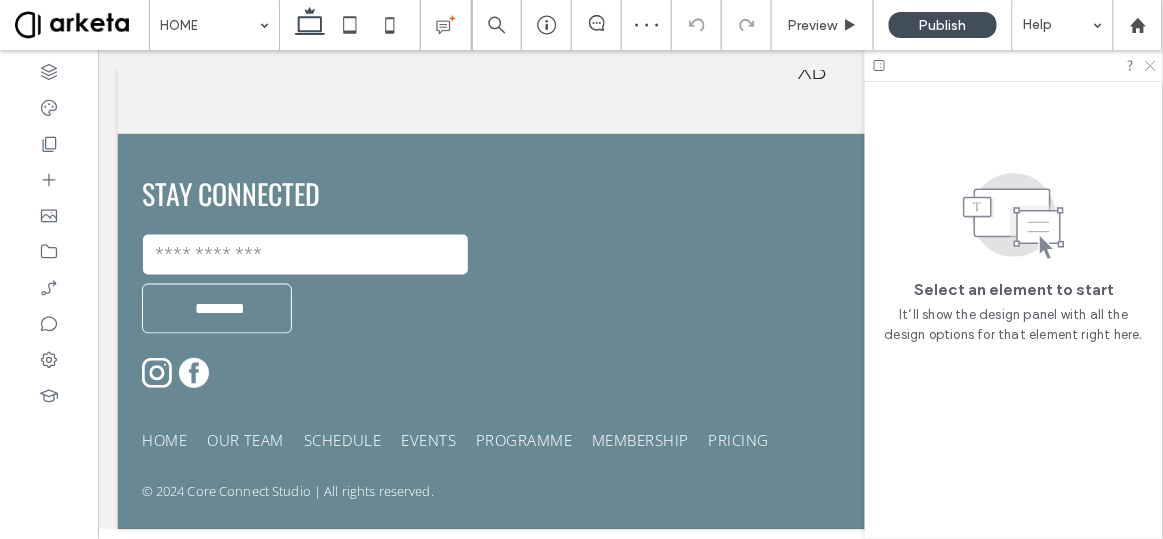 click 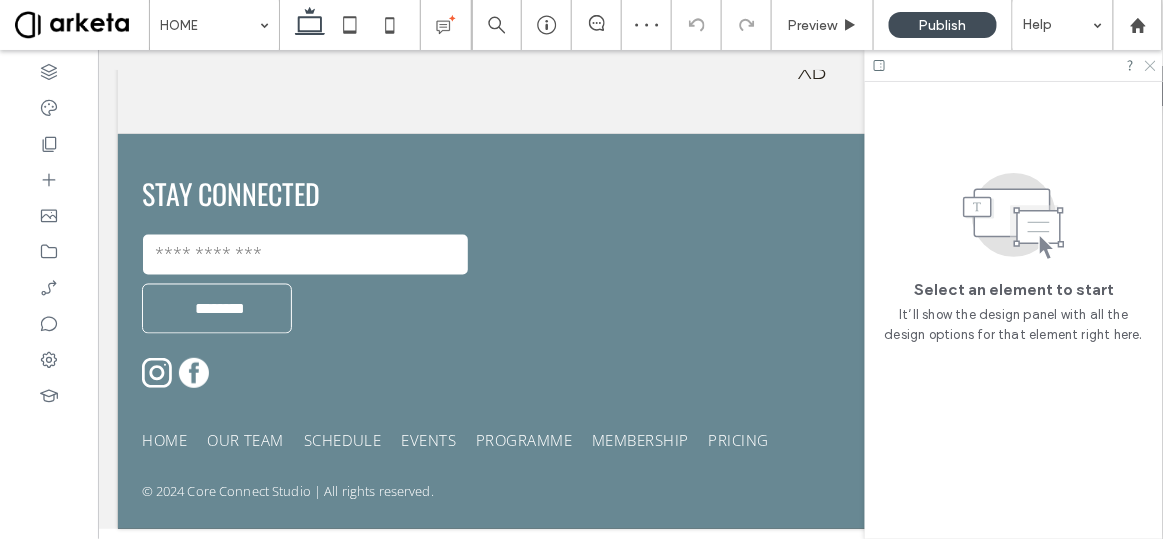 scroll, scrollTop: 4373, scrollLeft: 0, axis: vertical 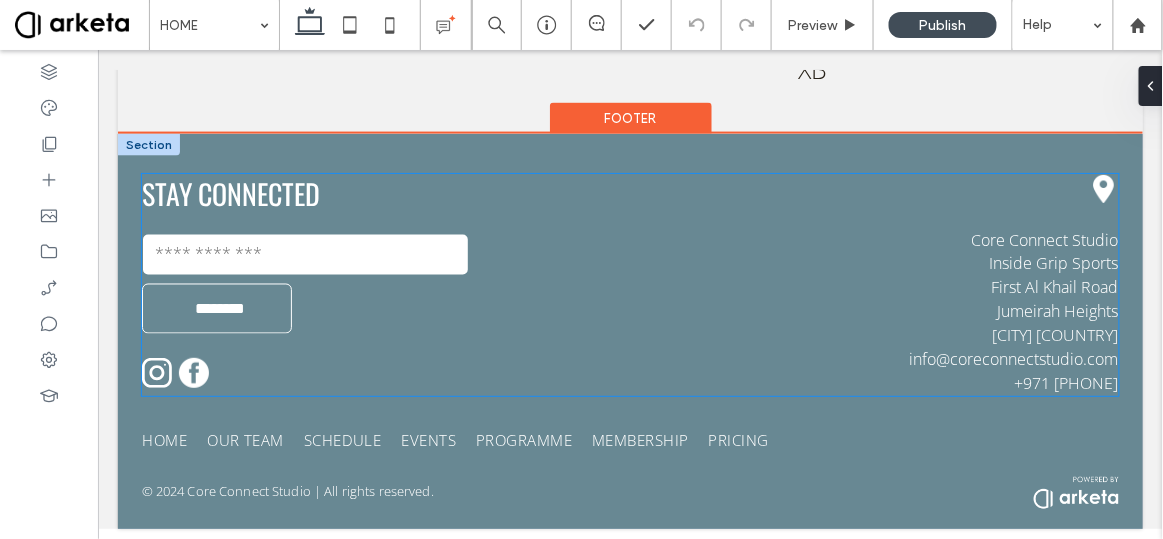 click on "********" at bounding box center (218, 308) 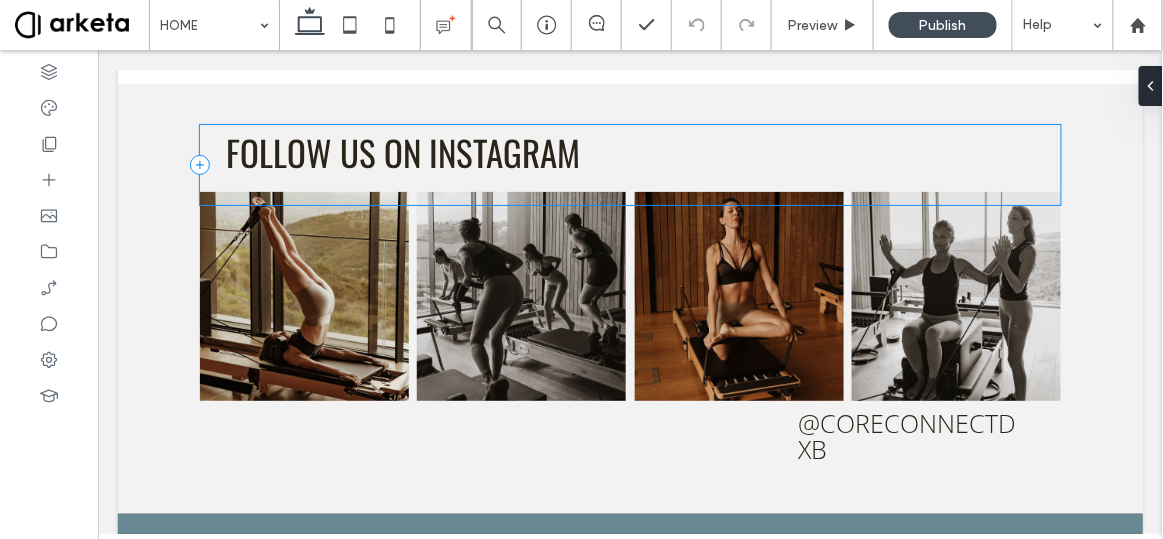 scroll, scrollTop: 4070, scrollLeft: 0, axis: vertical 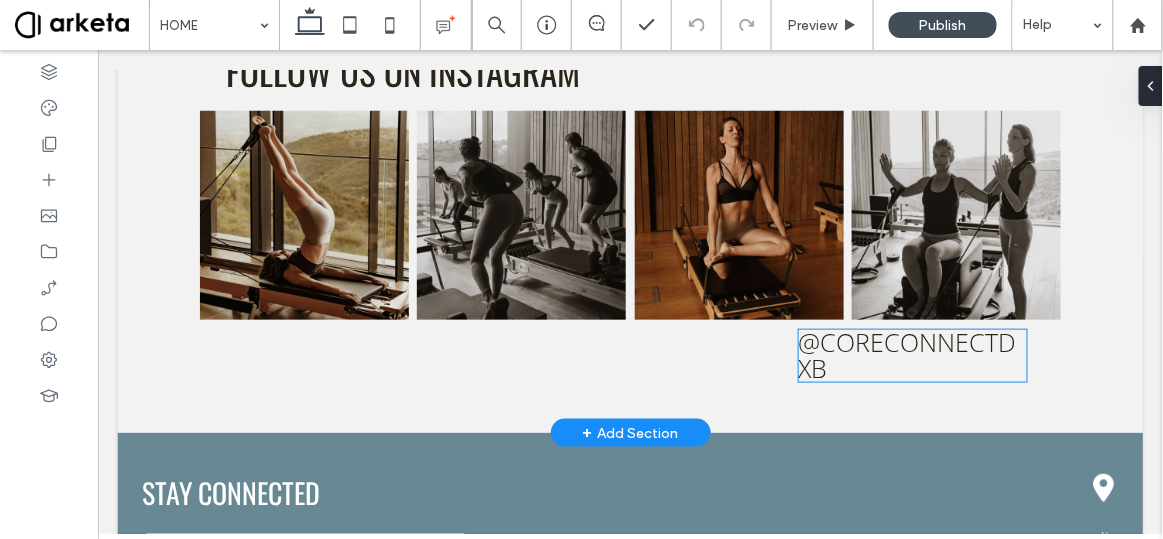 click on "@coreconnectdxb" at bounding box center [907, 354] 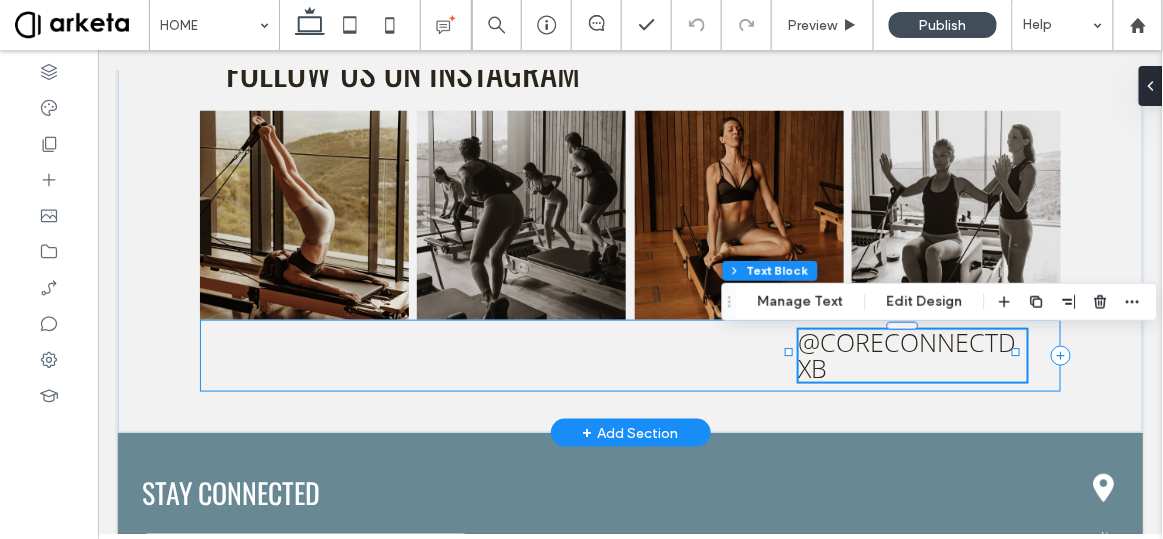 drag, startPoint x: 791, startPoint y: 362, endPoint x: 765, endPoint y: 365, distance: 26.172504 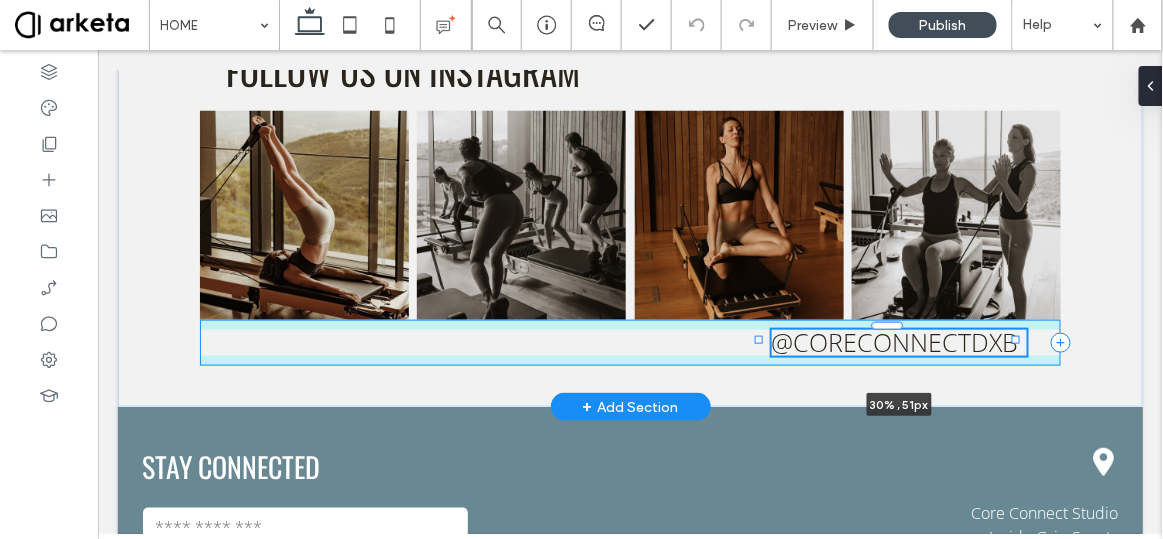 drag, startPoint x: 788, startPoint y: 359, endPoint x: 758, endPoint y: 368, distance: 31.320919 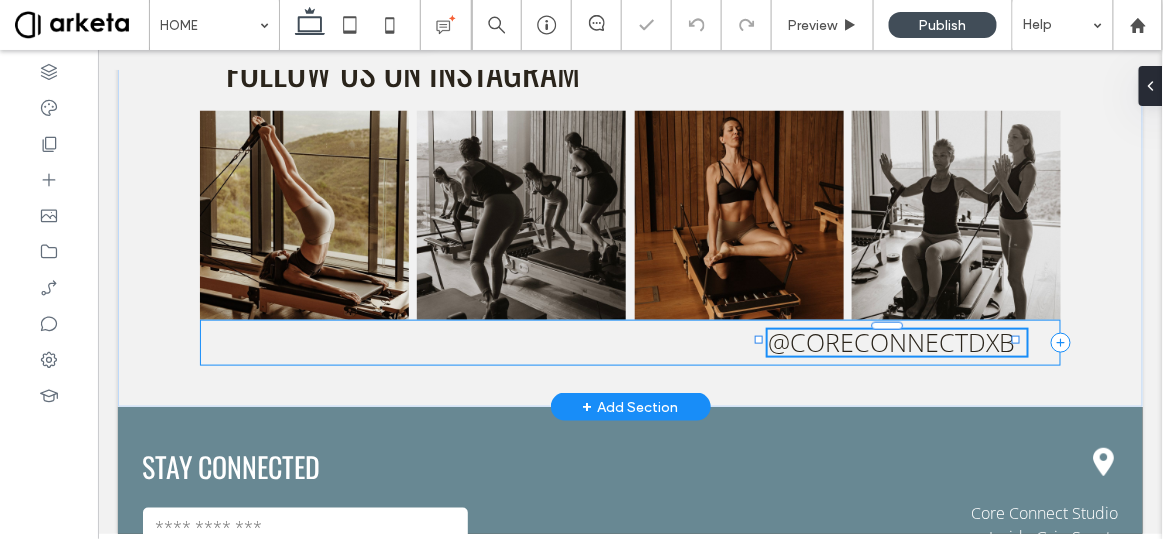 type on "**" 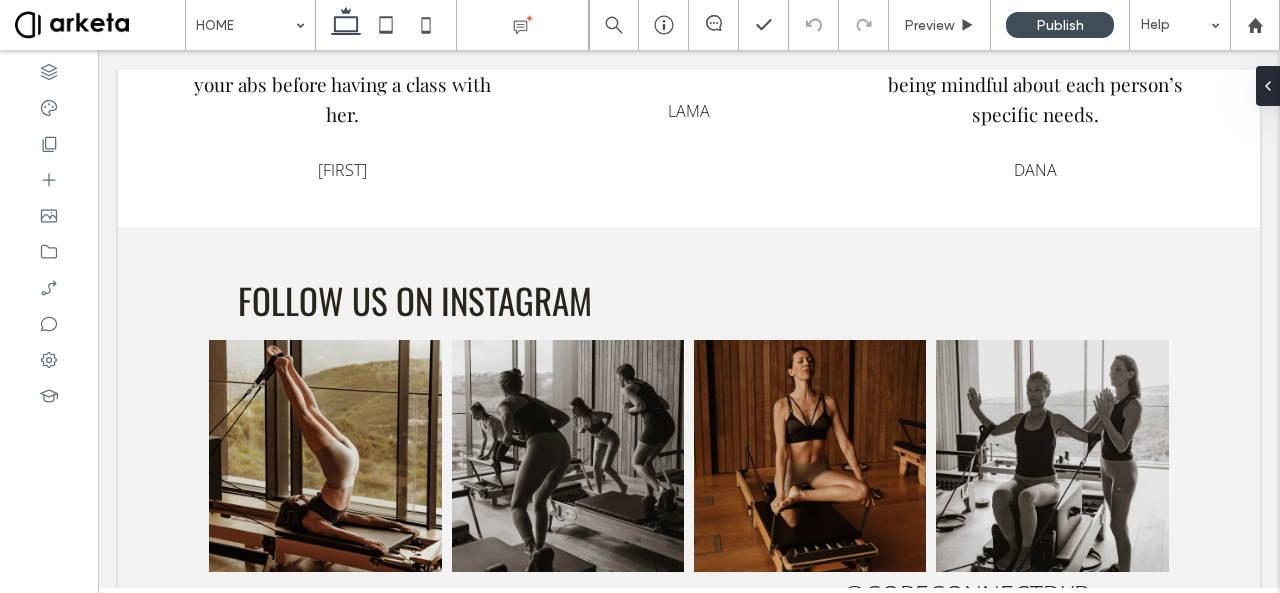 scroll, scrollTop: 3969, scrollLeft: 0, axis: vertical 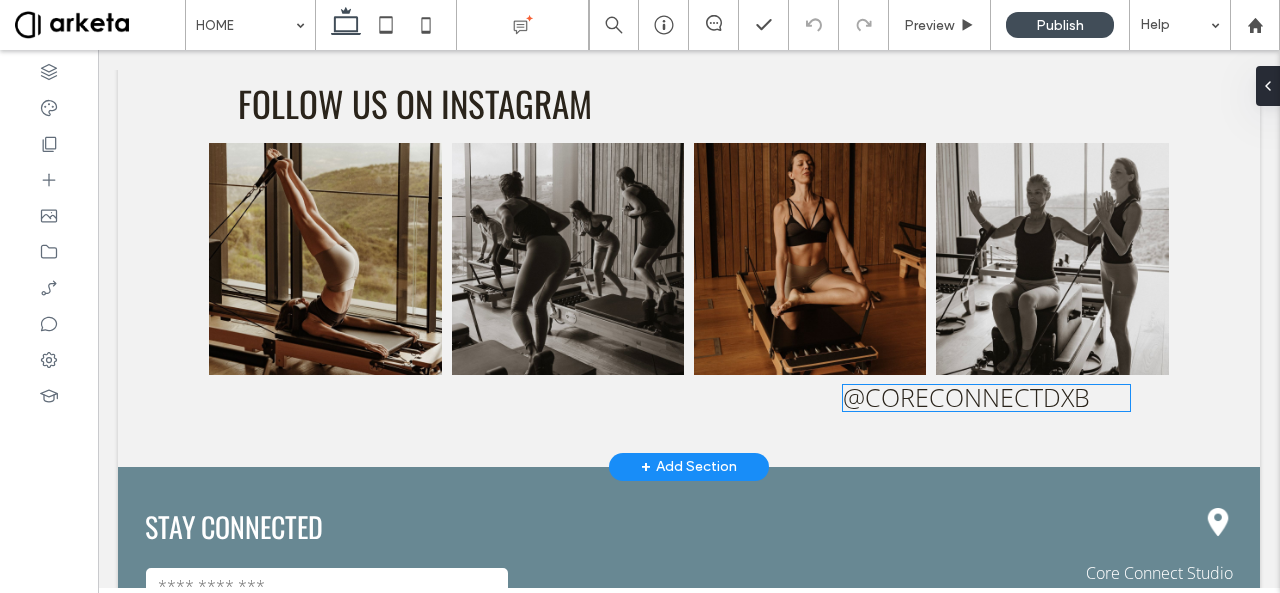 click on "@coreconnectdxb" at bounding box center (966, 397) 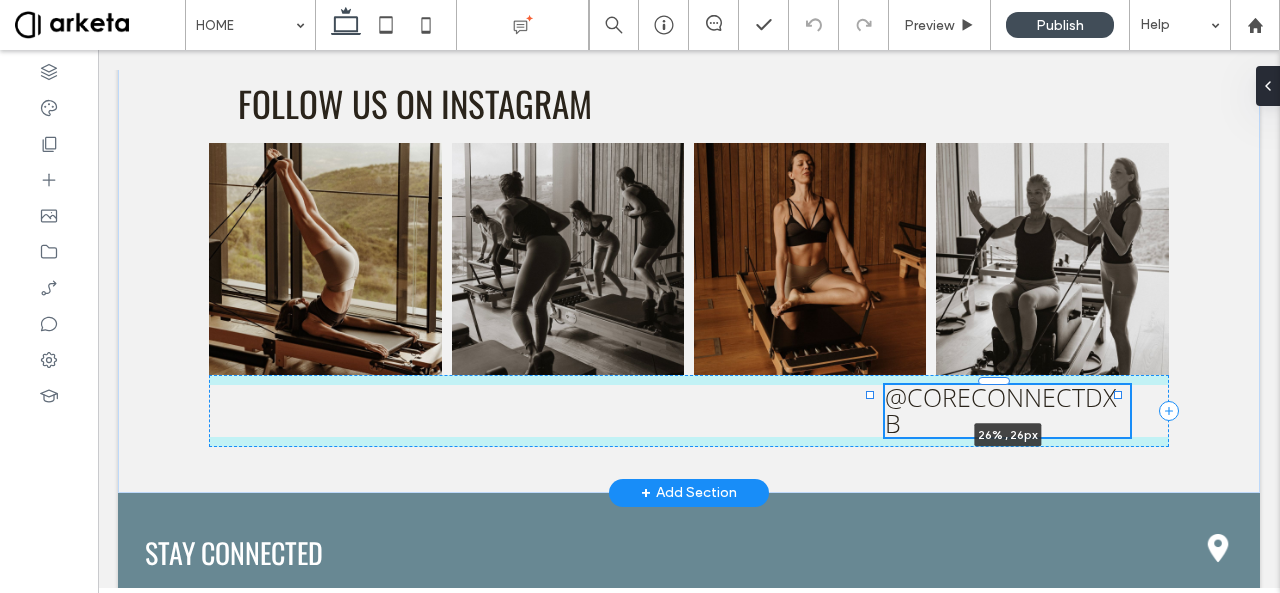 drag, startPoint x: 1116, startPoint y: 389, endPoint x: 1078, endPoint y: 407, distance: 42.047592 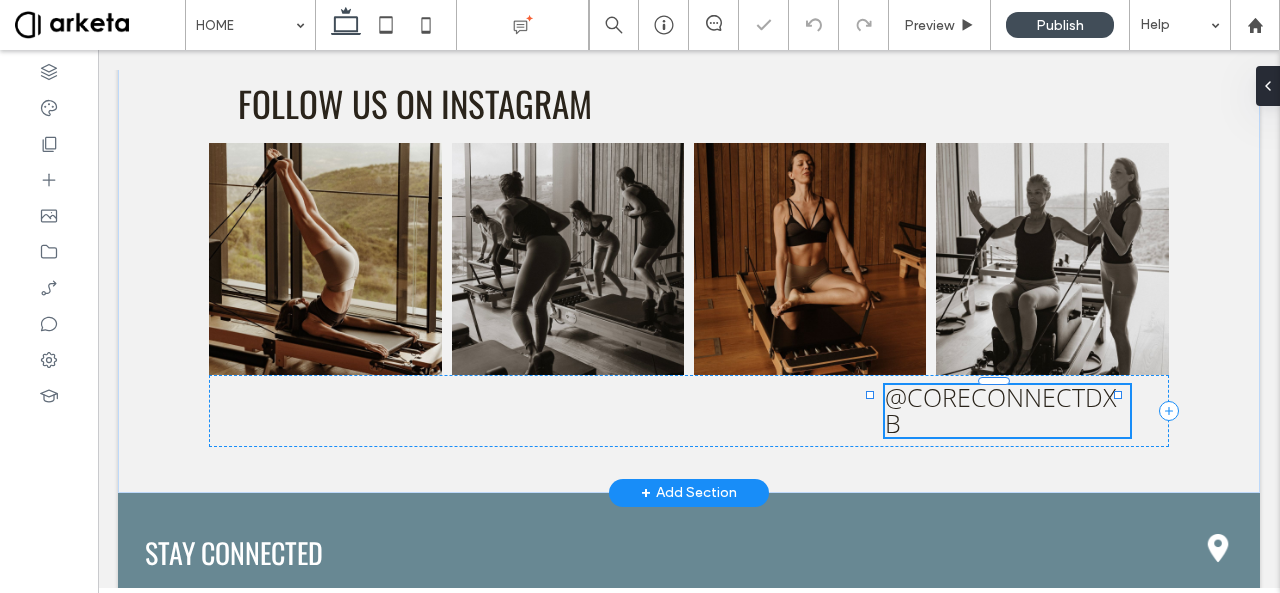 type on "**" 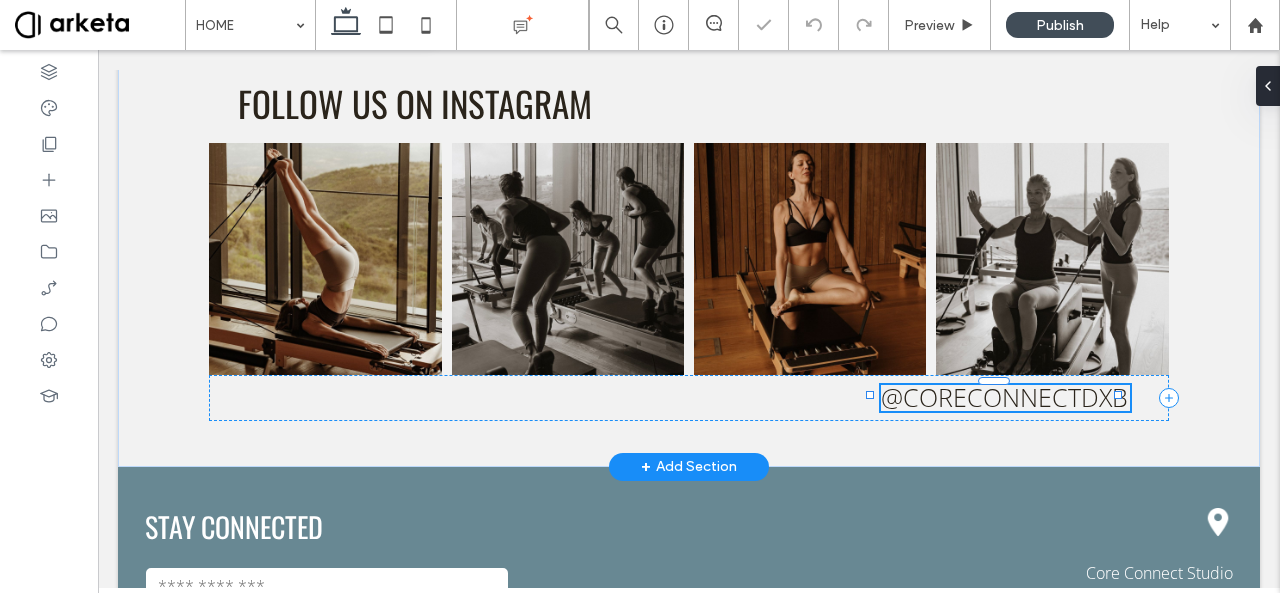 type on "**" 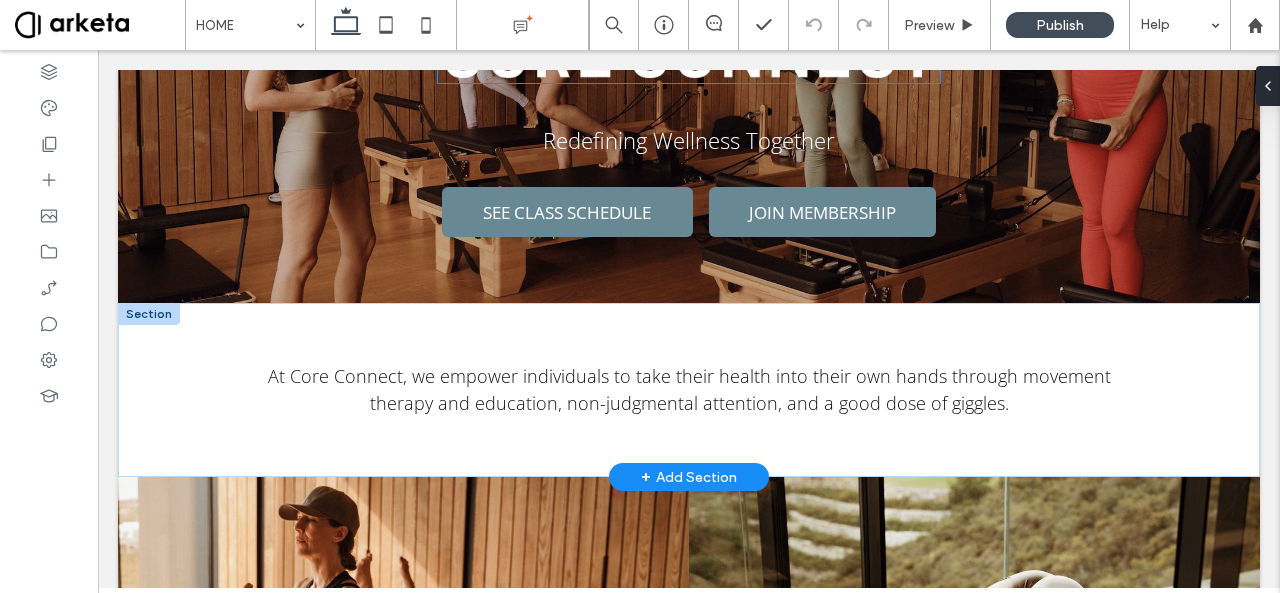 scroll, scrollTop: 0, scrollLeft: 0, axis: both 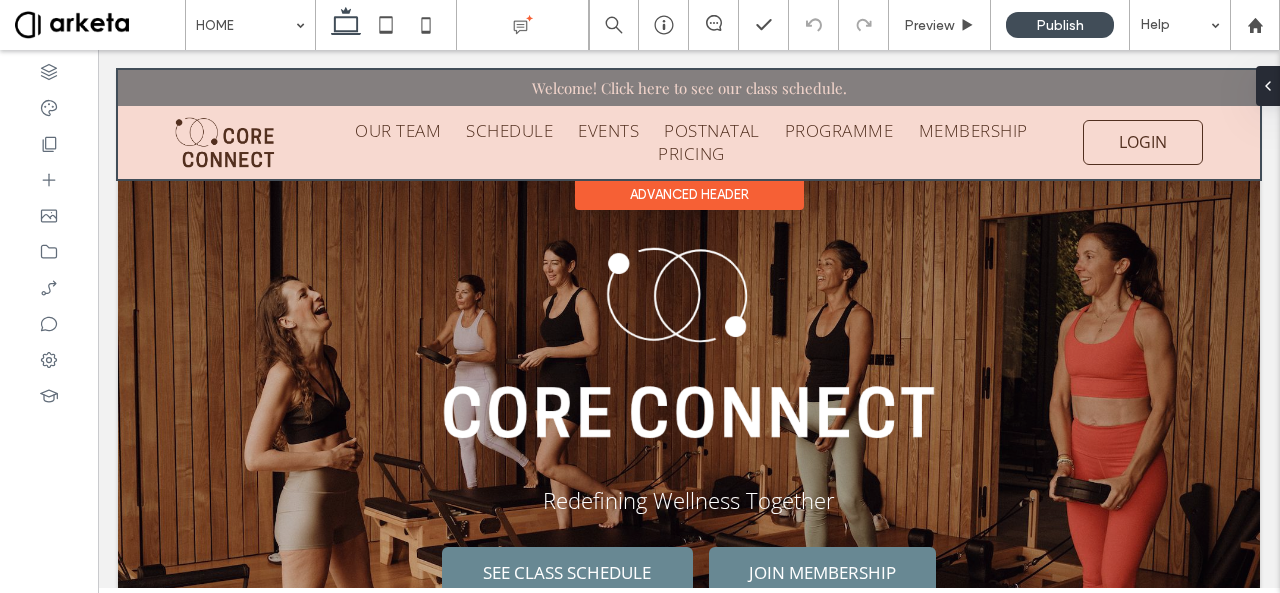 click at bounding box center [689, 124] 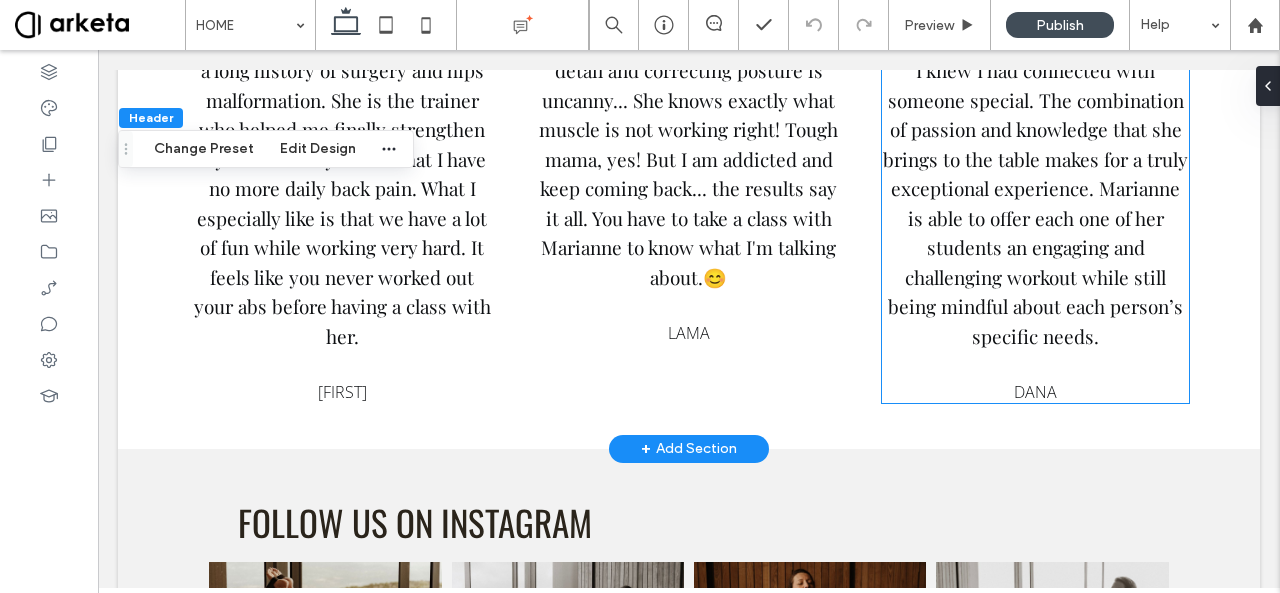 scroll, scrollTop: 3505, scrollLeft: 0, axis: vertical 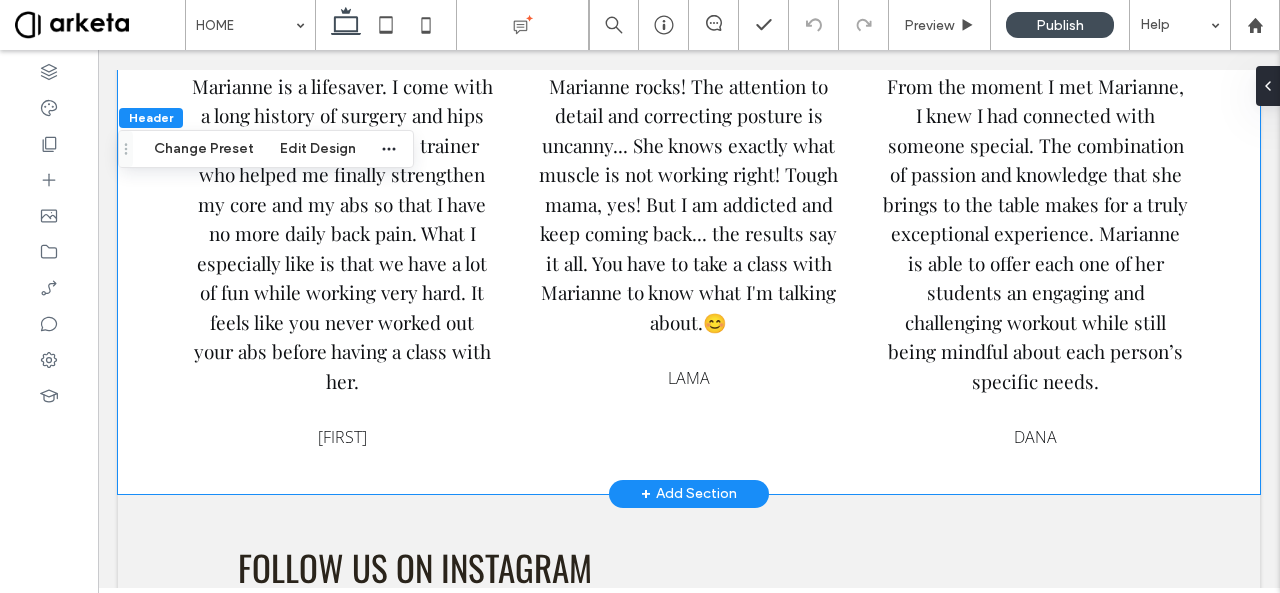 click on "Marianne is a lifesaver. I come with a long history of surgery and hips malformation. She is the trainer who helped me finally strengthen my core and my abs so that I have no more daily back pain. What I especially like is that we have a lot of fun while working very hard. It feels like you never worked out your abs before having a class with her.
[FIRST]
Marianne rocks! The attention to detail and correcting posture is uncanny... She knows exactly what muscle is not working right! Tough mama, yes! But I am addicted and keep coming back... the results say it all. You have to take a class with Marianne to know what I'm talking about.  😊
LAMA
DANA" at bounding box center [689, 225] 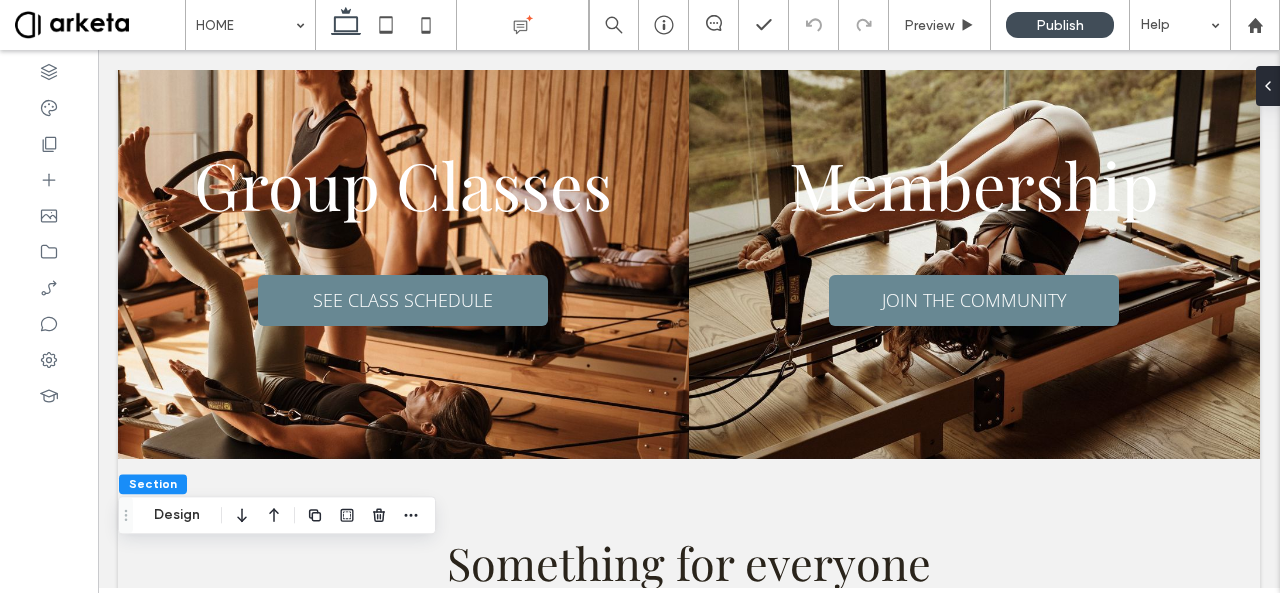 scroll, scrollTop: 827, scrollLeft: 0, axis: vertical 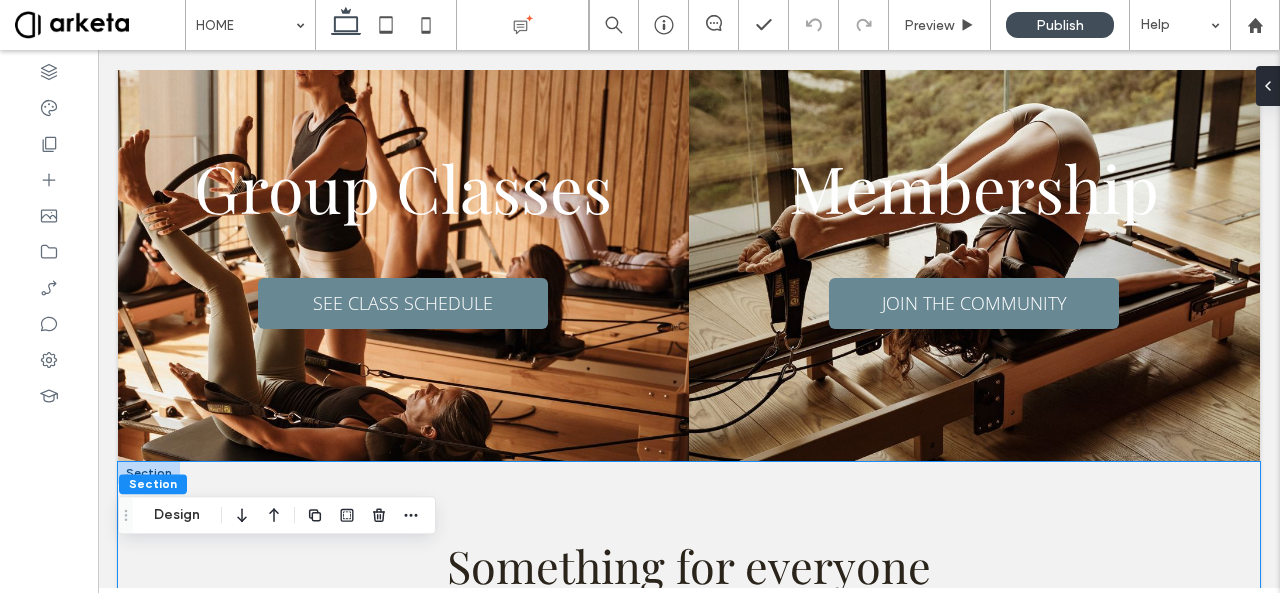 click on "Something for everyone
PILATES Classes From targeted body-part workouts on the reformer to our signature "J'adore Your Core", to NeuroPilates, we offer a wide range of unique Pilates classes designed to strengthen you and elevate your well-being. YOGA & MOBILITY Classes Whether you're a regular yogi joining our "Vinyasa Connect" flow, a corporate worker looking to improve flexibility with "Office Yoga", or someone seeking a community to meditate with, we have something for you! CLINICAL Classes Recovery is a journey best supported by specialised care and community. Our clinical classes offer a motivating group environment. Pregnancy, weight-loss, lower back concerns, these curated classes meet you where you are on your journey.
GET STARTED TODAY" at bounding box center [689, 870] 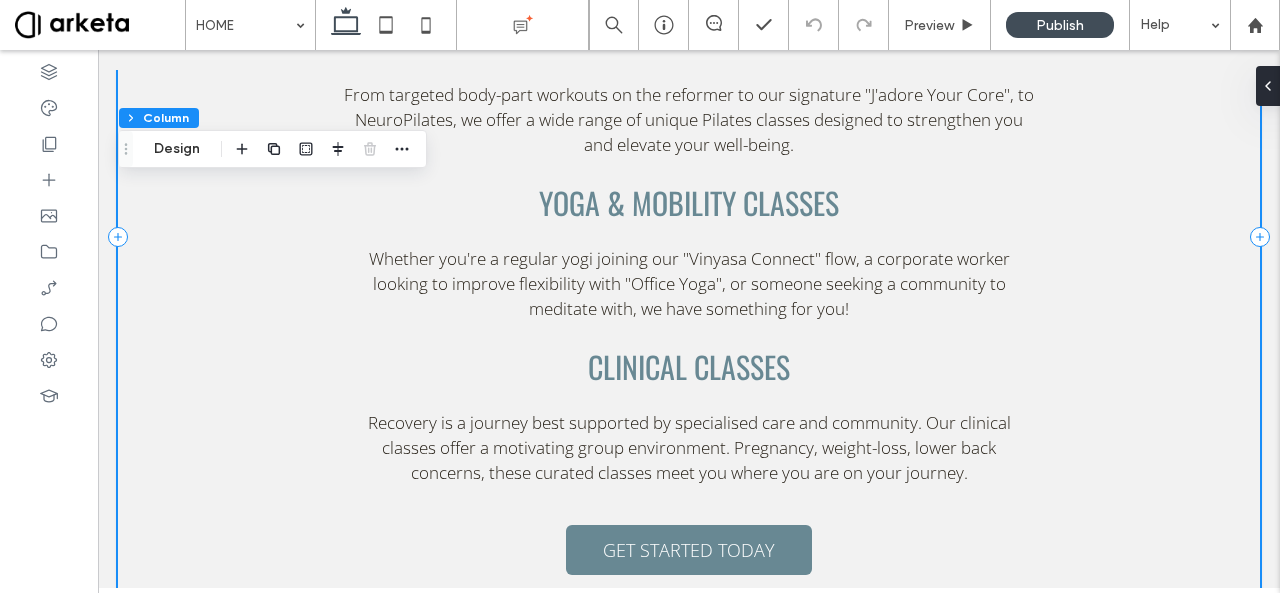 scroll, scrollTop: 1461, scrollLeft: 0, axis: vertical 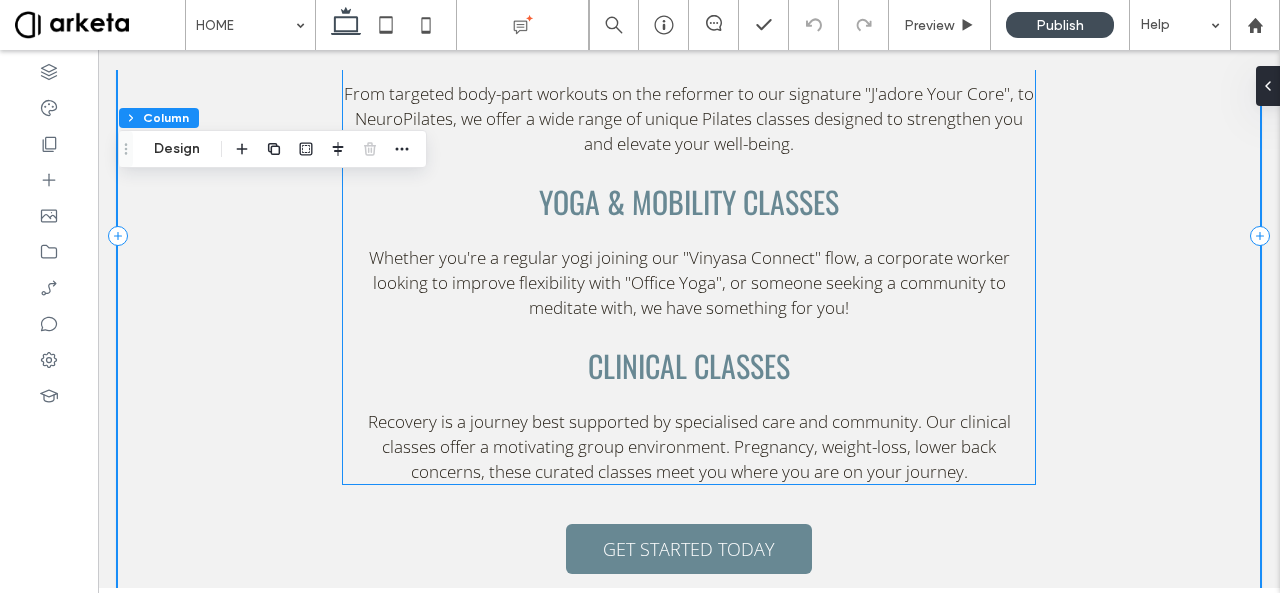 click on "Recovery is a journey best supported by specialised care and community. Our clinical classes offer a motivating group environment. Pregnancy, weight-loss, lower back concerns, these curated classes meet you where you are on your journey." at bounding box center (689, 446) 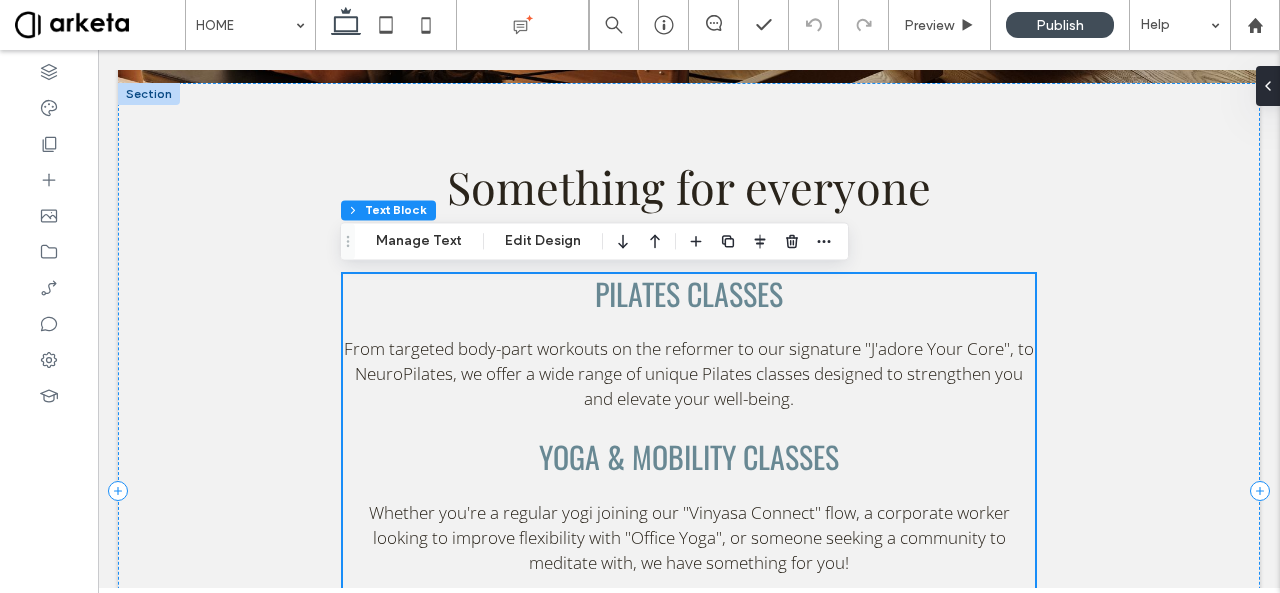scroll, scrollTop: 1204, scrollLeft: 0, axis: vertical 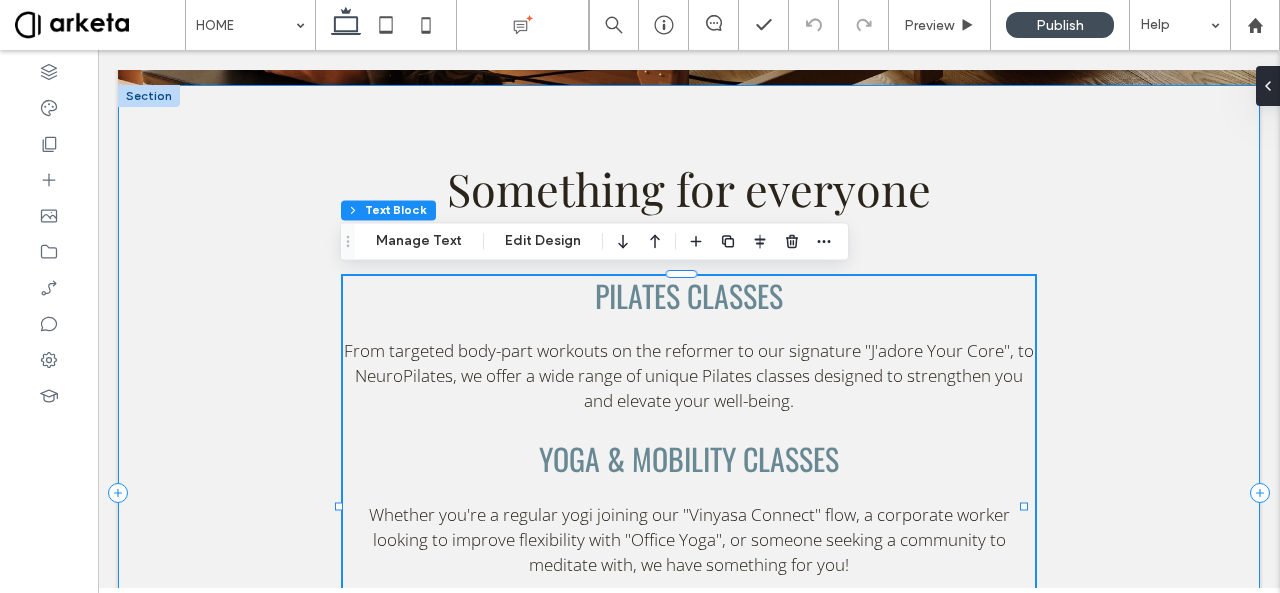 click on "Something for everyone
PILATES Classes From targeted body-part workouts on the reformer to our signature "J'adore Your Core", to NeuroPilates, we offer a wide range of unique Pilates classes designed to strengthen you and elevate your well-being. YOGA & MOBILITY Classes Whether you're a regular yogi joining our "Vinyasa Connect" flow, a corporate worker looking to improve flexibility with "Office Yoga", or someone seeking a community to meditate with, we have something for you! CLINICAL Classes Recovery is a journey best supported by specialised care and community. Our clinical classes offer a motivating group environment. Pregnancy, weight-loss, lower back concerns, these curated classes meet you where you are on your journey.
GET STARTED TODAY" at bounding box center (689, 493) 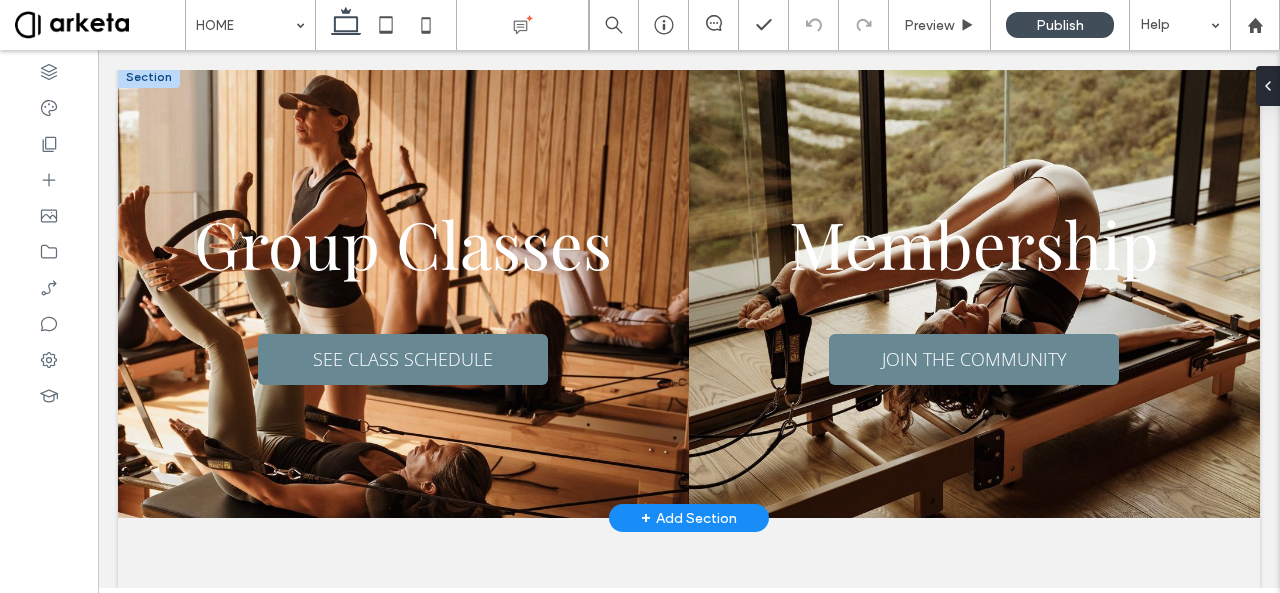 scroll, scrollTop: 776, scrollLeft: 0, axis: vertical 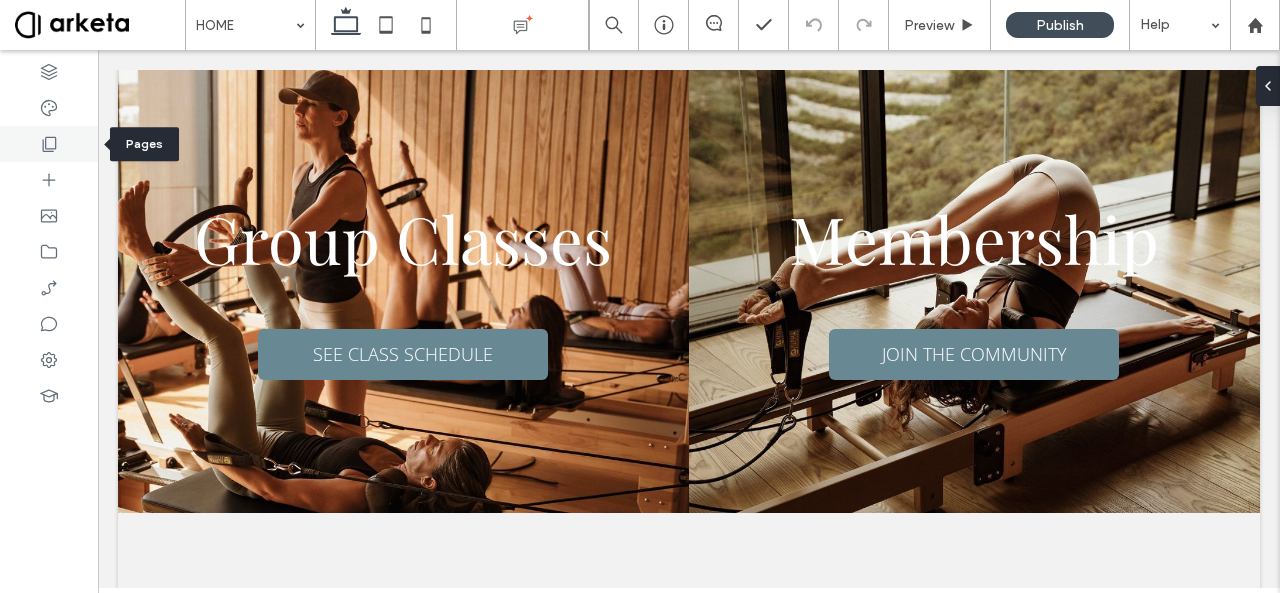 click at bounding box center [49, 144] 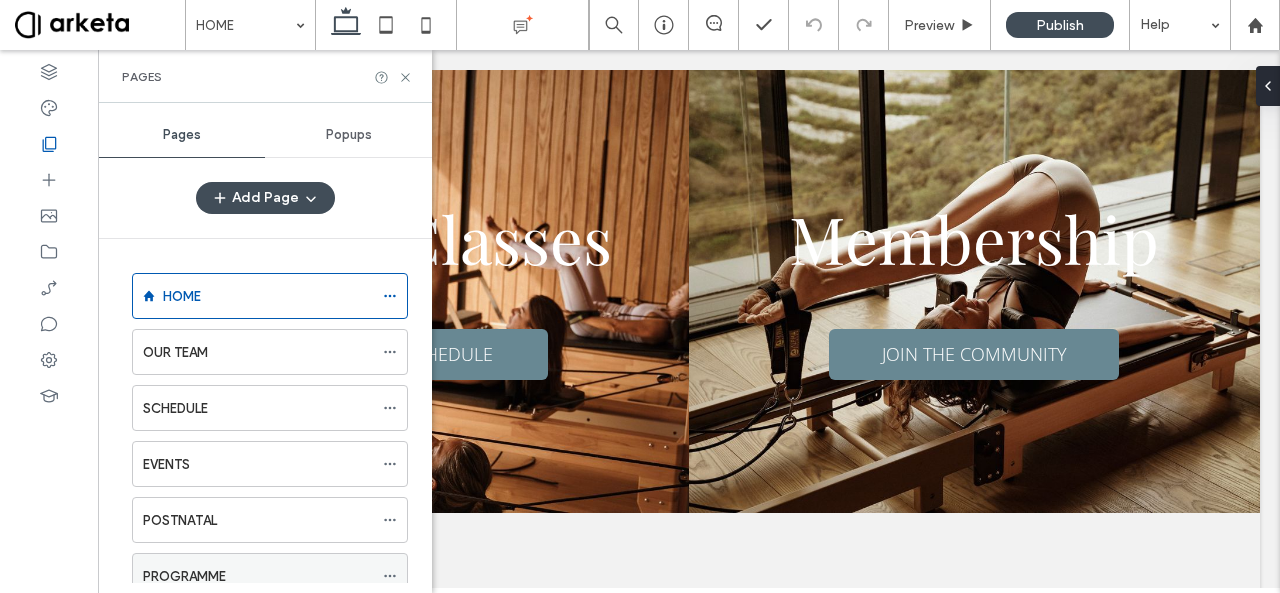 scroll, scrollTop: 215, scrollLeft: 0, axis: vertical 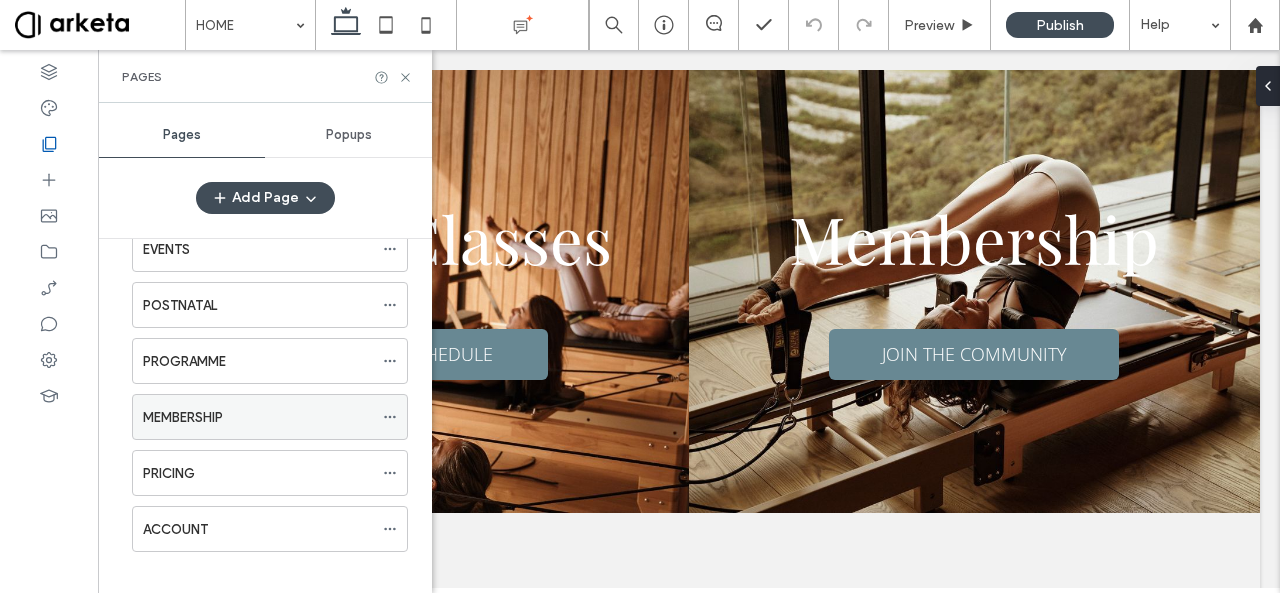 click 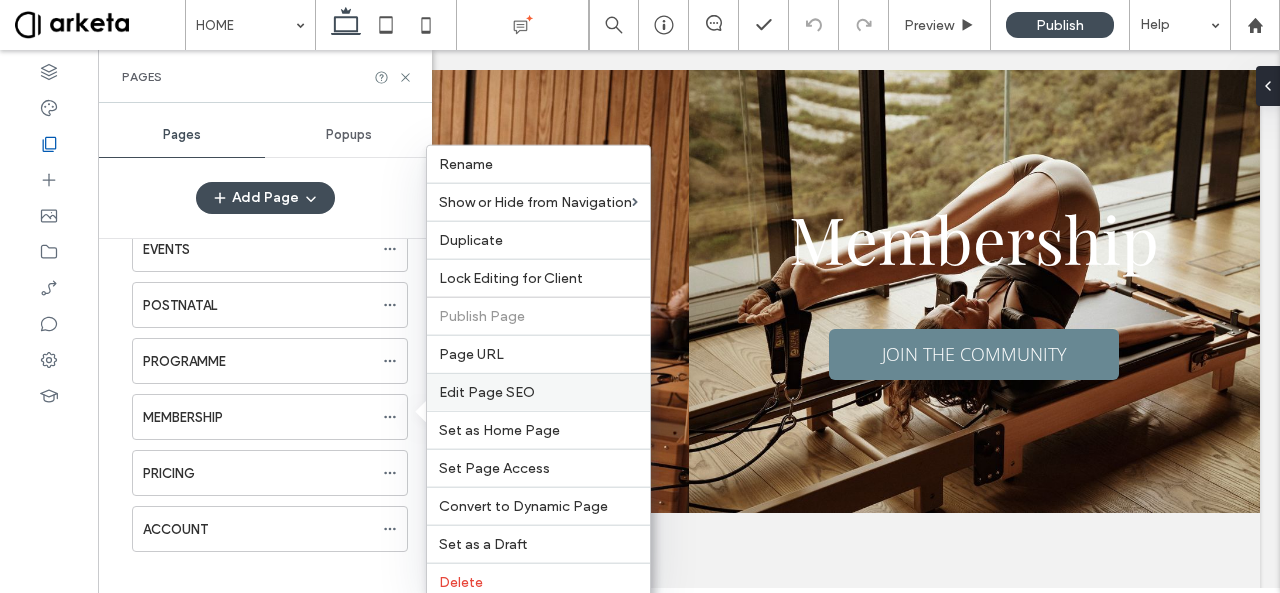 click on "Edit Page SEO" at bounding box center (487, 392) 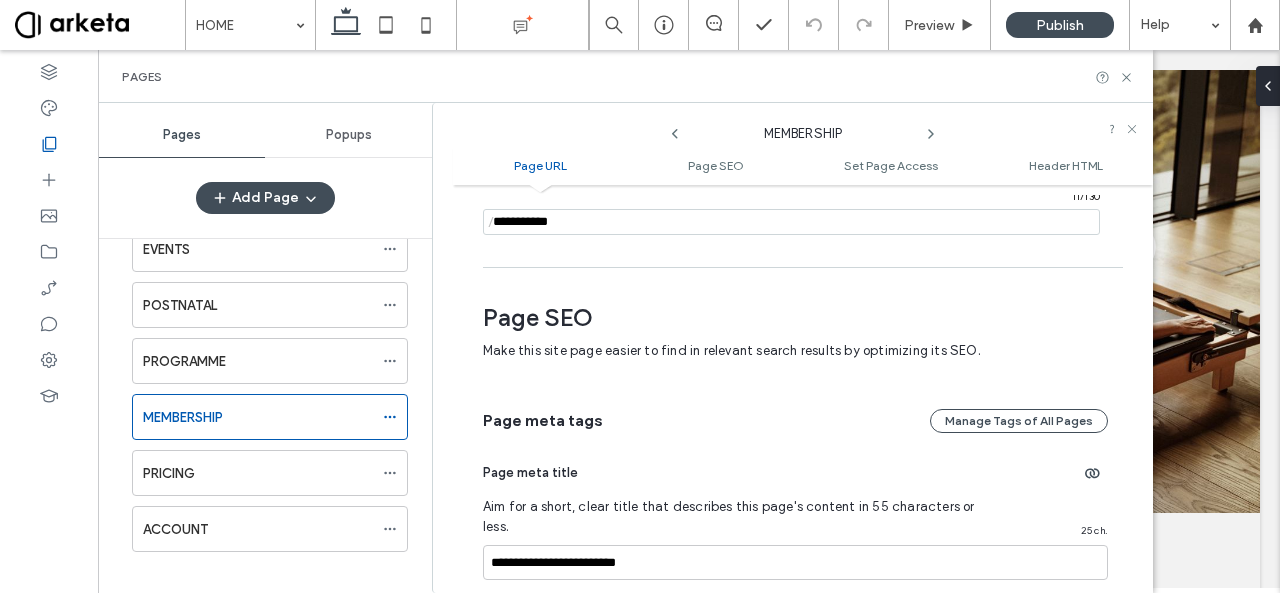 scroll, scrollTop: 164, scrollLeft: 0, axis: vertical 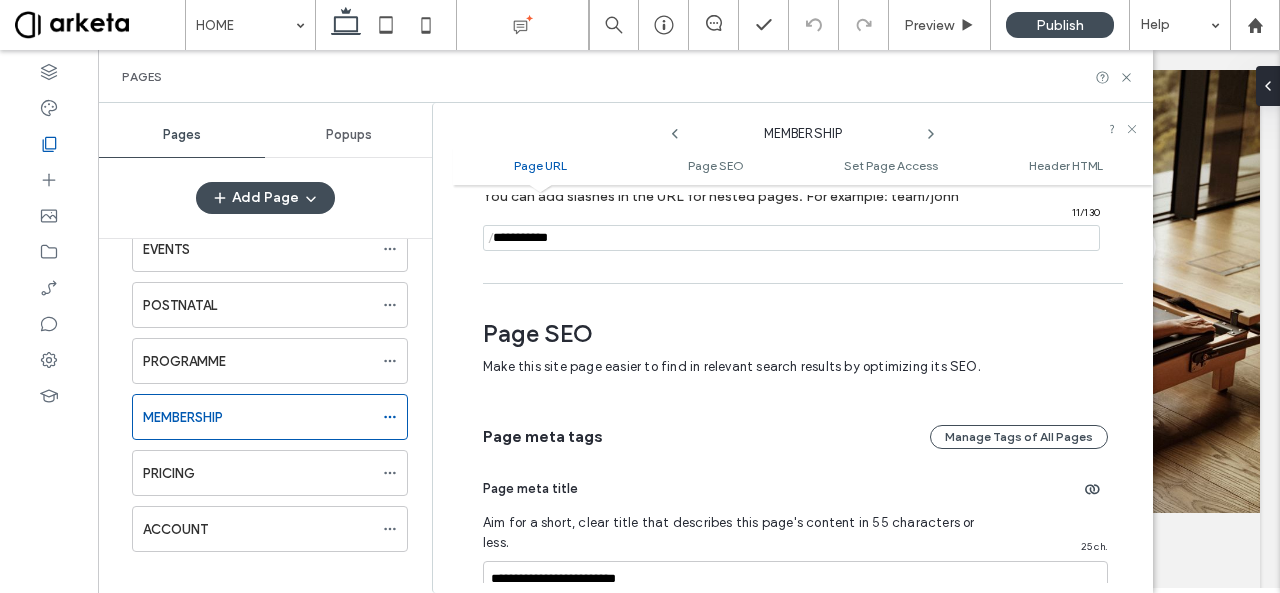 click at bounding box center [791, 238] 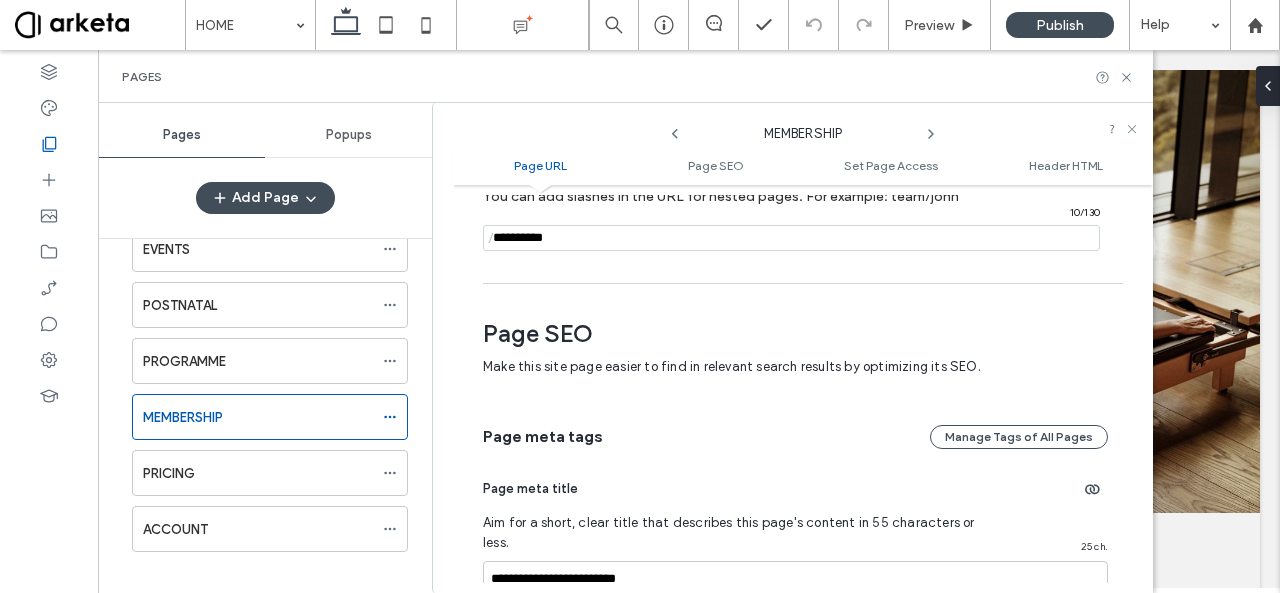 type on "**********" 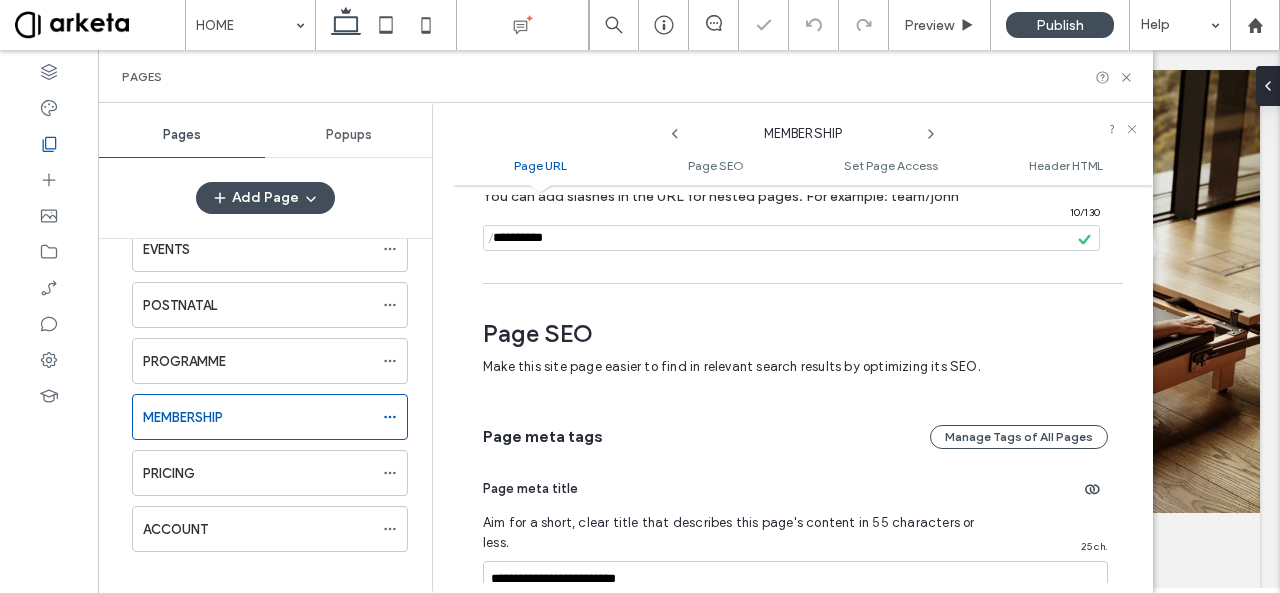 click on "**********" at bounding box center [803, 389] 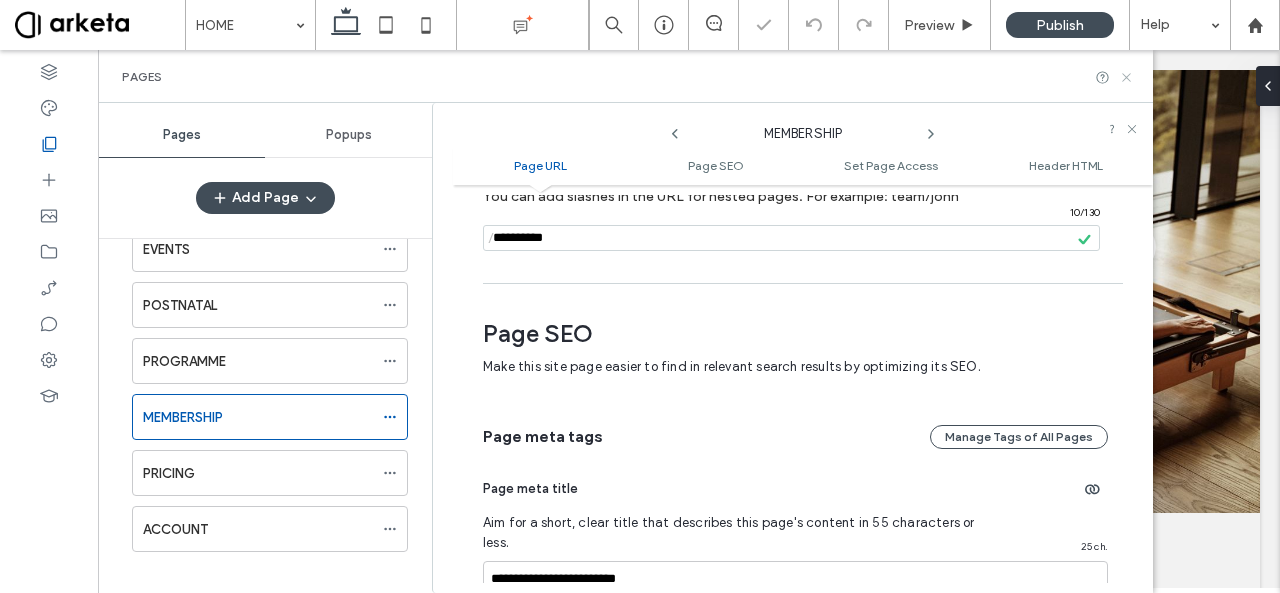 click 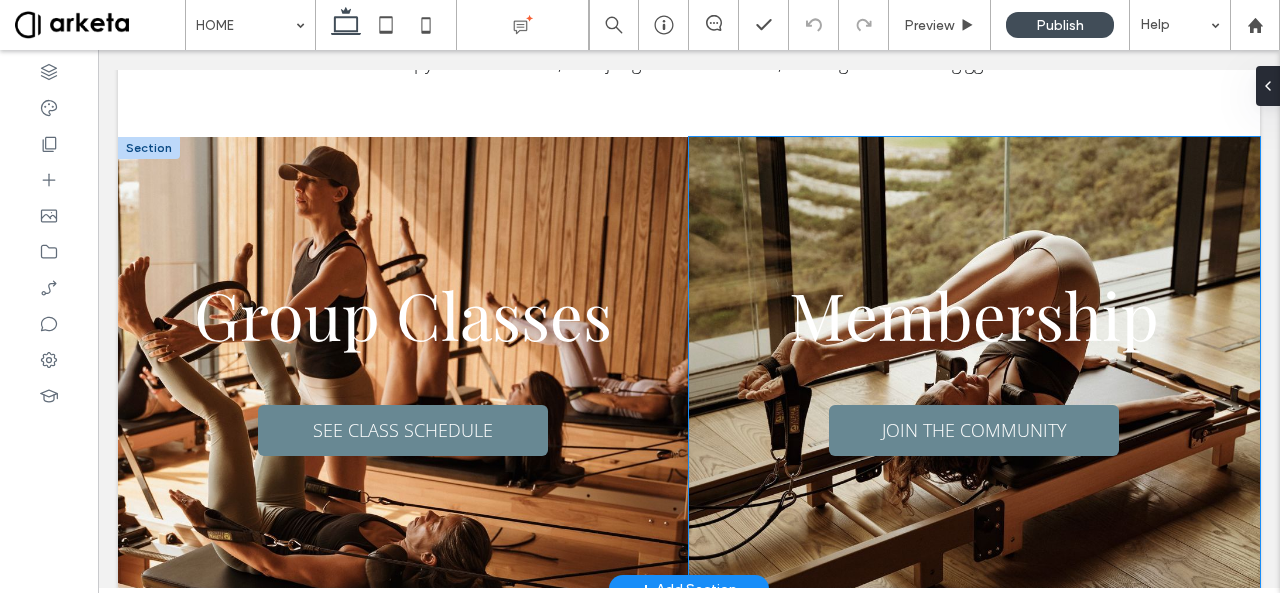 scroll, scrollTop: 803, scrollLeft: 0, axis: vertical 